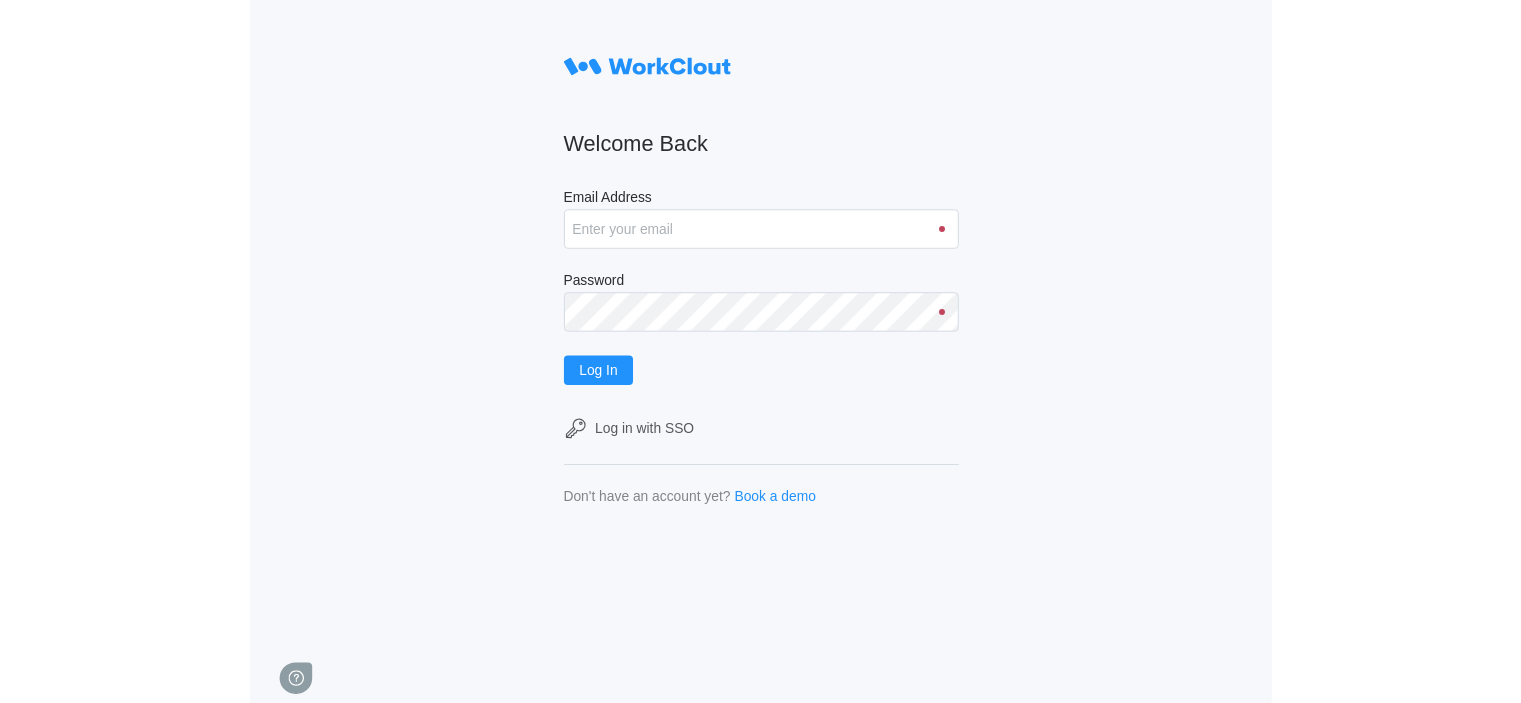 scroll, scrollTop: 0, scrollLeft: 0, axis: both 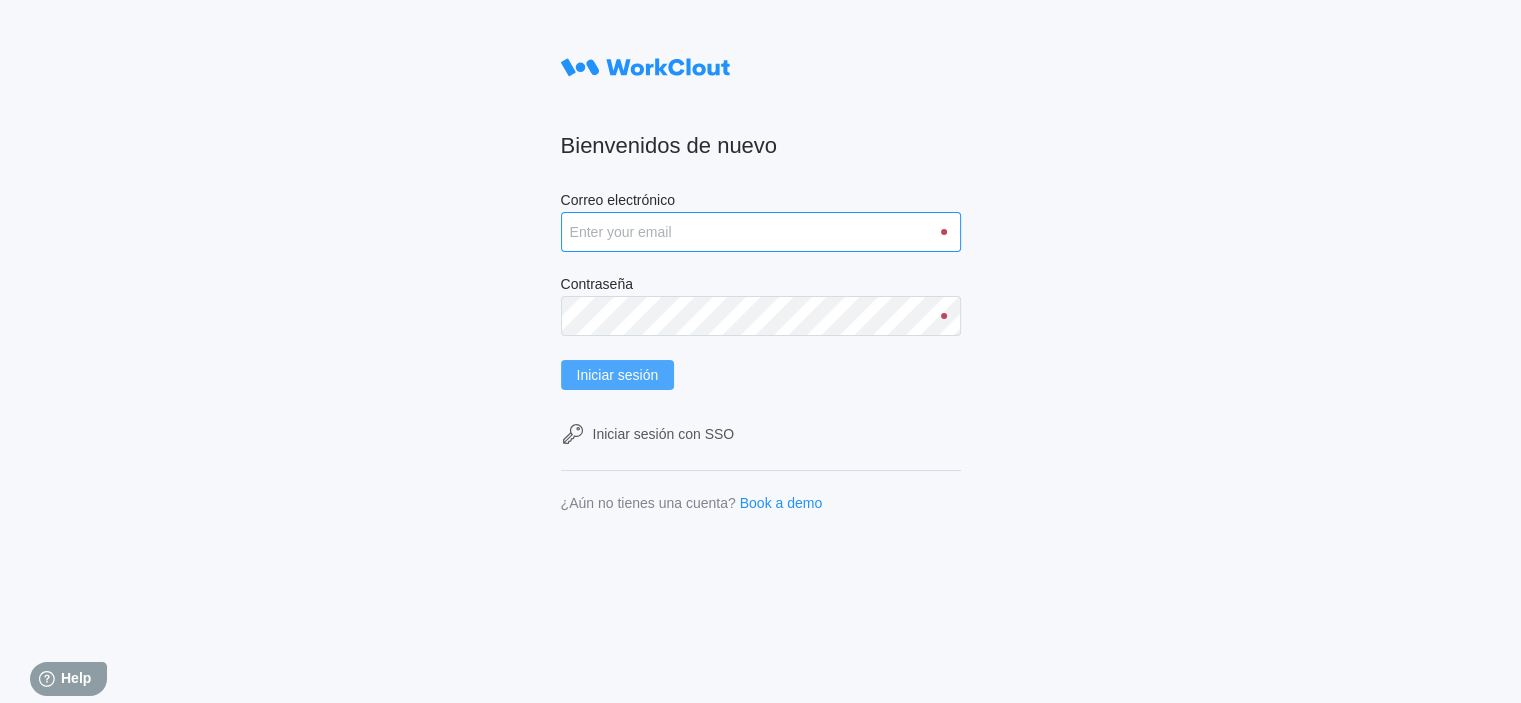 type on "david.blanco@tradebe.com" 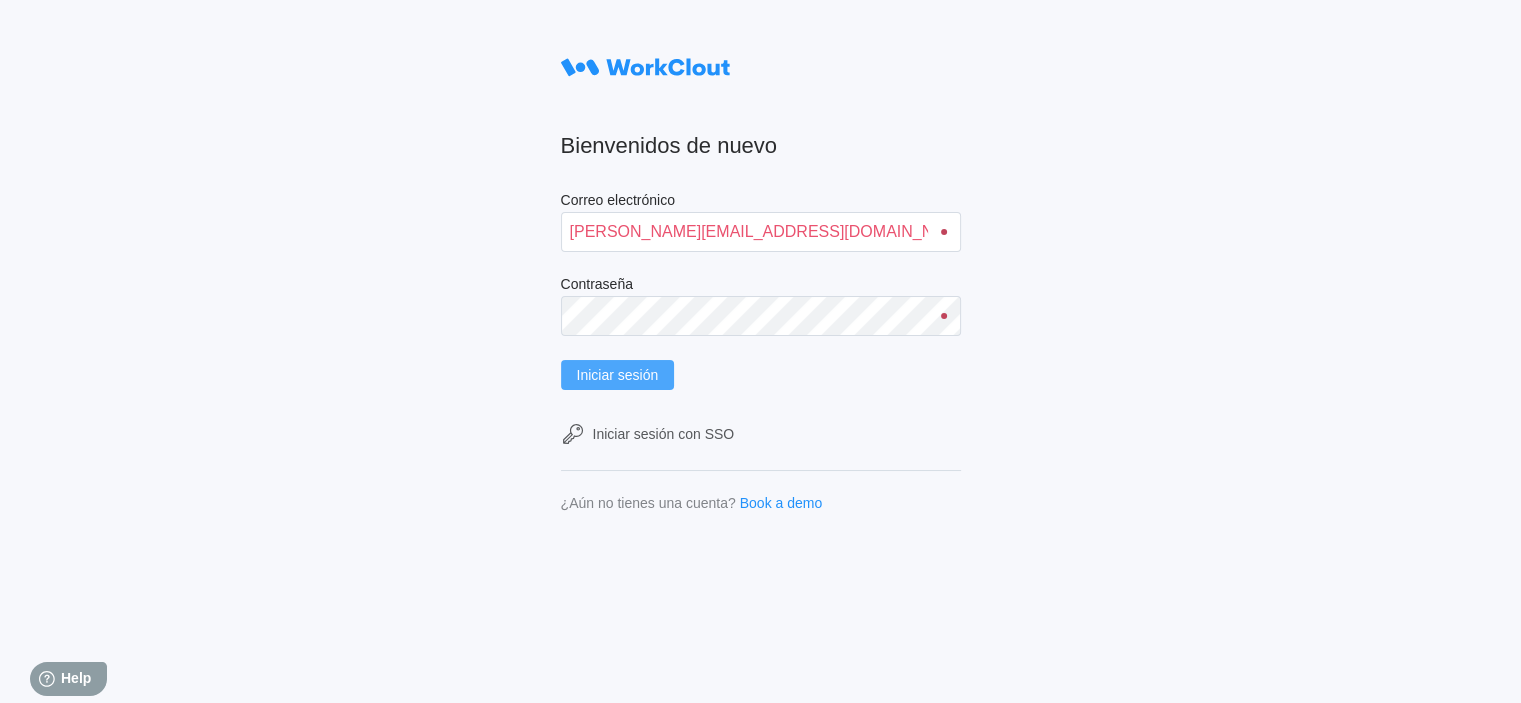click on "Iniciar sesión" at bounding box center (618, 375) 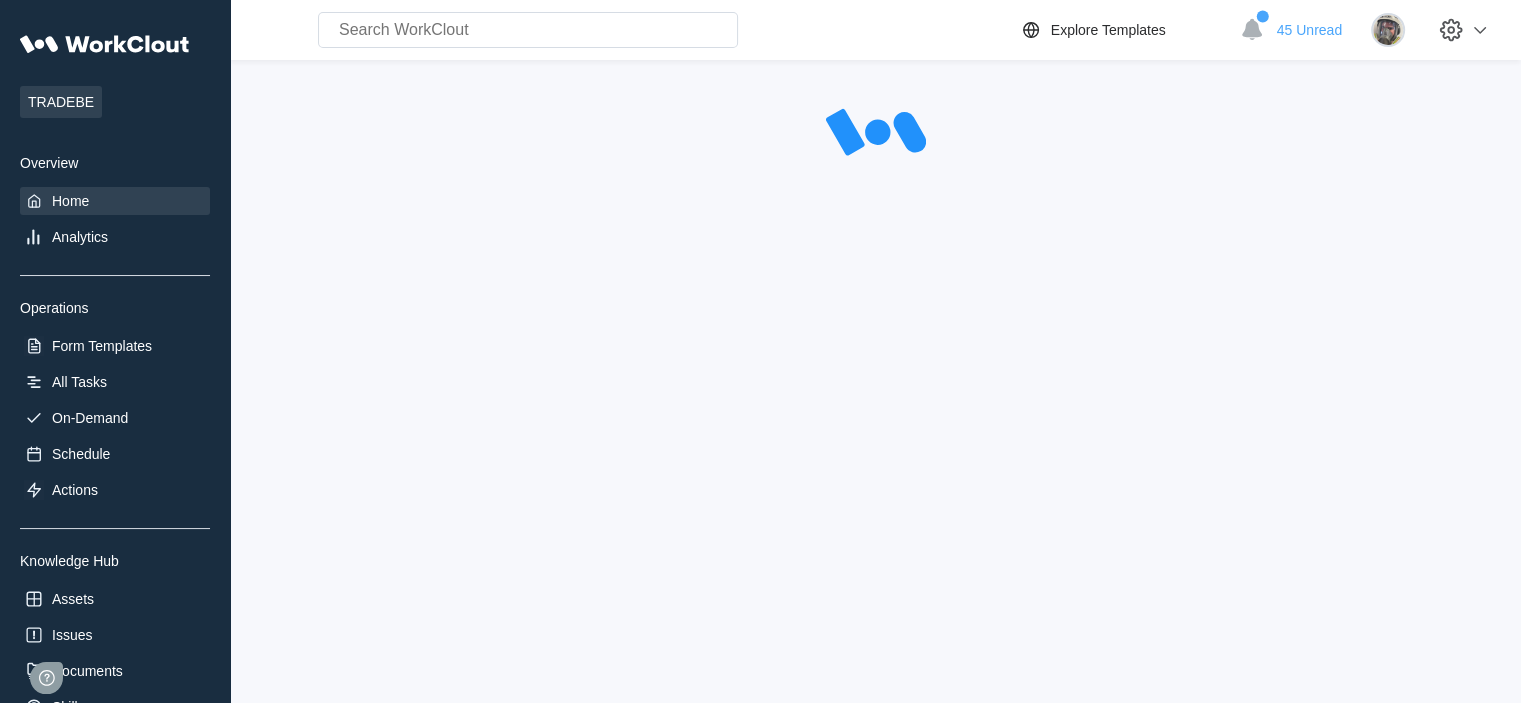 scroll, scrollTop: 0, scrollLeft: 0, axis: both 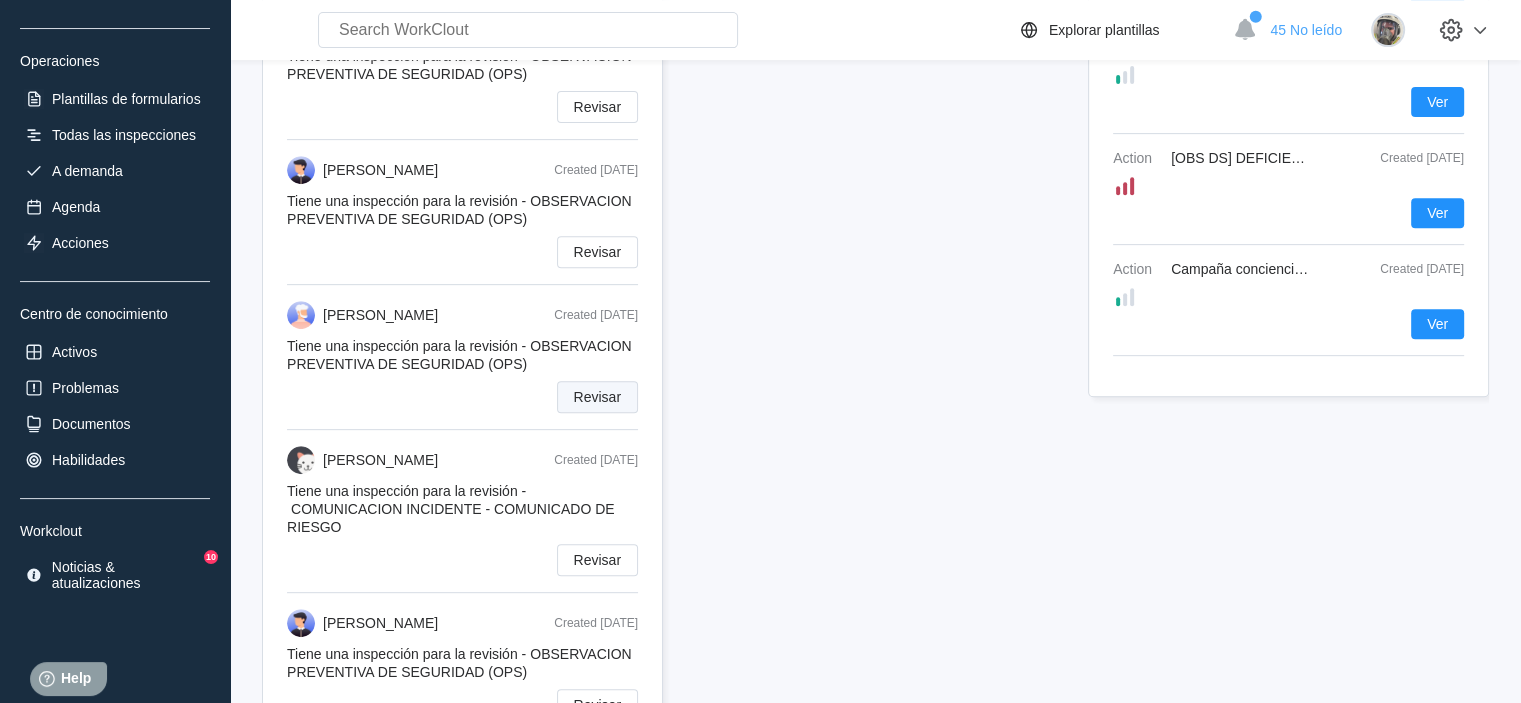 click on "Revisar" at bounding box center (597, 397) 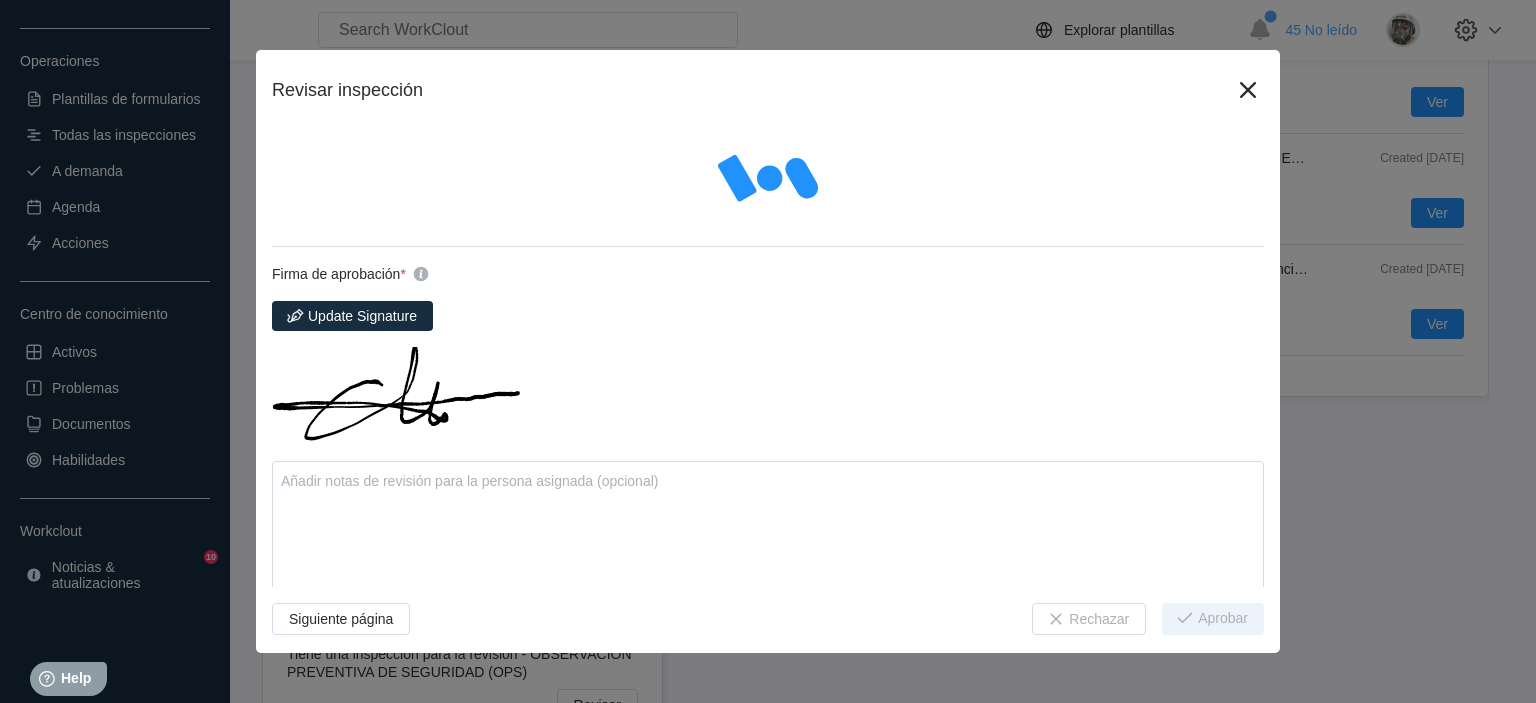 type on "x" 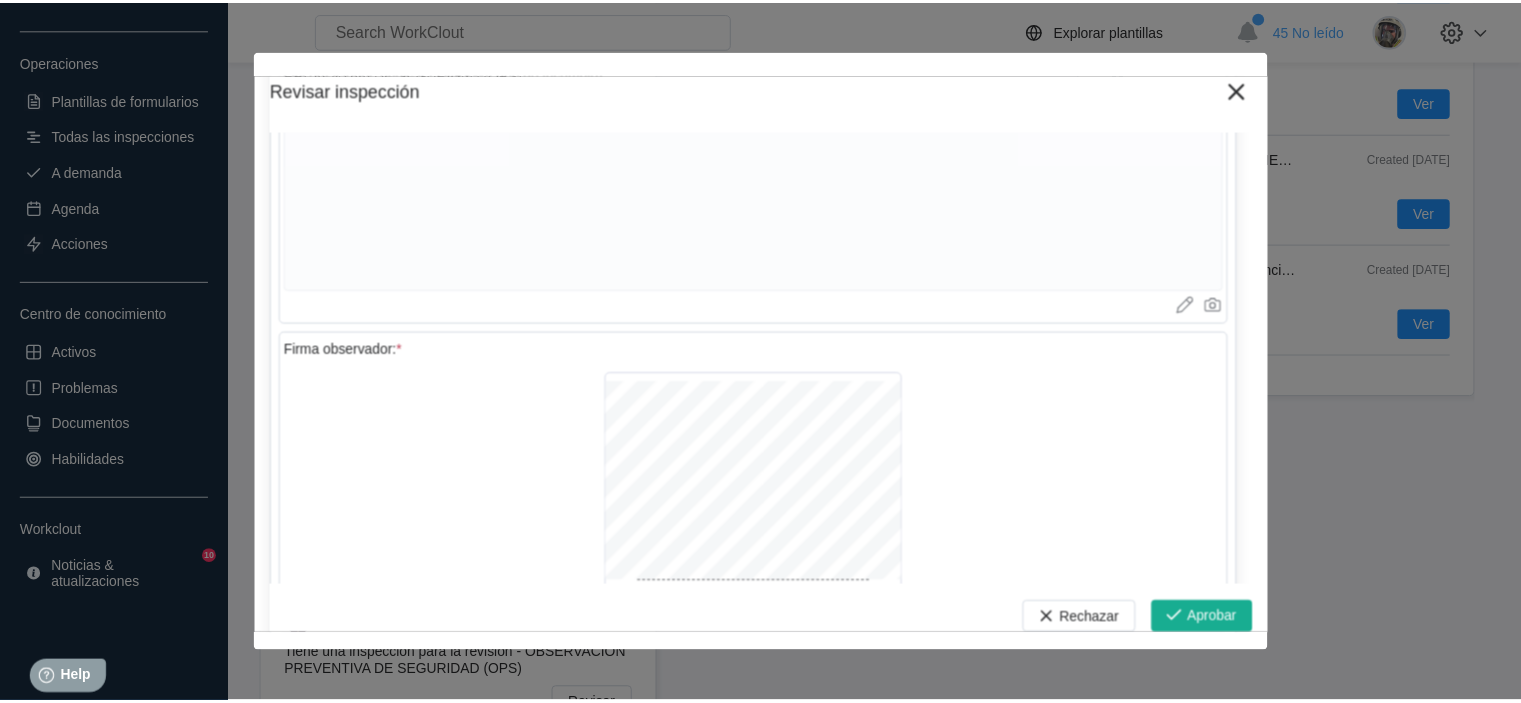 scroll, scrollTop: 6900, scrollLeft: 0, axis: vertical 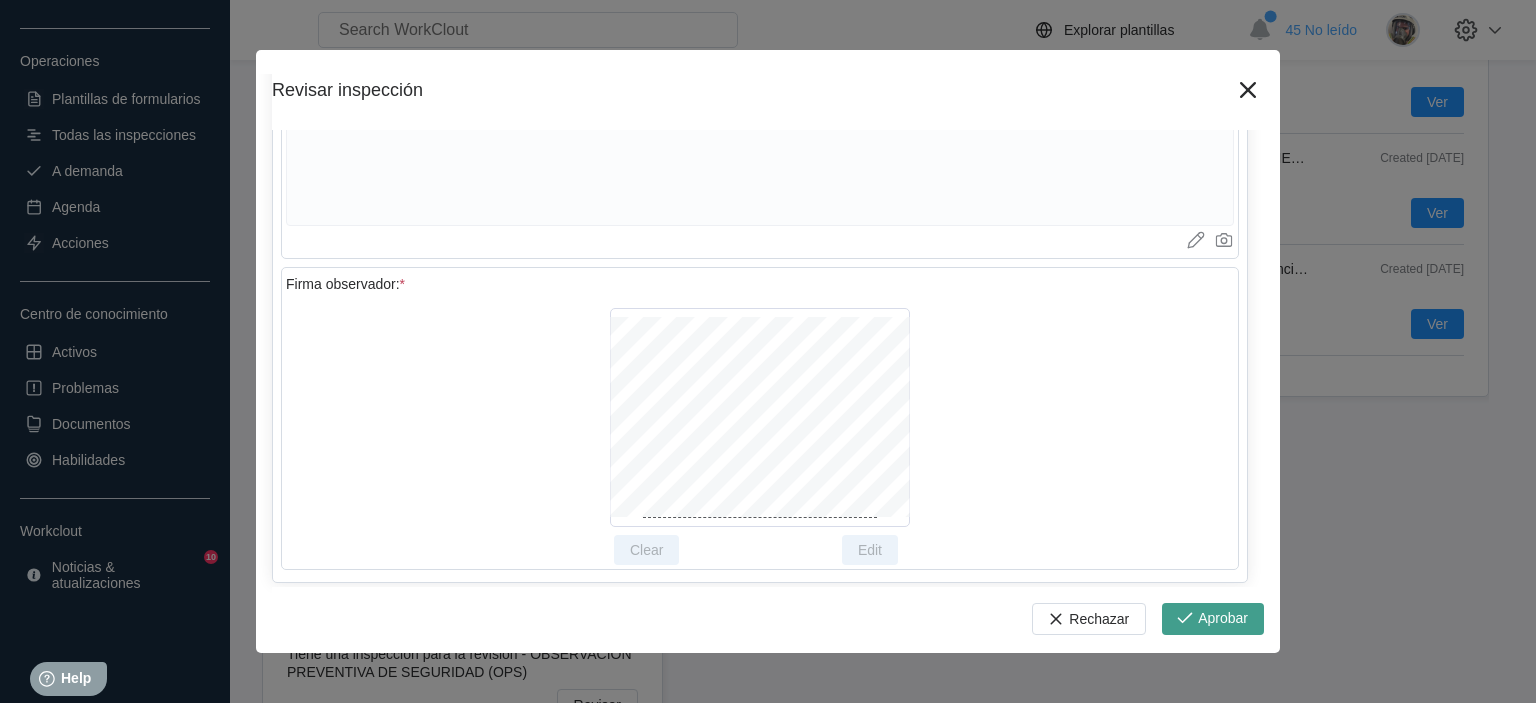 click on "Aprobar" at bounding box center [1223, 619] 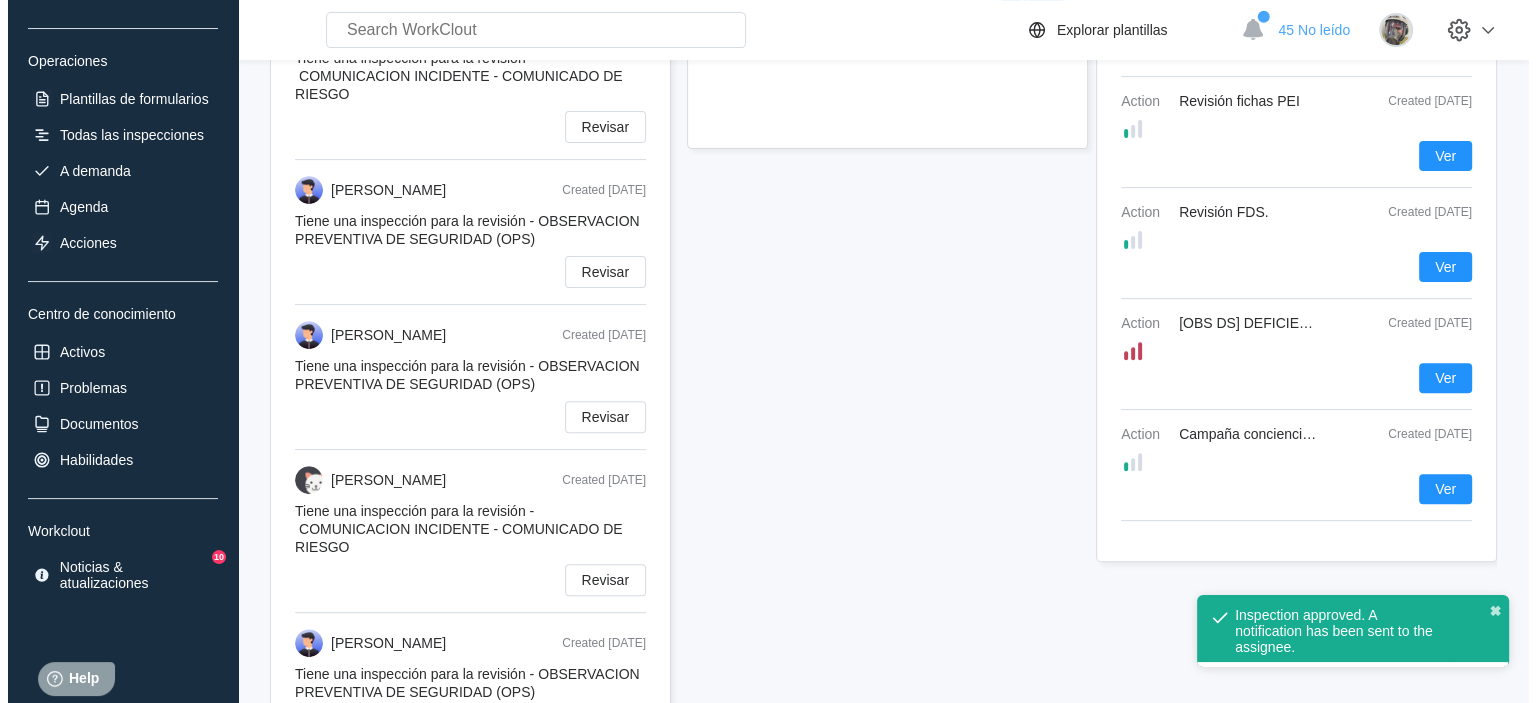 scroll, scrollTop: 600, scrollLeft: 0, axis: vertical 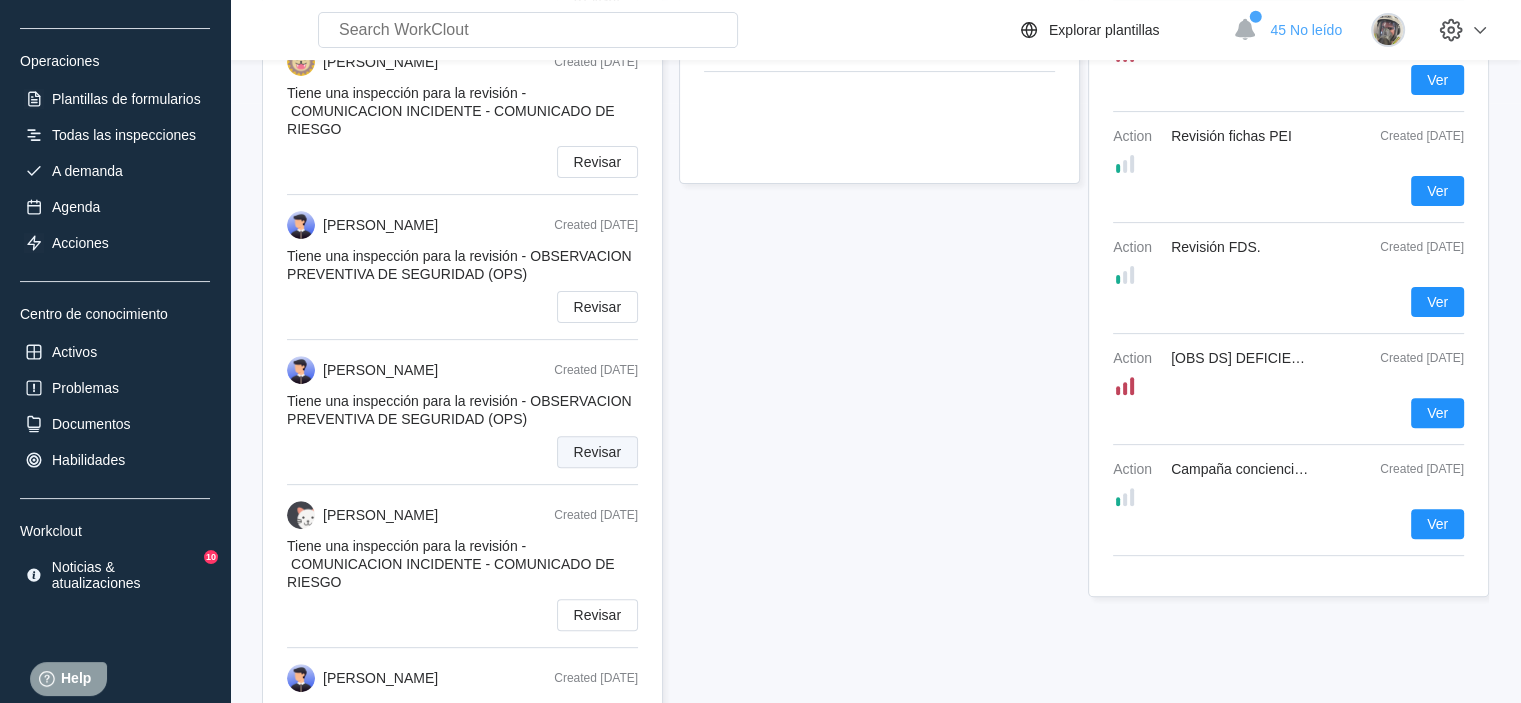 click on "Revisar" at bounding box center (597, 452) 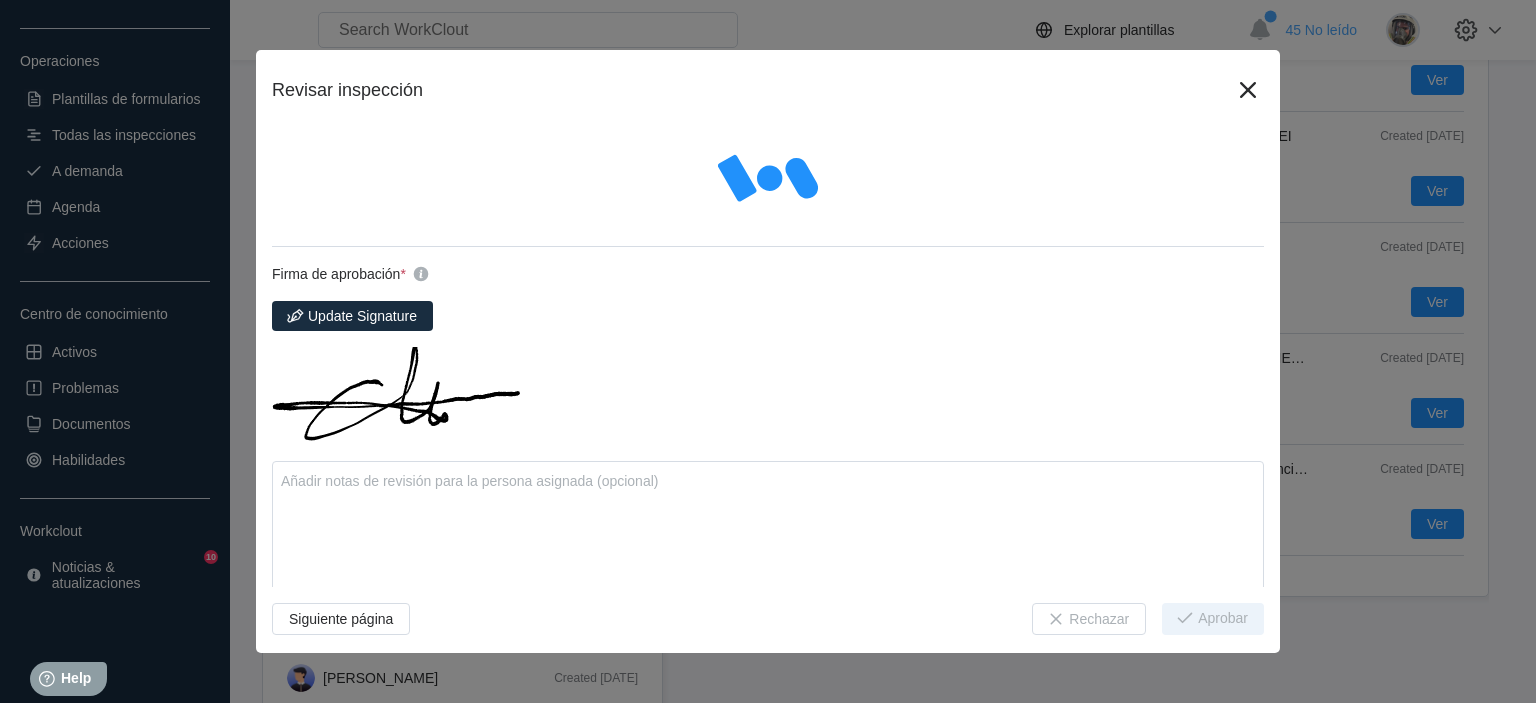 type on "x" 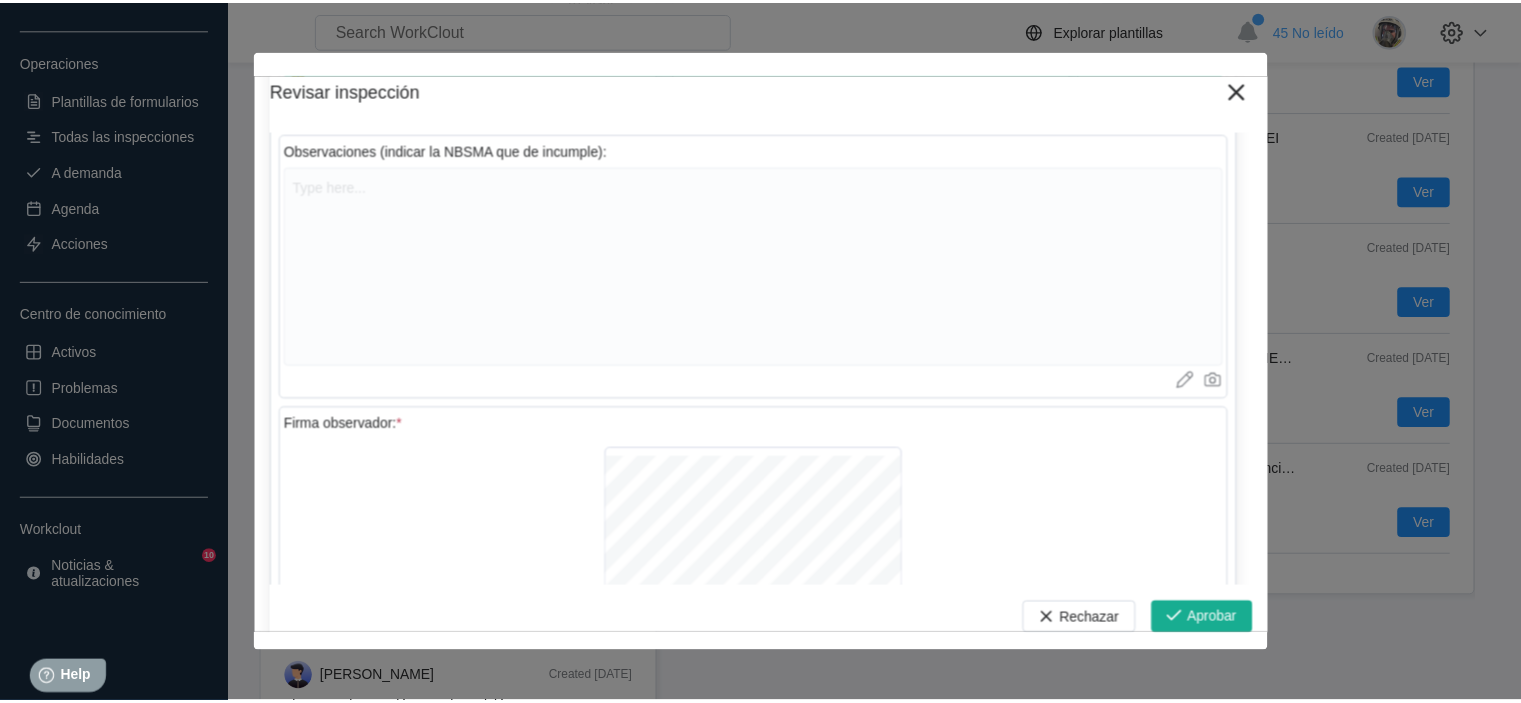 scroll, scrollTop: 6900, scrollLeft: 0, axis: vertical 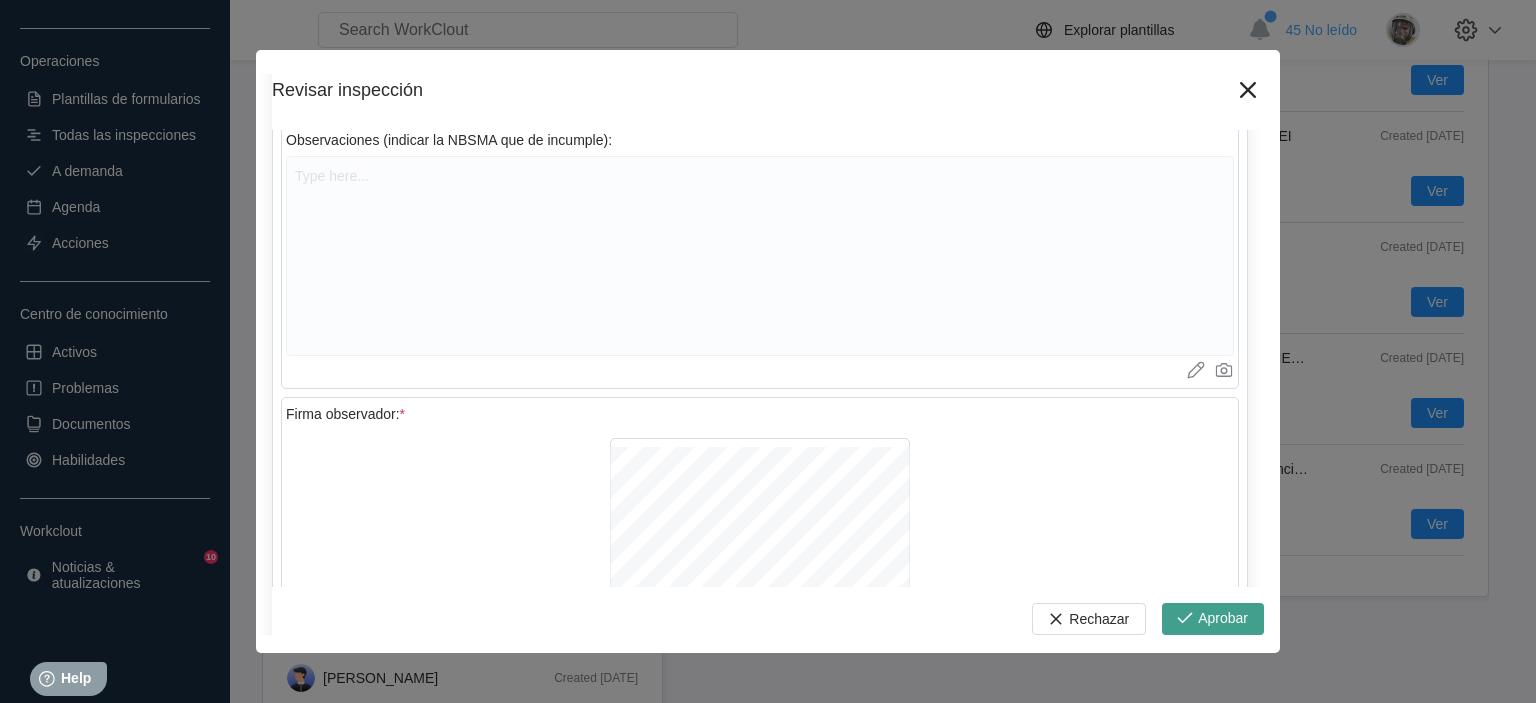 click on "Aprobar" at bounding box center (1223, 619) 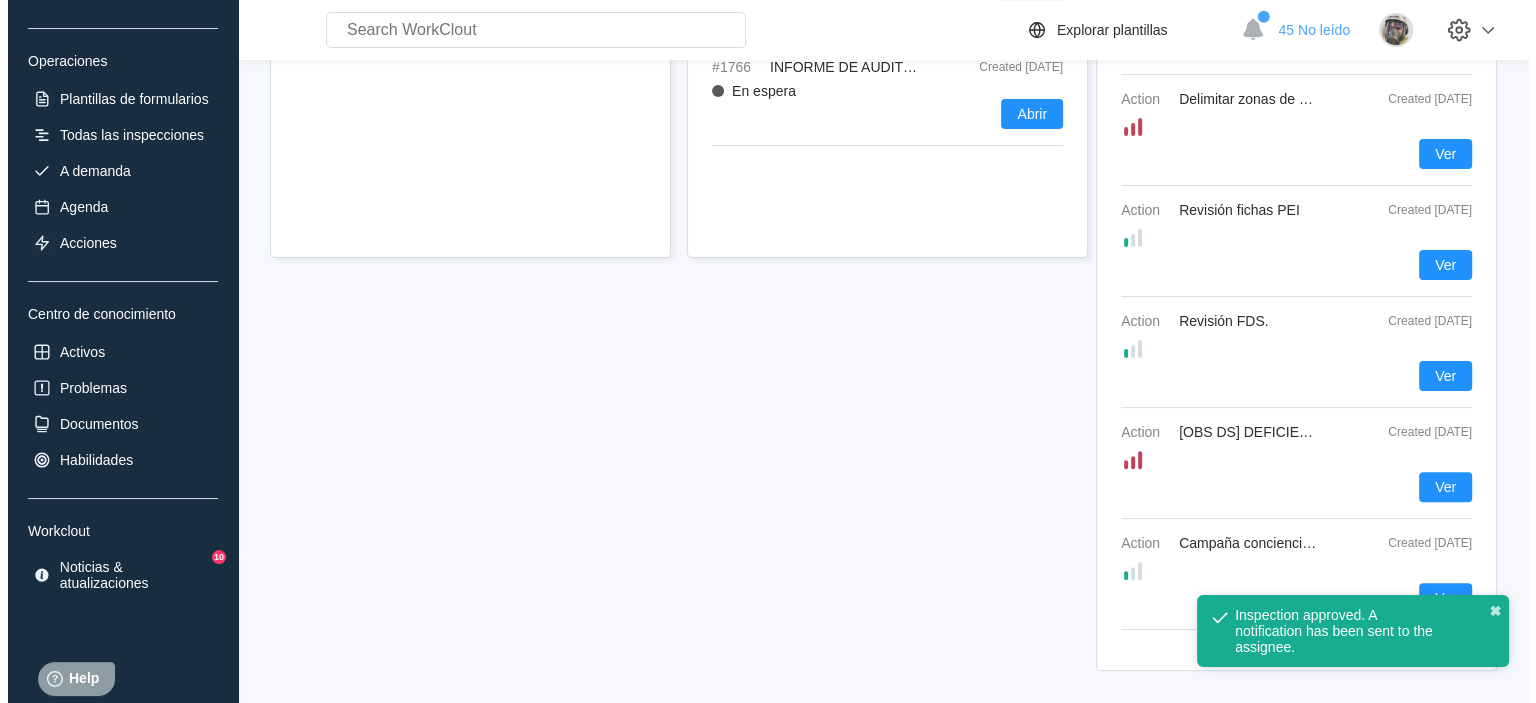scroll, scrollTop: 600, scrollLeft: 0, axis: vertical 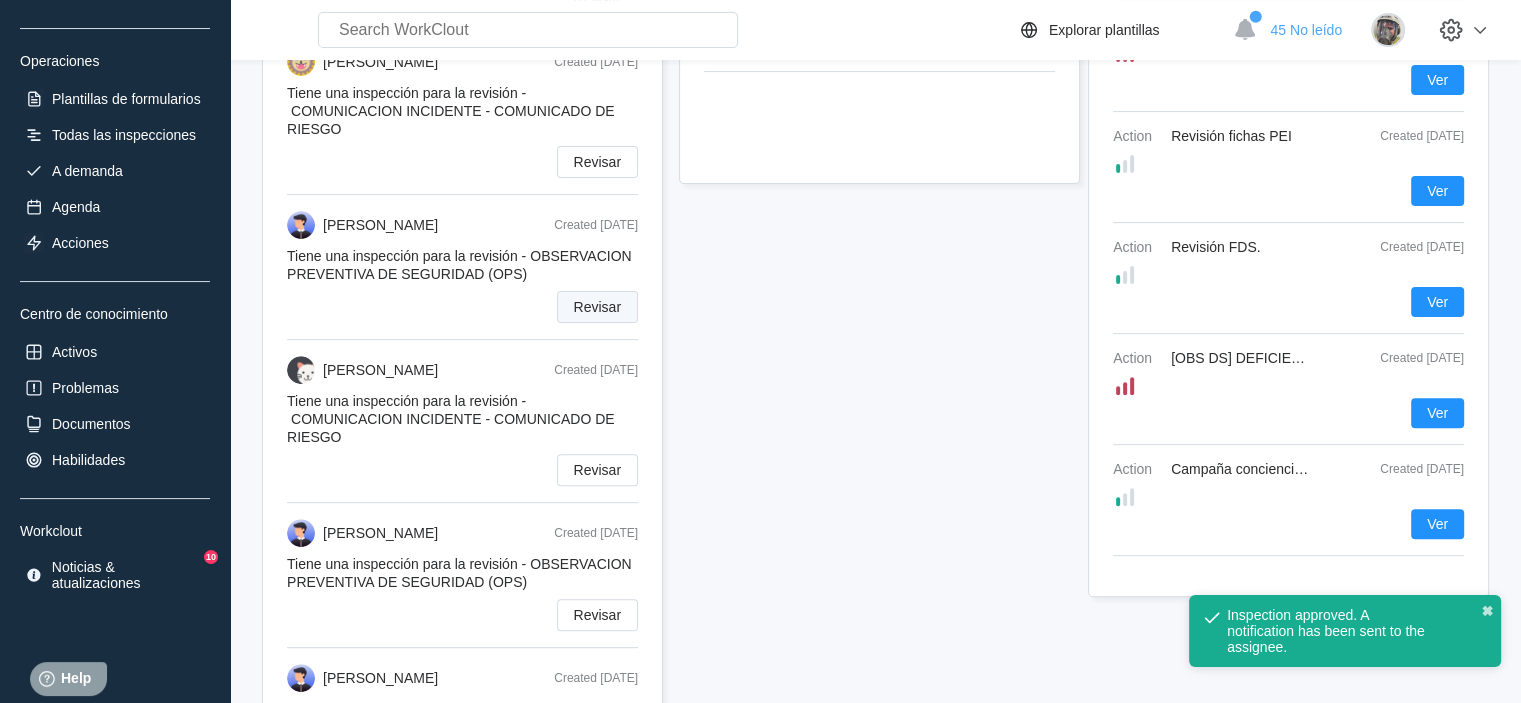 click on "Revisar" at bounding box center (597, 307) 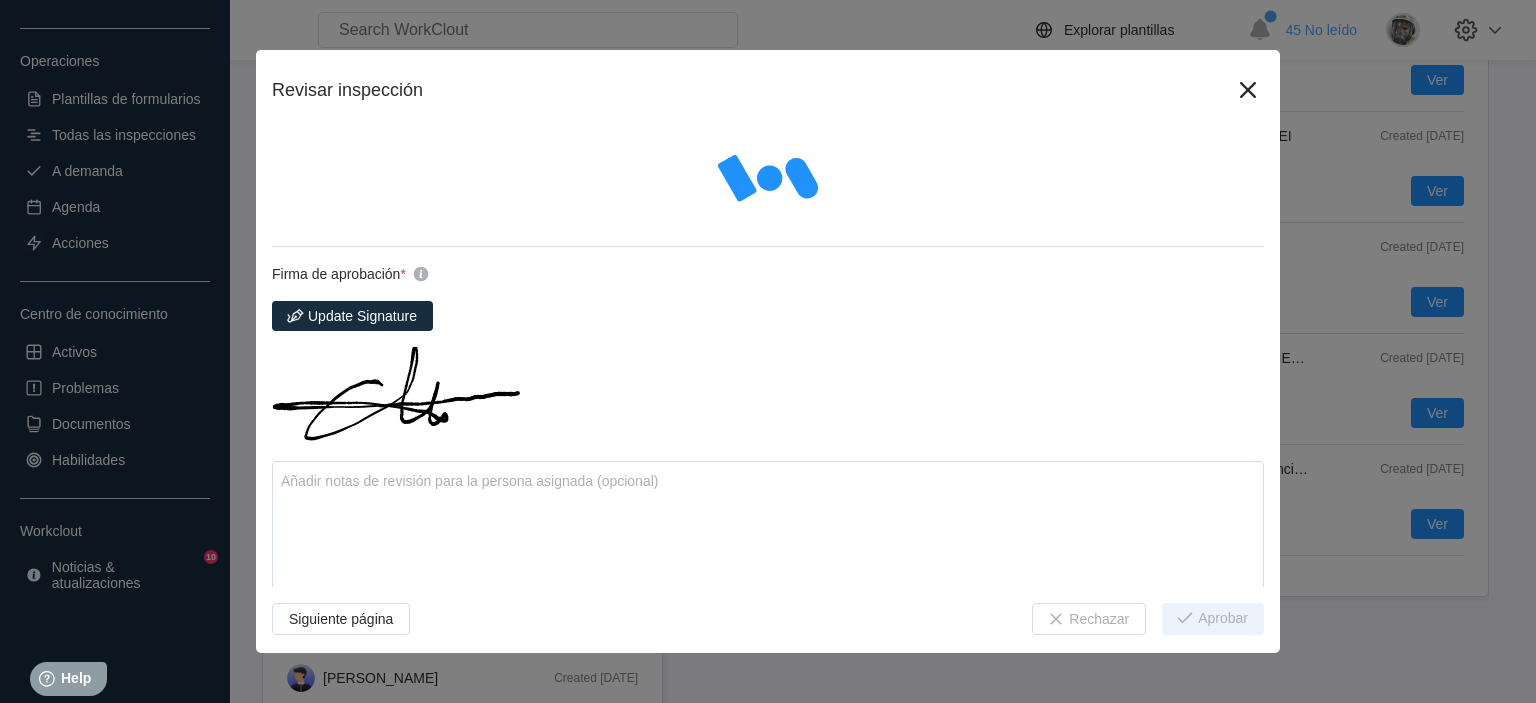 type on "x" 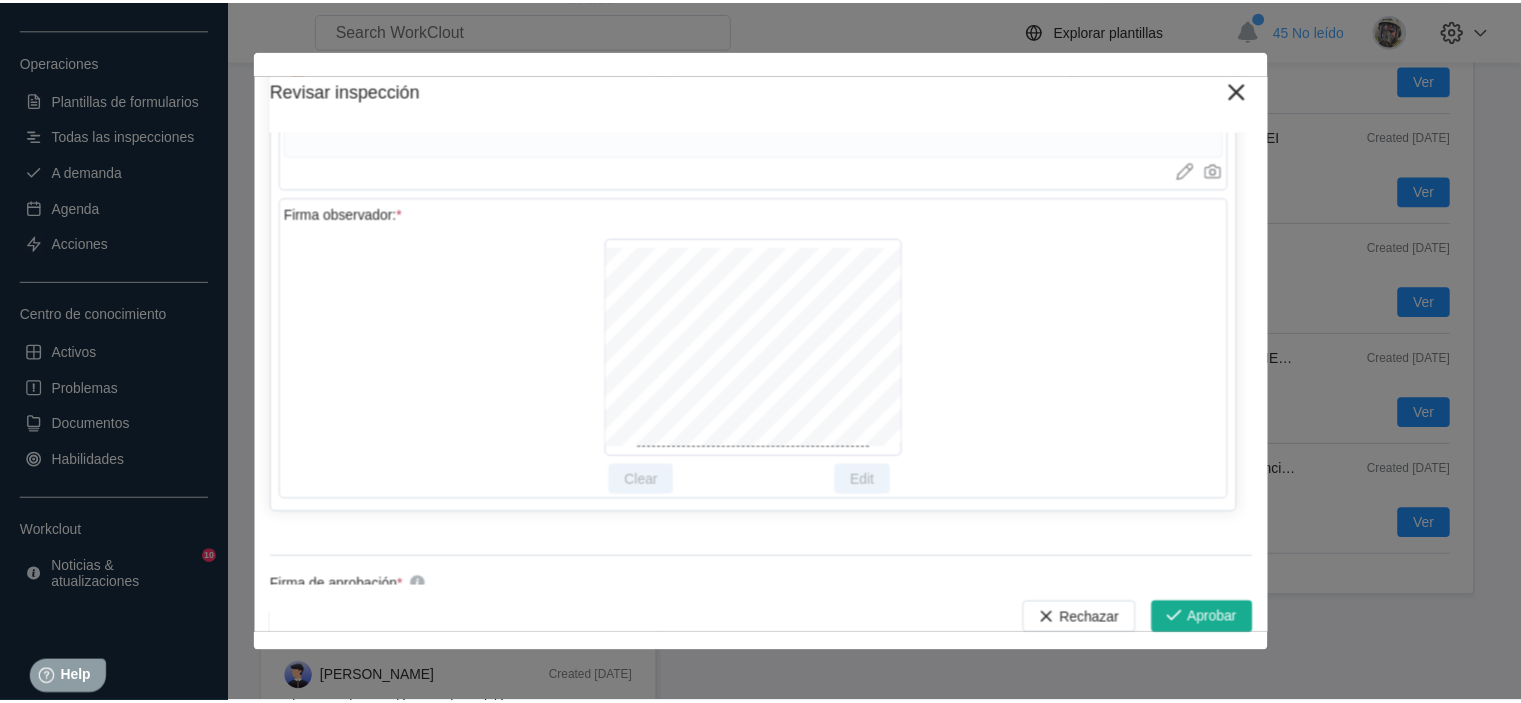 scroll, scrollTop: 7200, scrollLeft: 0, axis: vertical 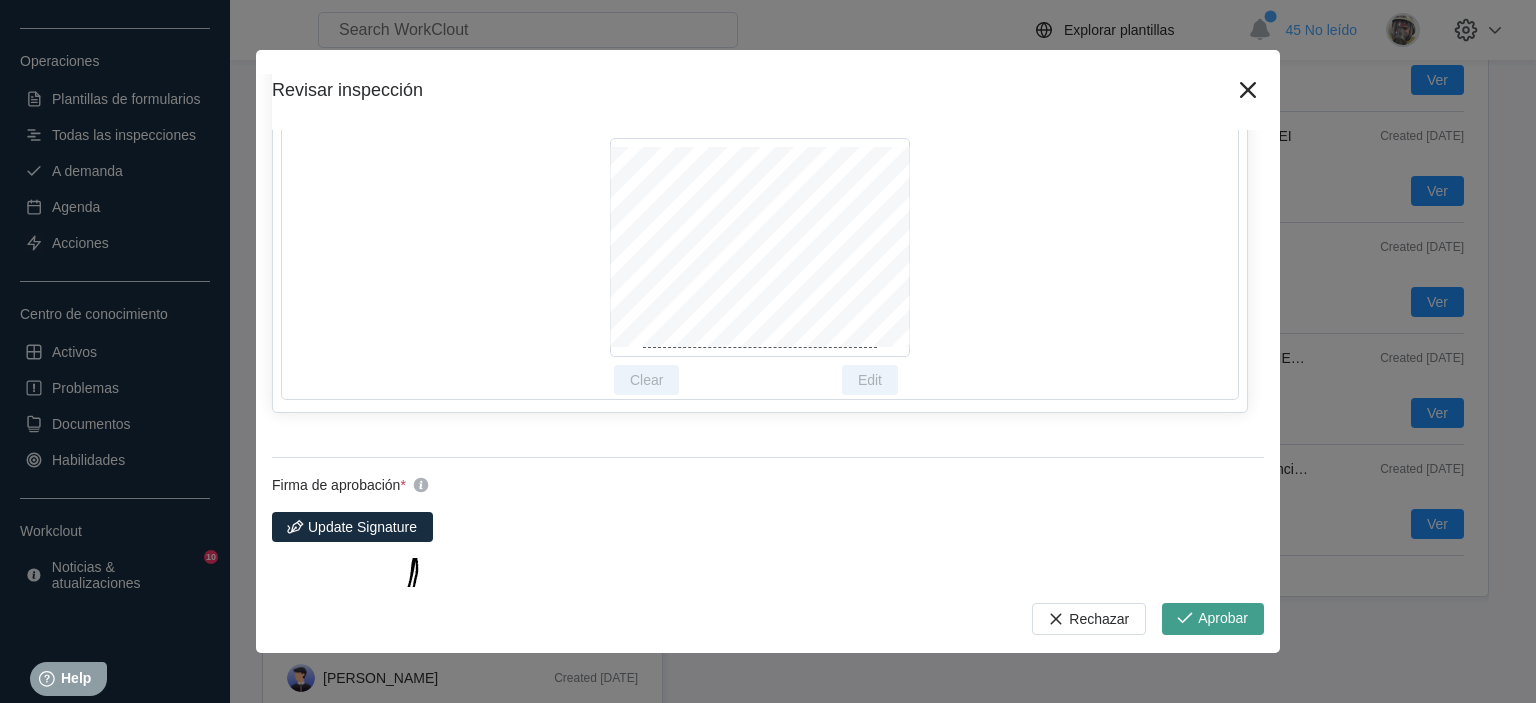 click on "Aprobar" at bounding box center [1223, 619] 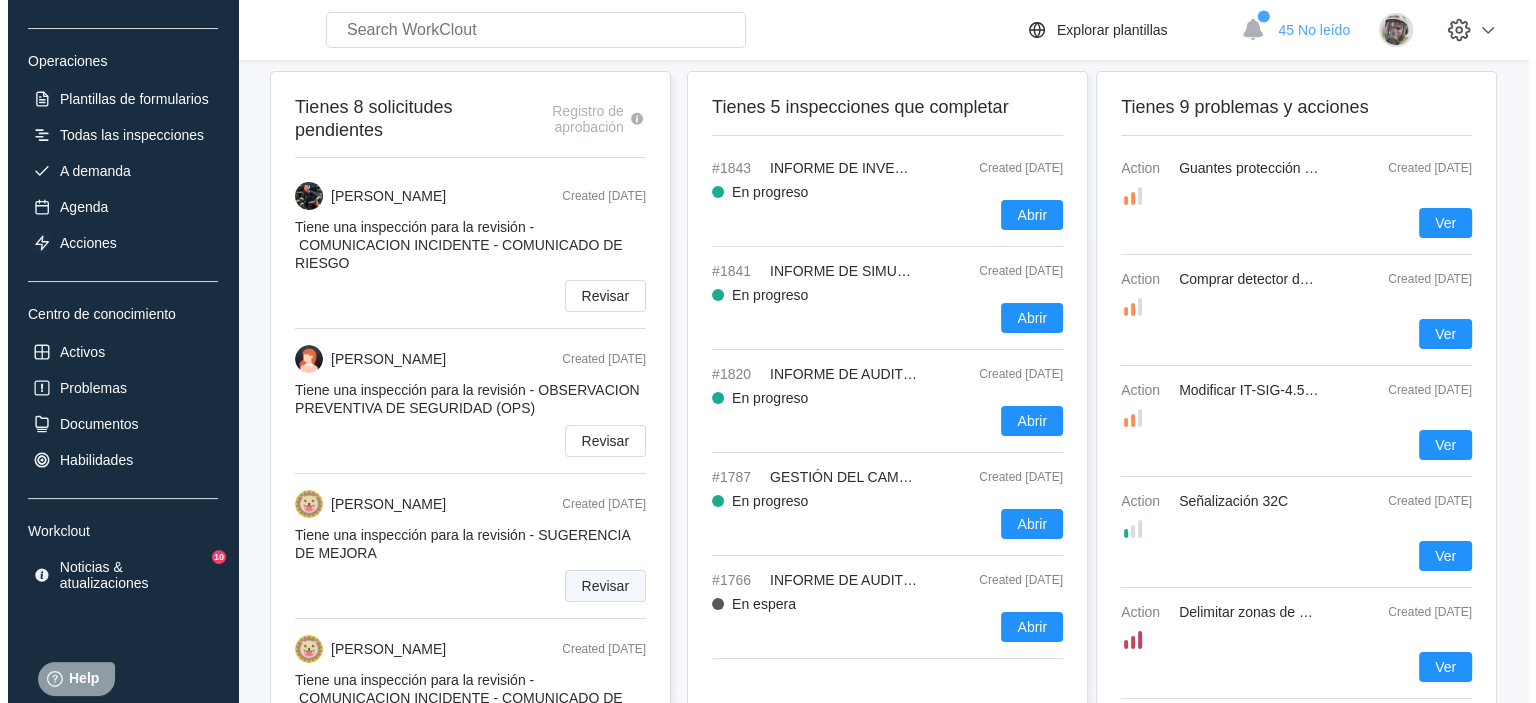 scroll, scrollTop: 0, scrollLeft: 0, axis: both 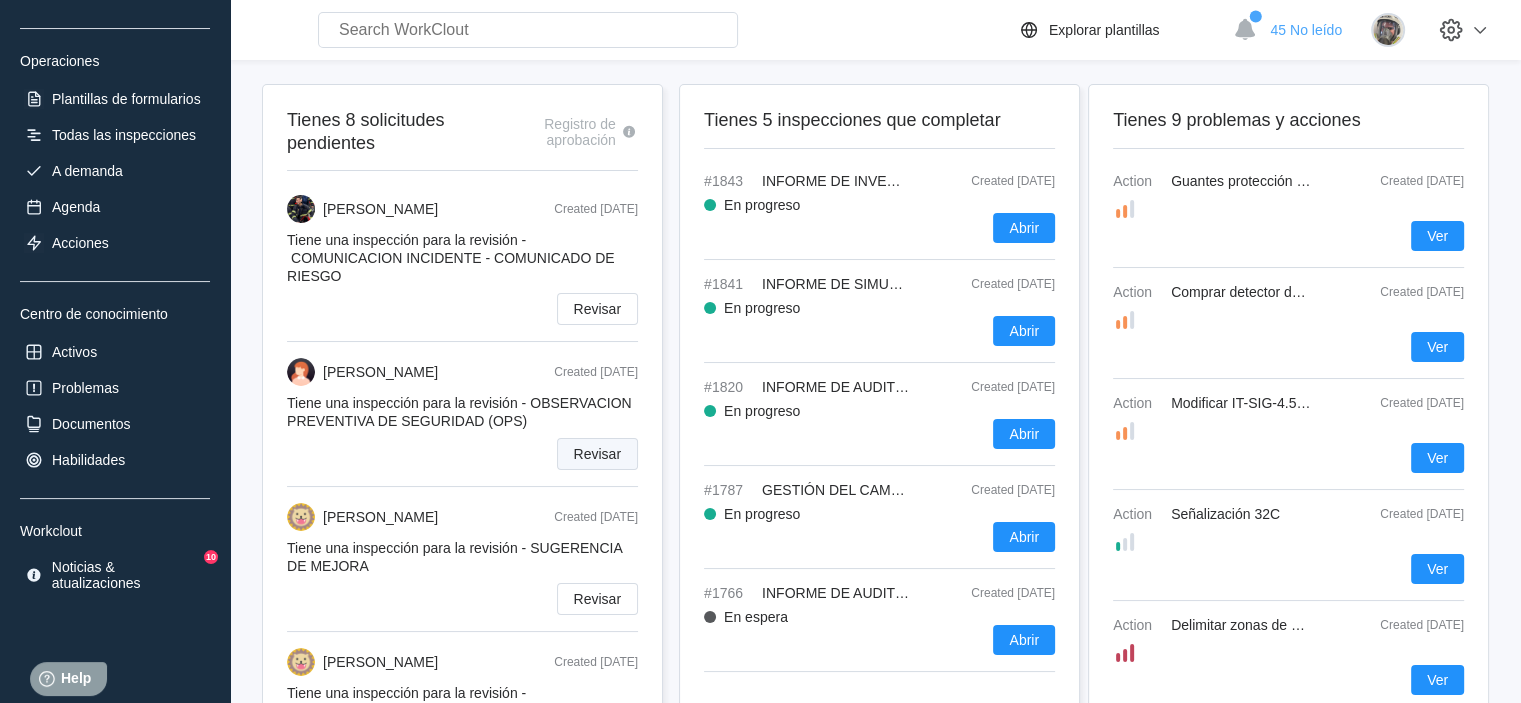 click on "Revisar" at bounding box center [597, 454] 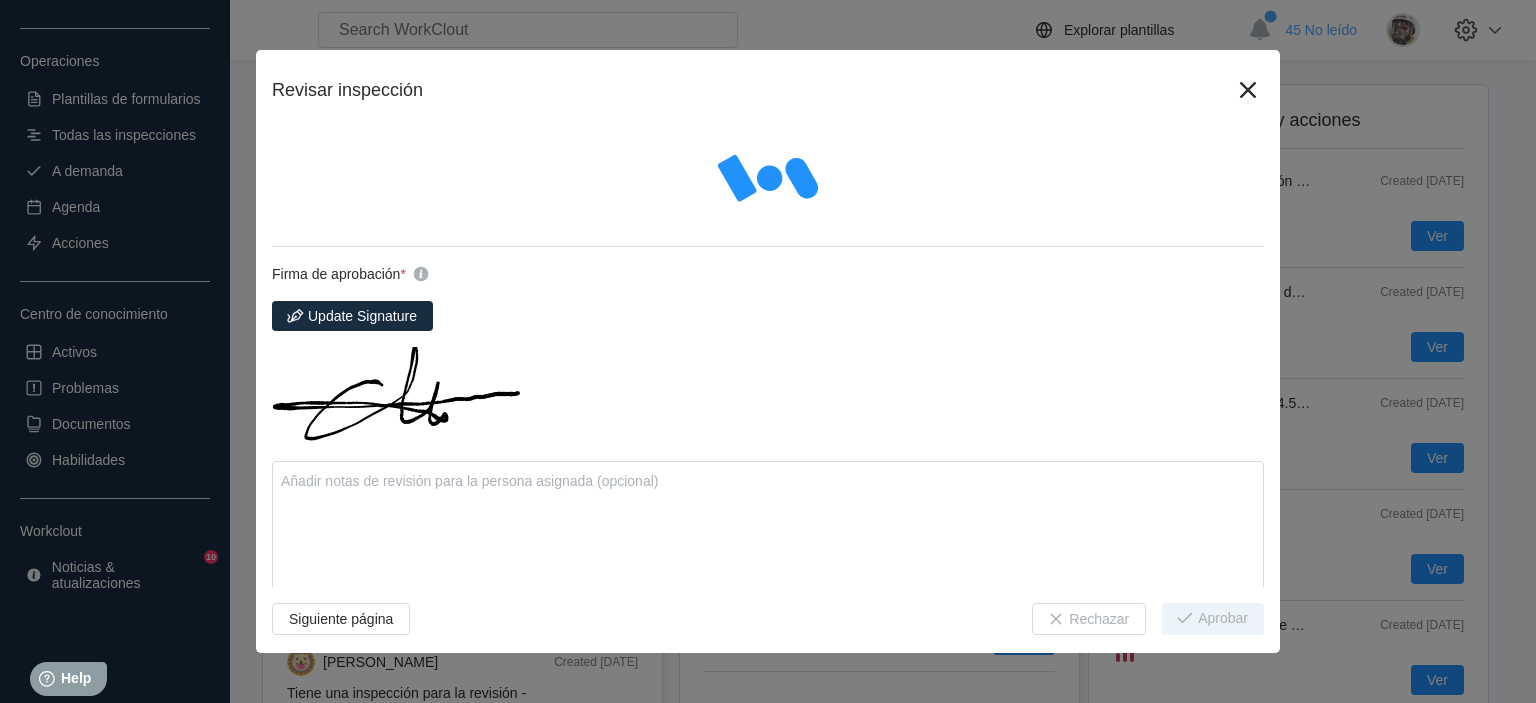type on "x" 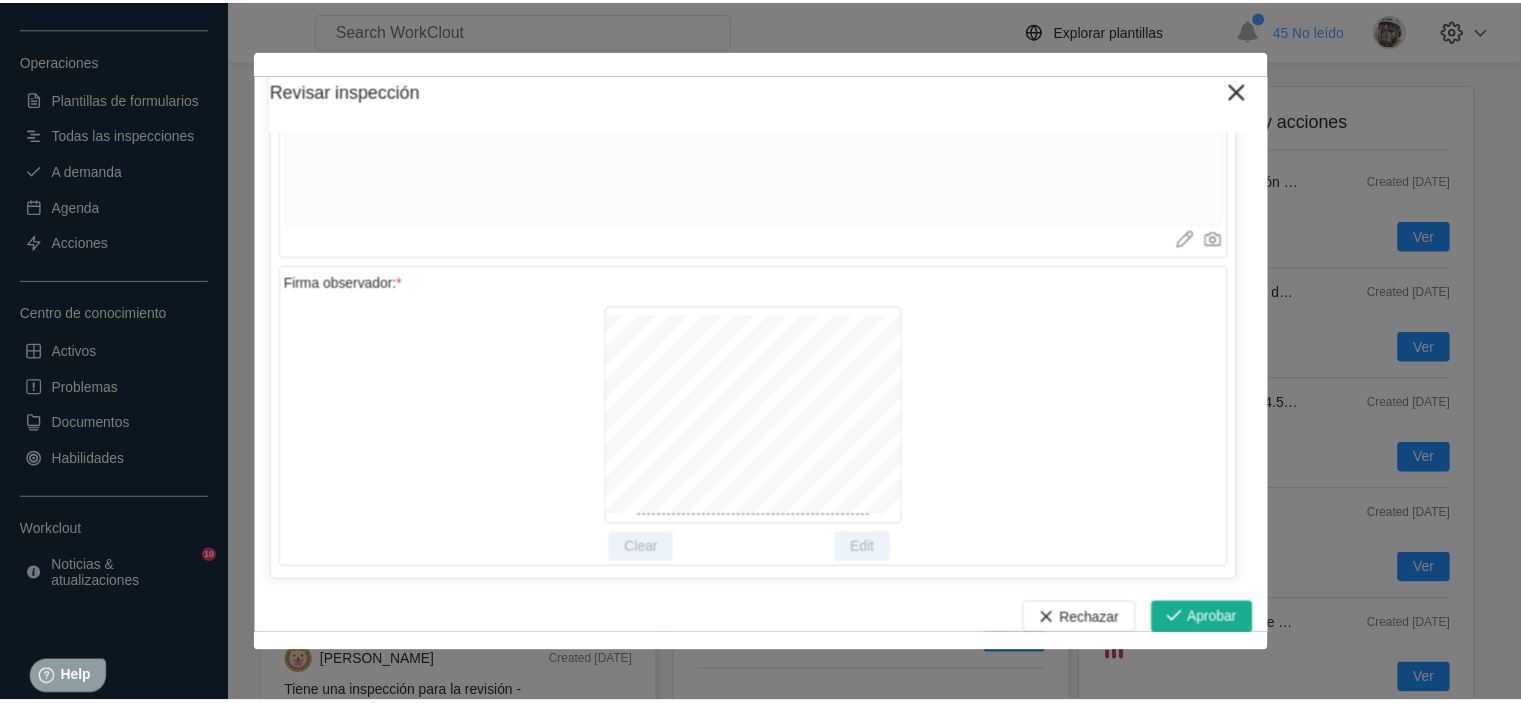 scroll, scrollTop: 7100, scrollLeft: 0, axis: vertical 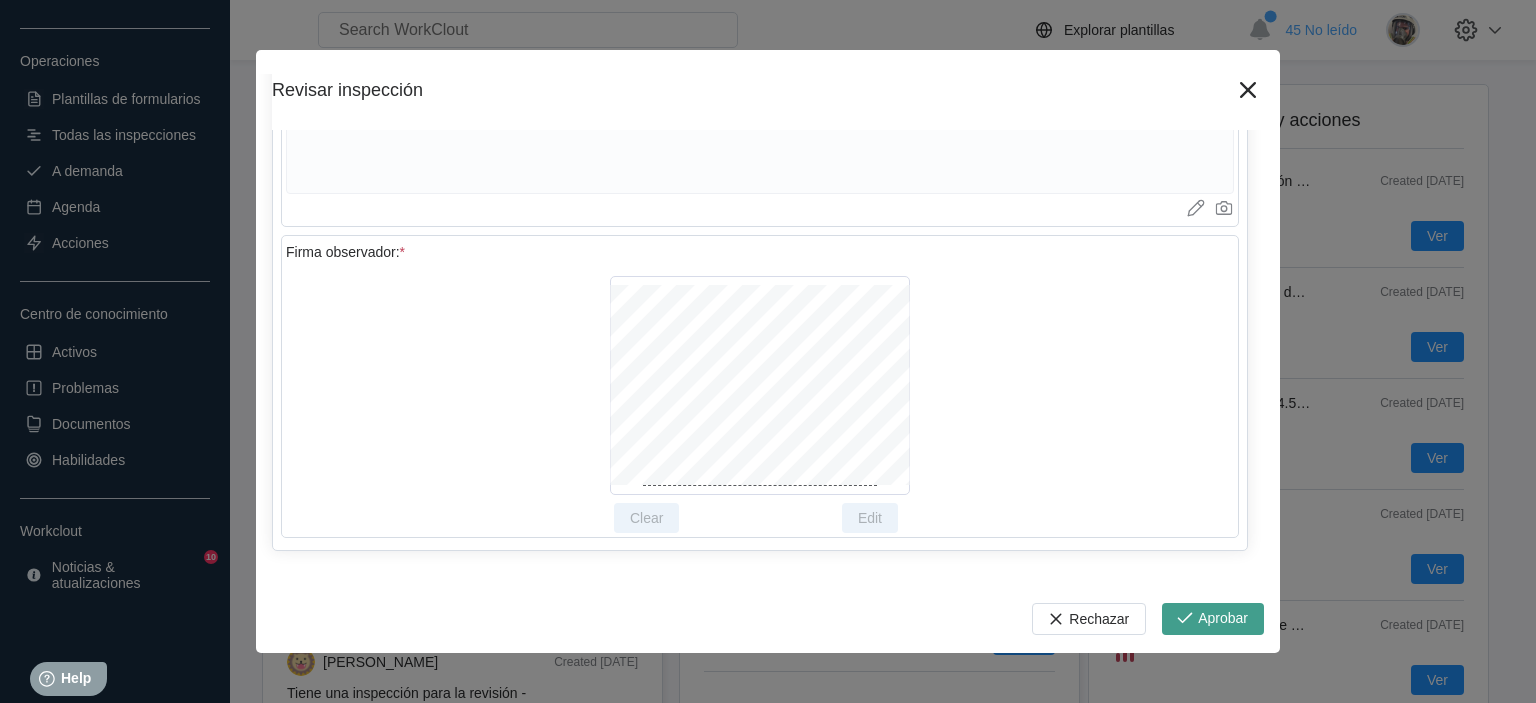 click on "Aprobar" at bounding box center (1223, 619) 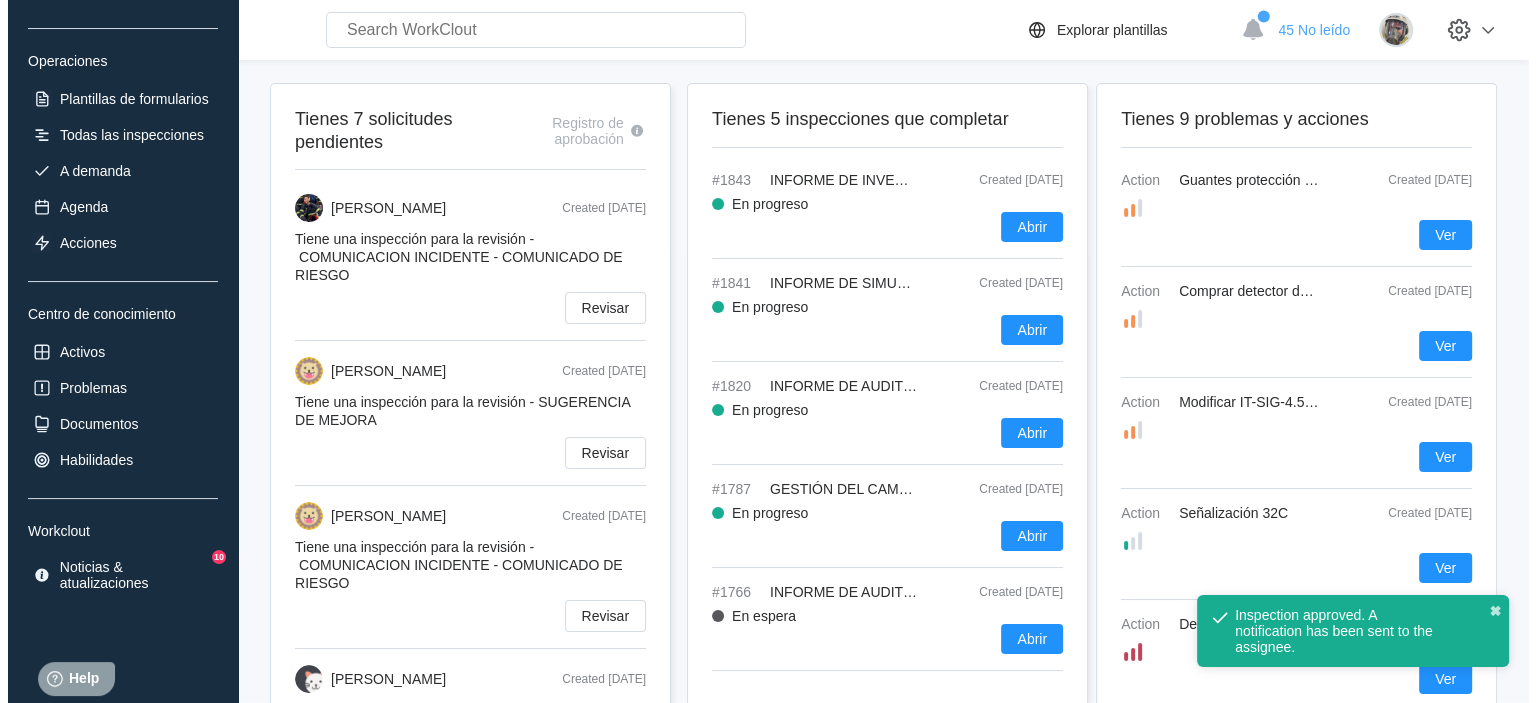 scroll, scrollTop: 0, scrollLeft: 0, axis: both 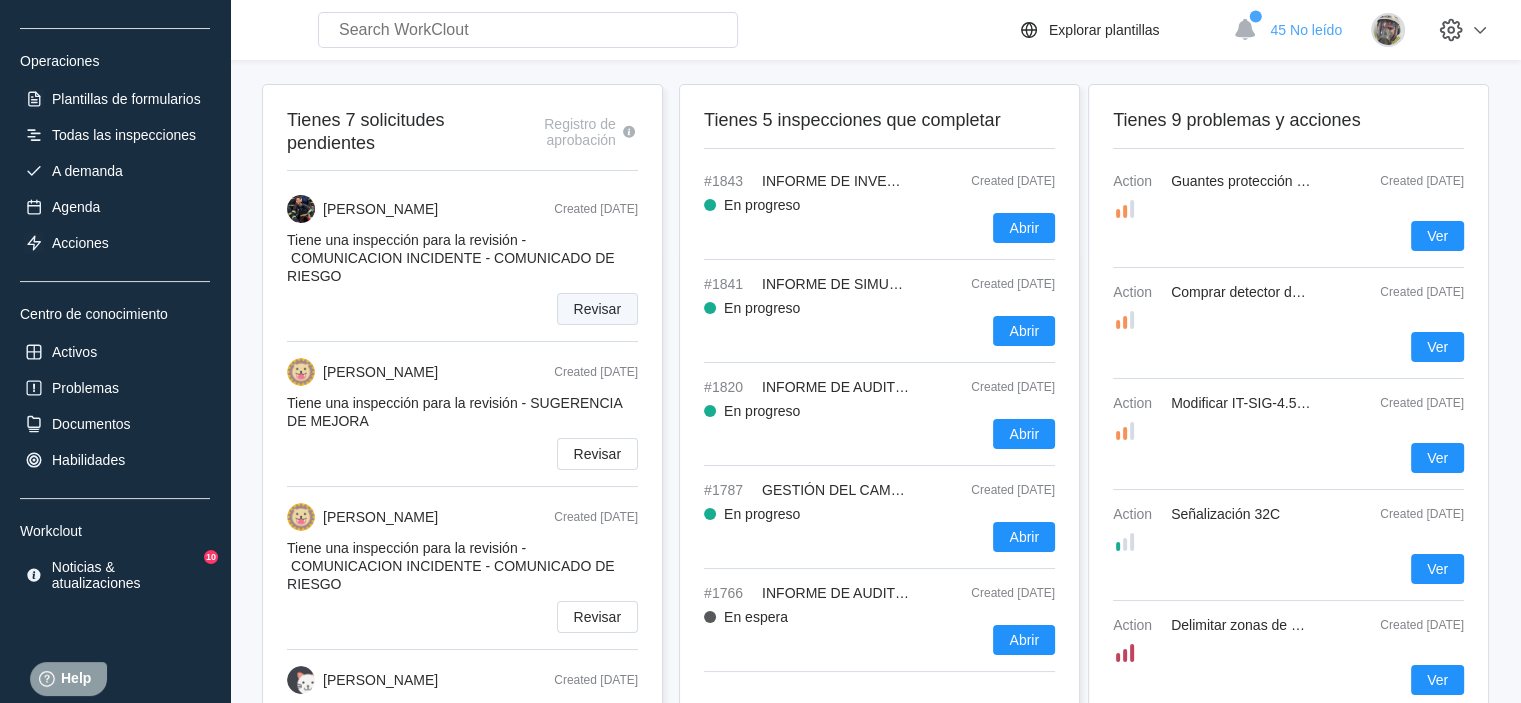 click on "Revisar" at bounding box center [597, 309] 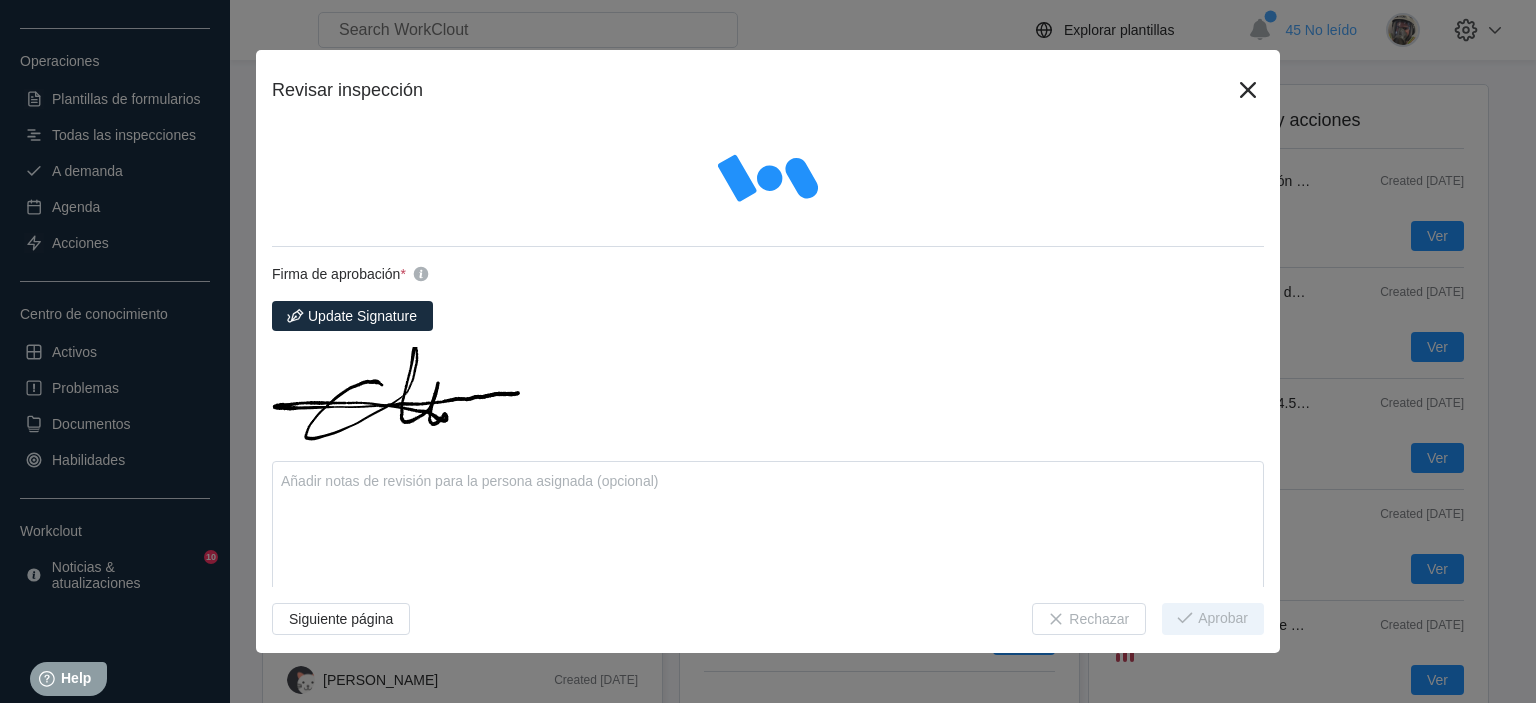 type on "x" 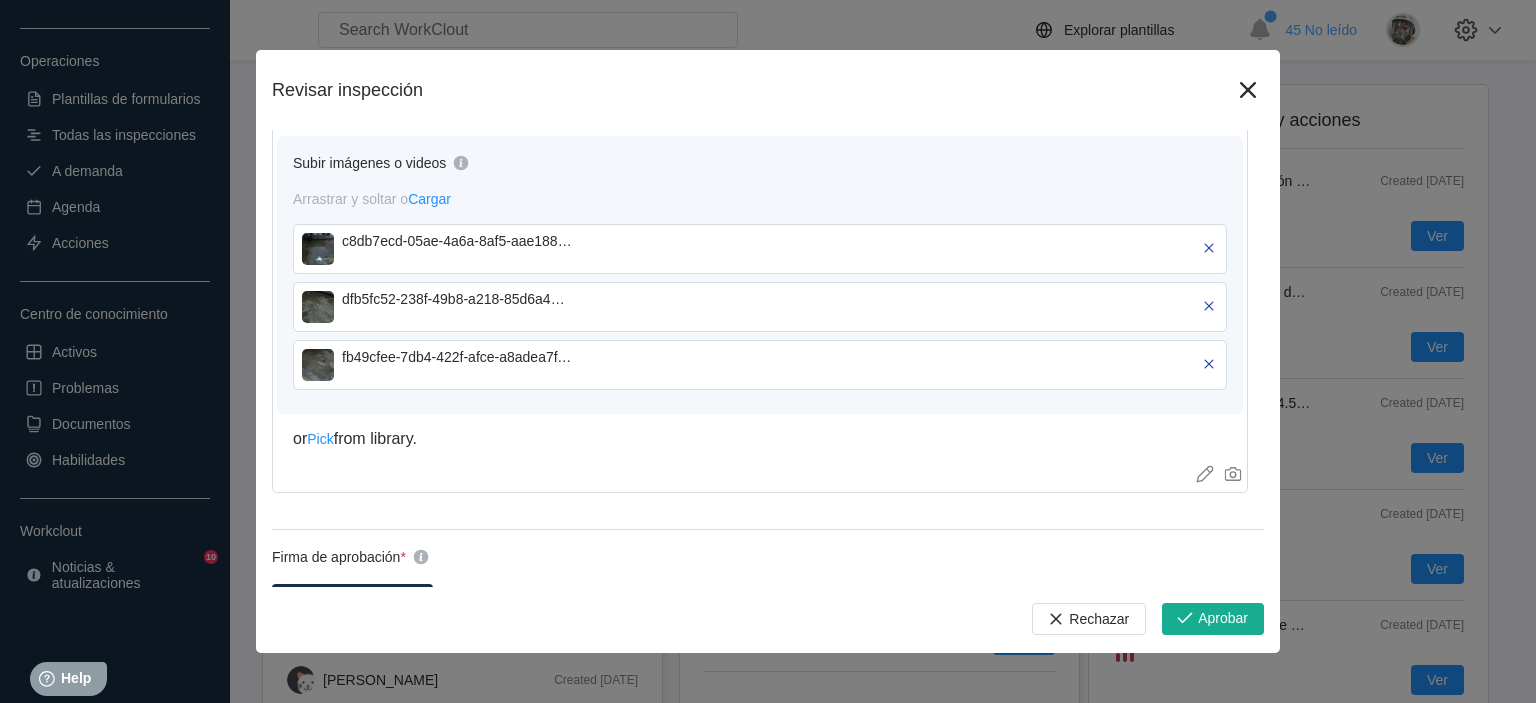 scroll, scrollTop: 1700, scrollLeft: 0, axis: vertical 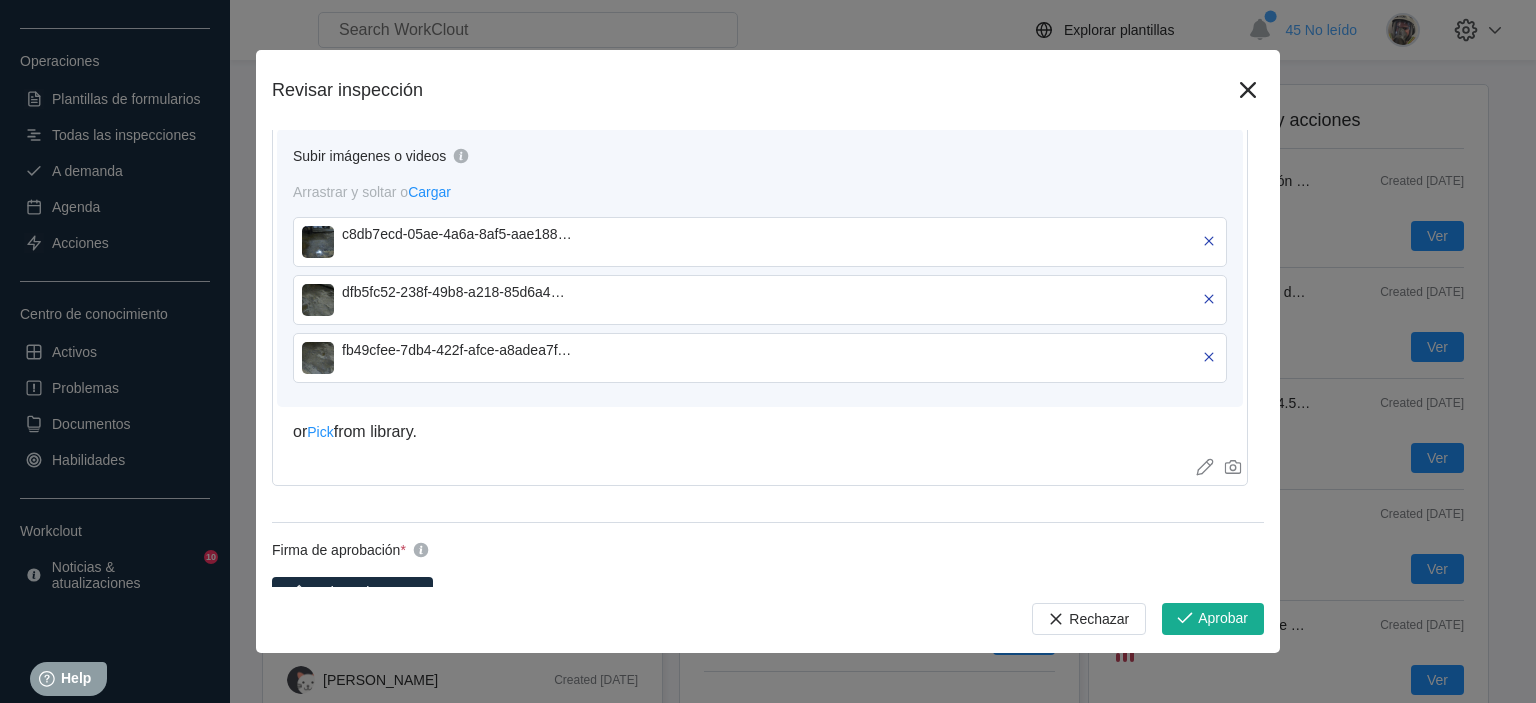 click on "c8db7ecd-05ae-4a6a-8af5-aae1883b424c.png" at bounding box center (760, 242) 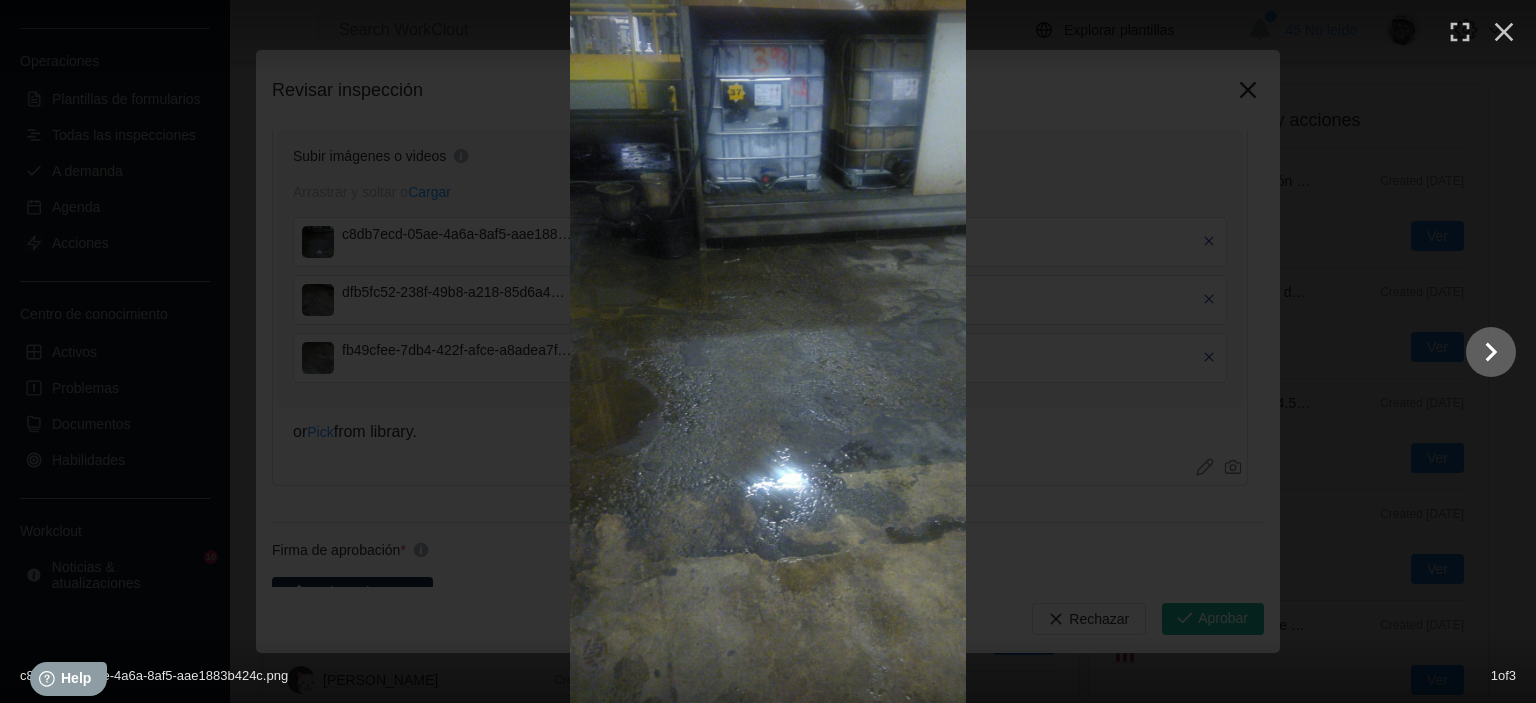 click 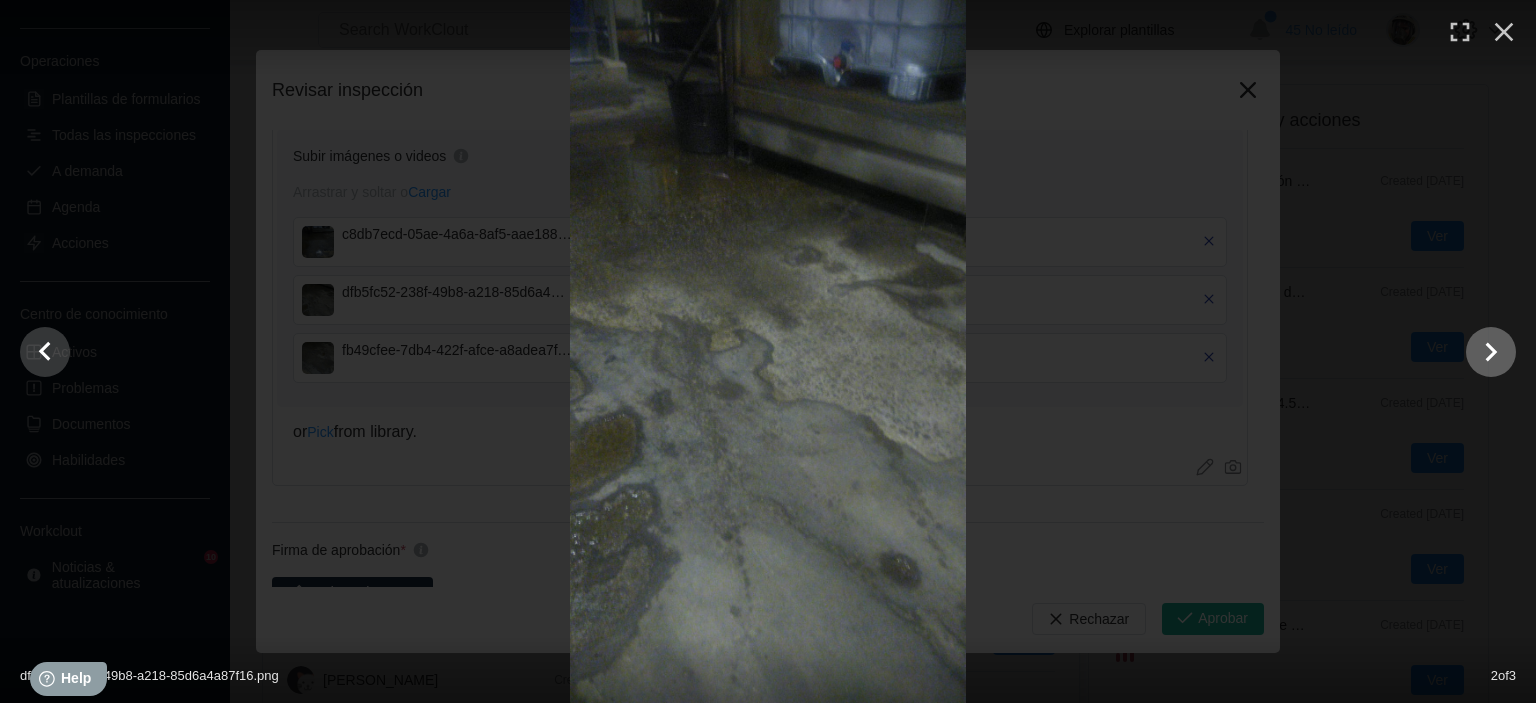 click 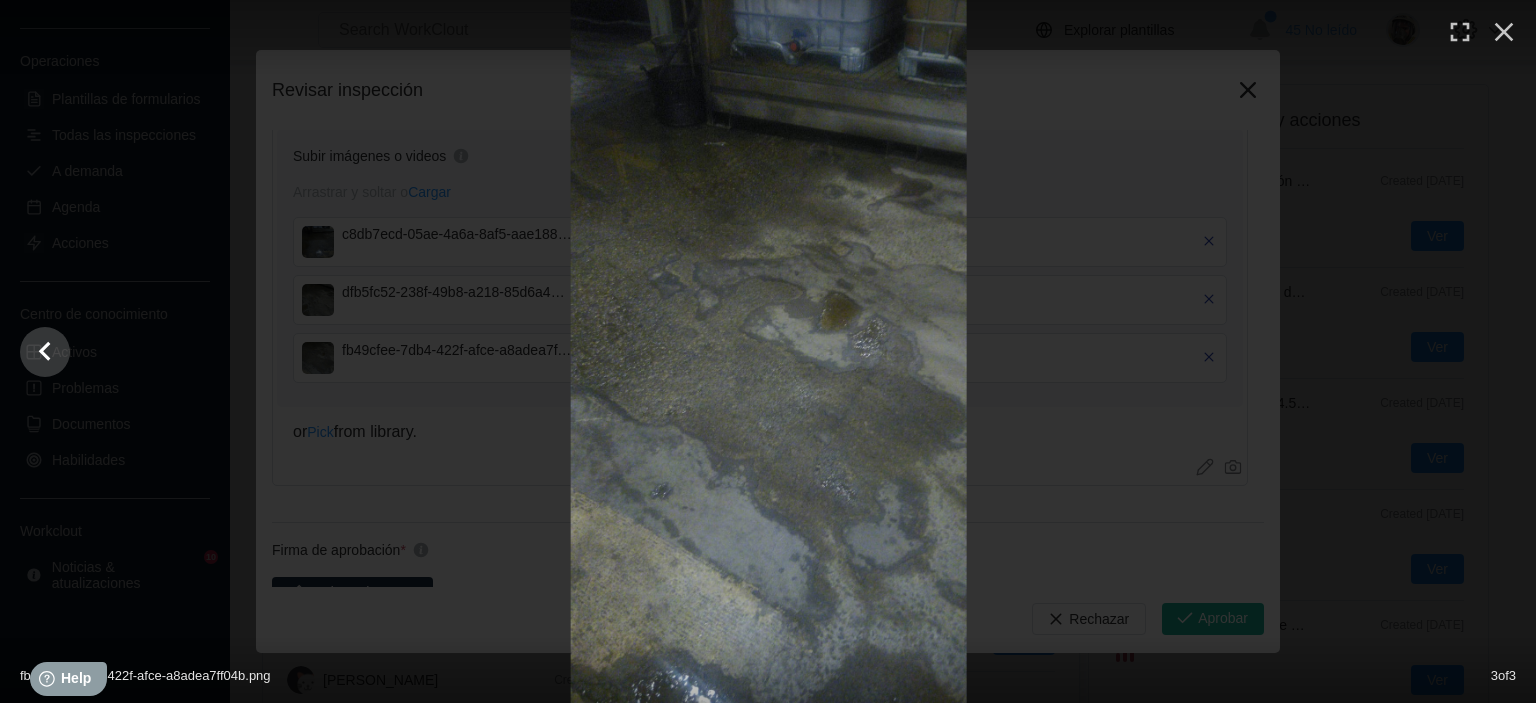 click at bounding box center [769, 351] 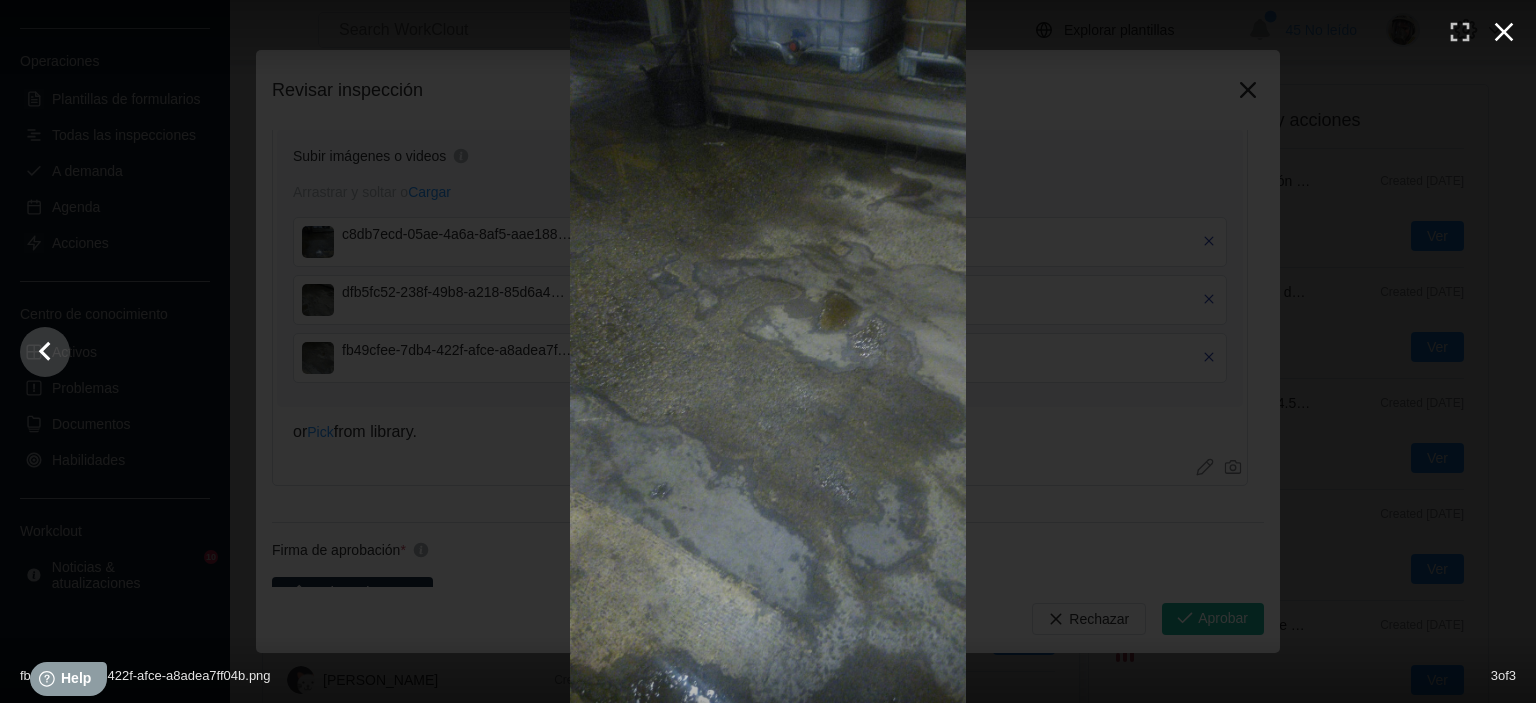 click 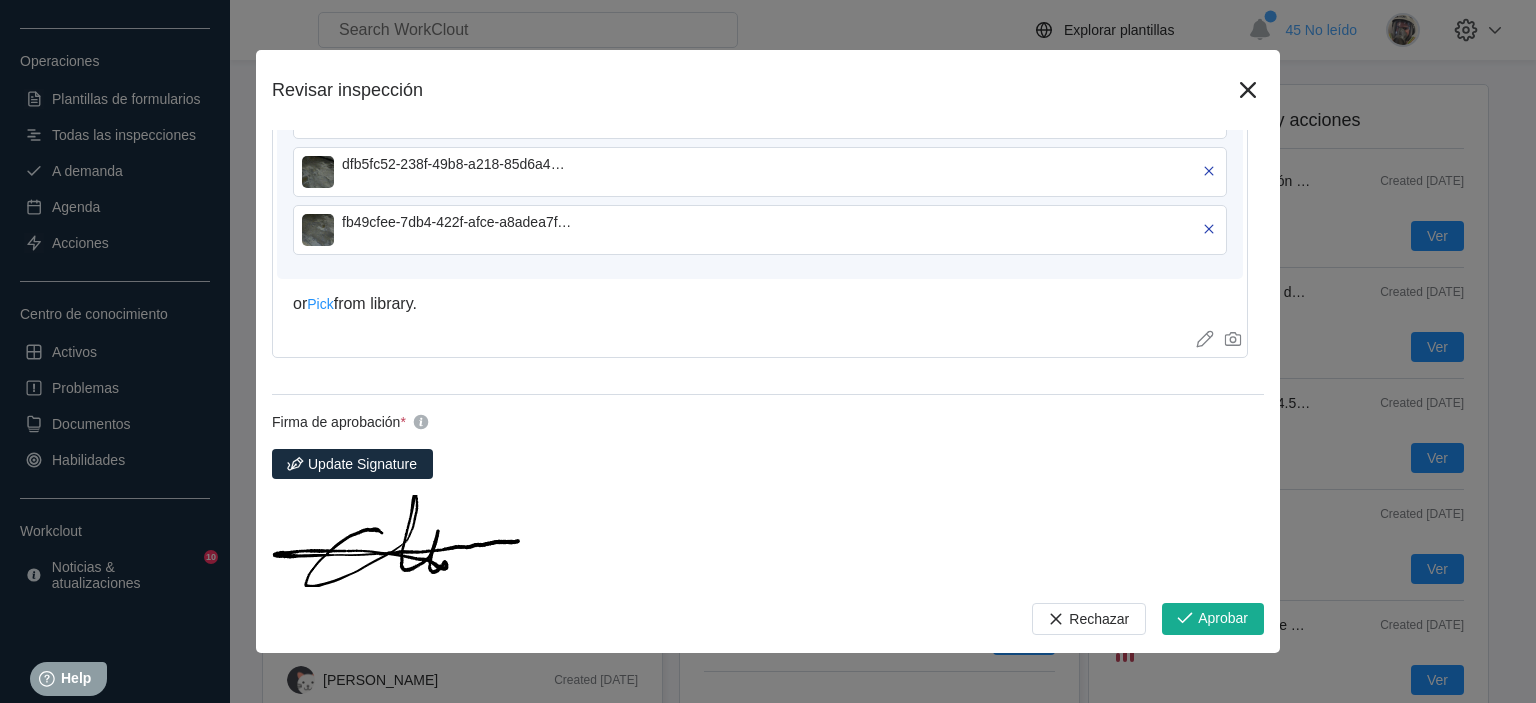 scroll, scrollTop: 1496, scrollLeft: 0, axis: vertical 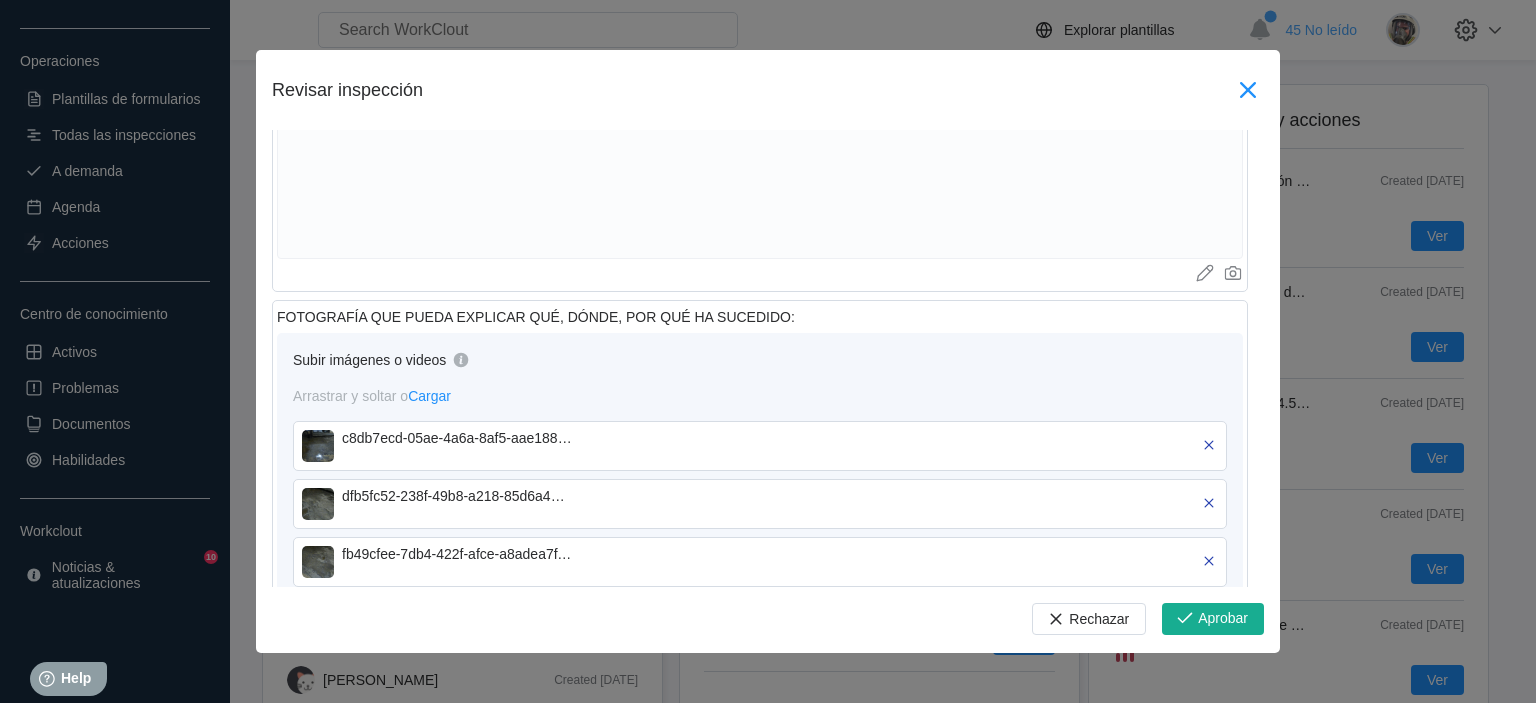 click 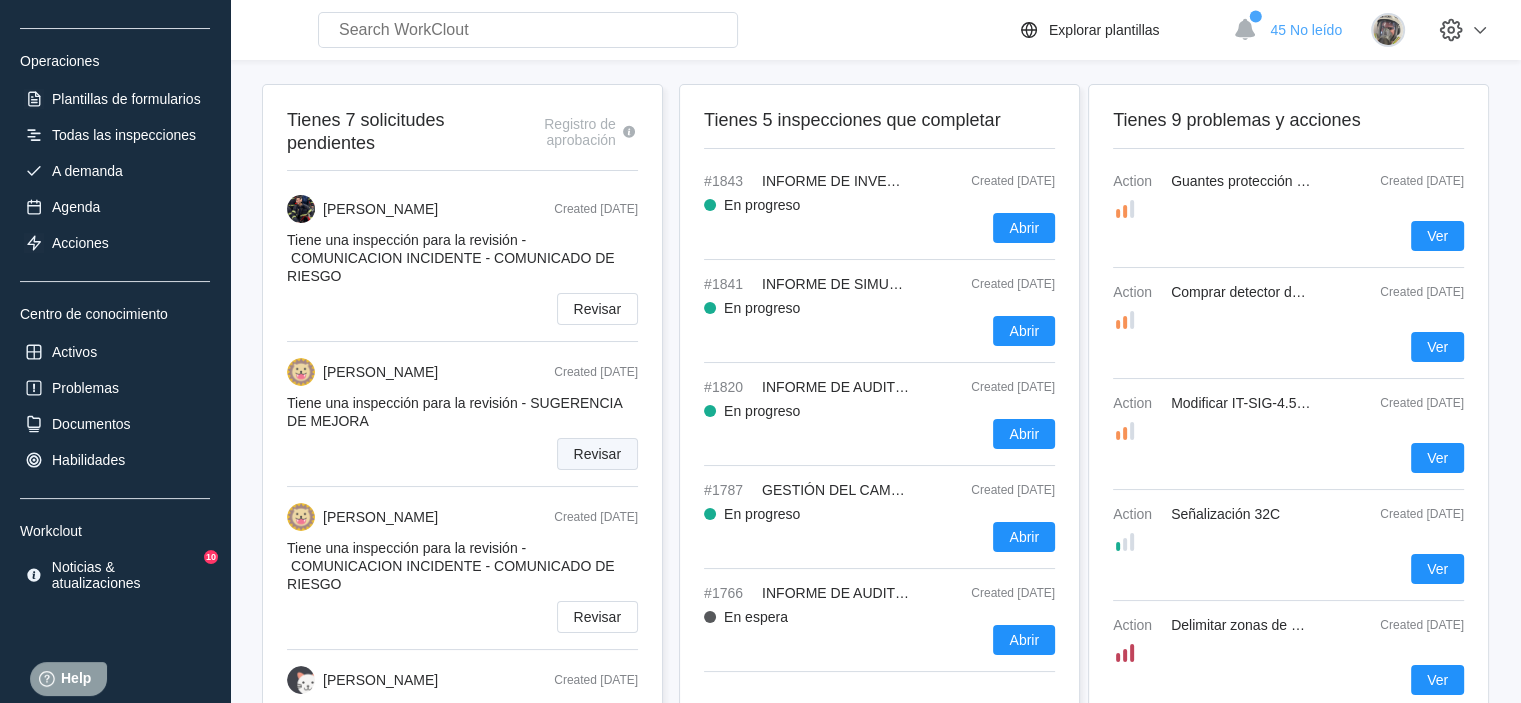 click on "Revisar" at bounding box center (597, 454) 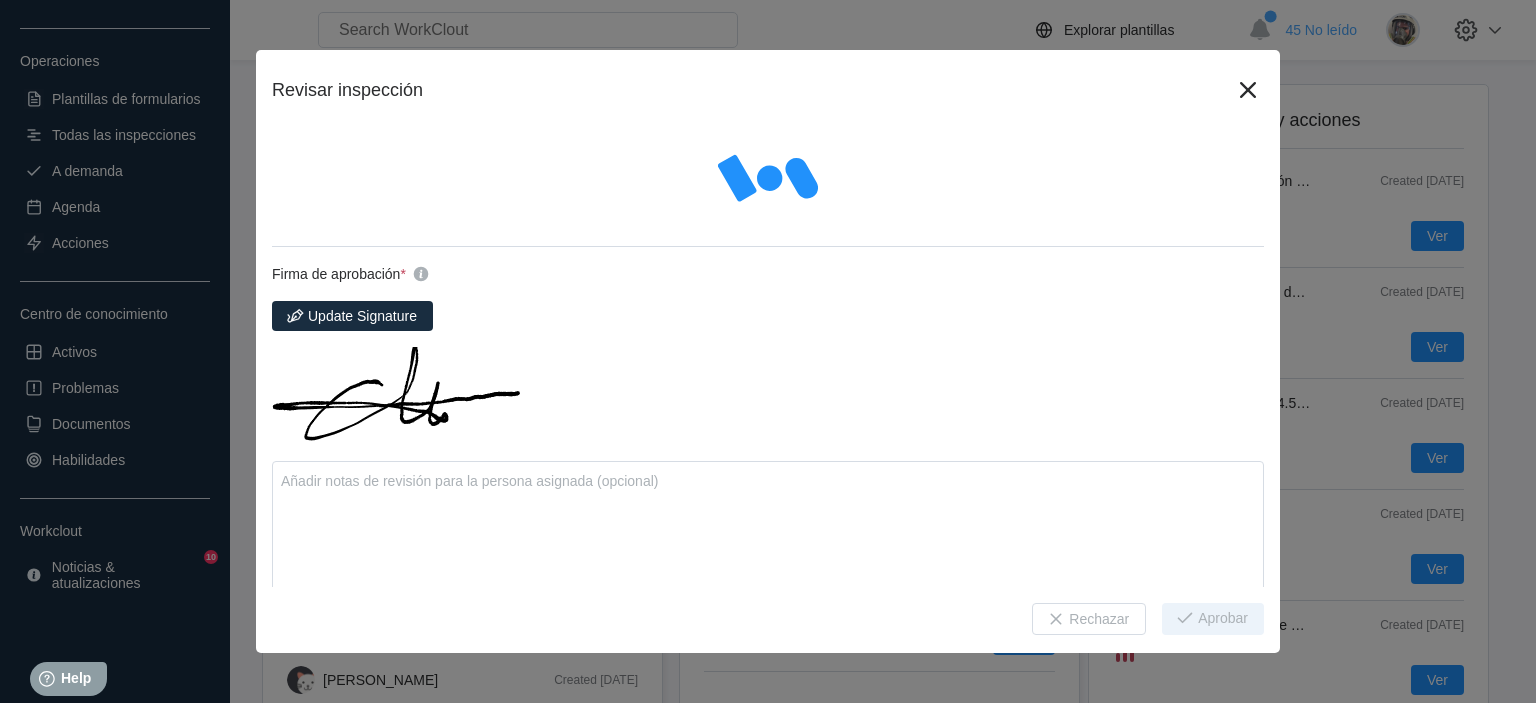 type on "x" 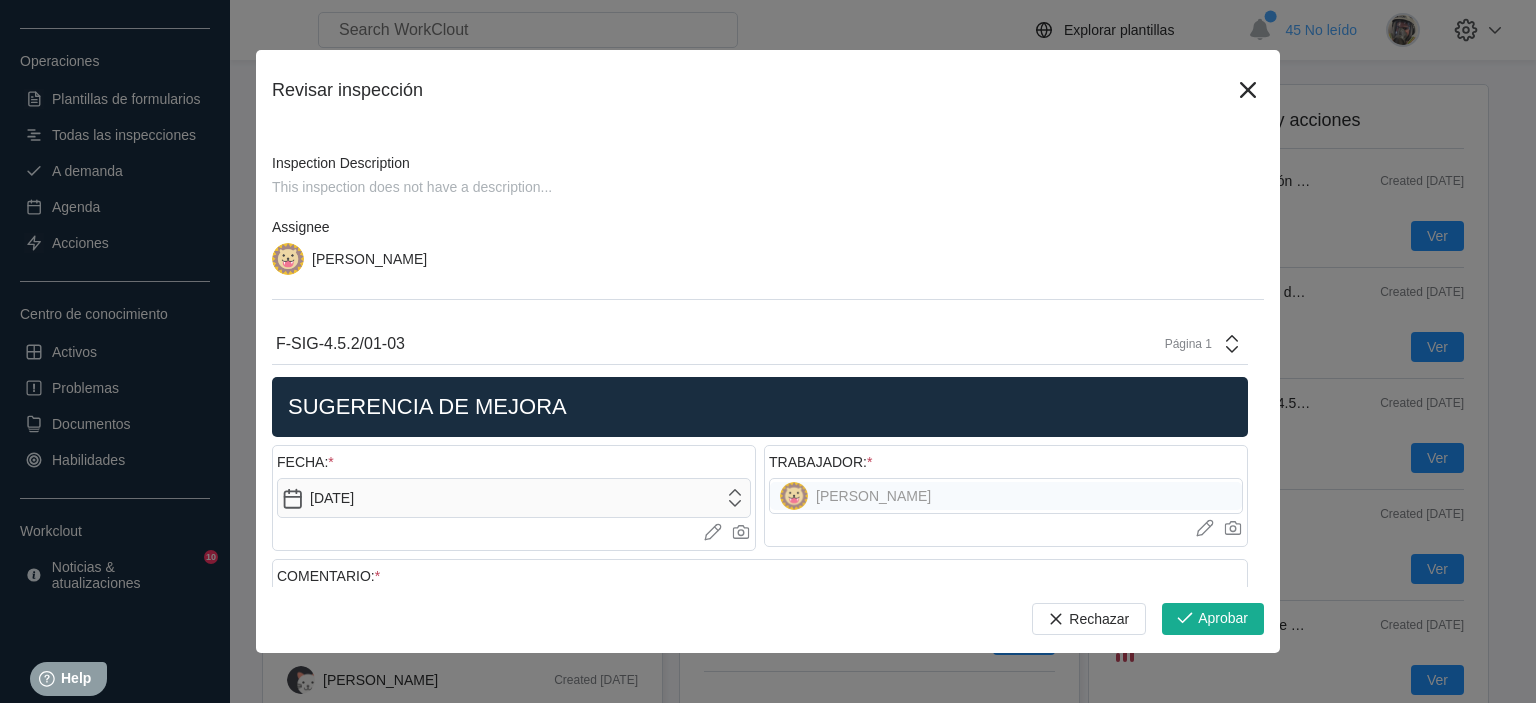 scroll, scrollTop: 0, scrollLeft: 0, axis: both 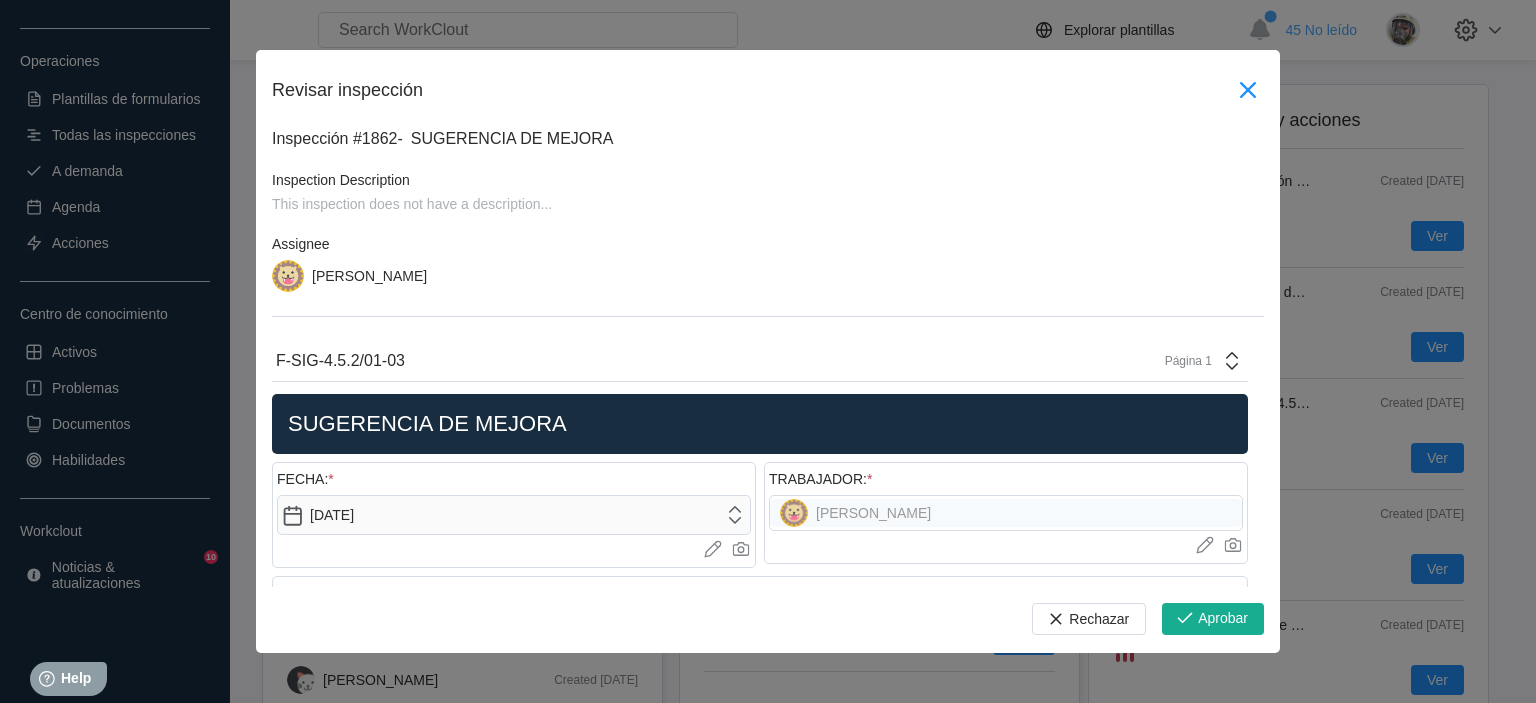 click 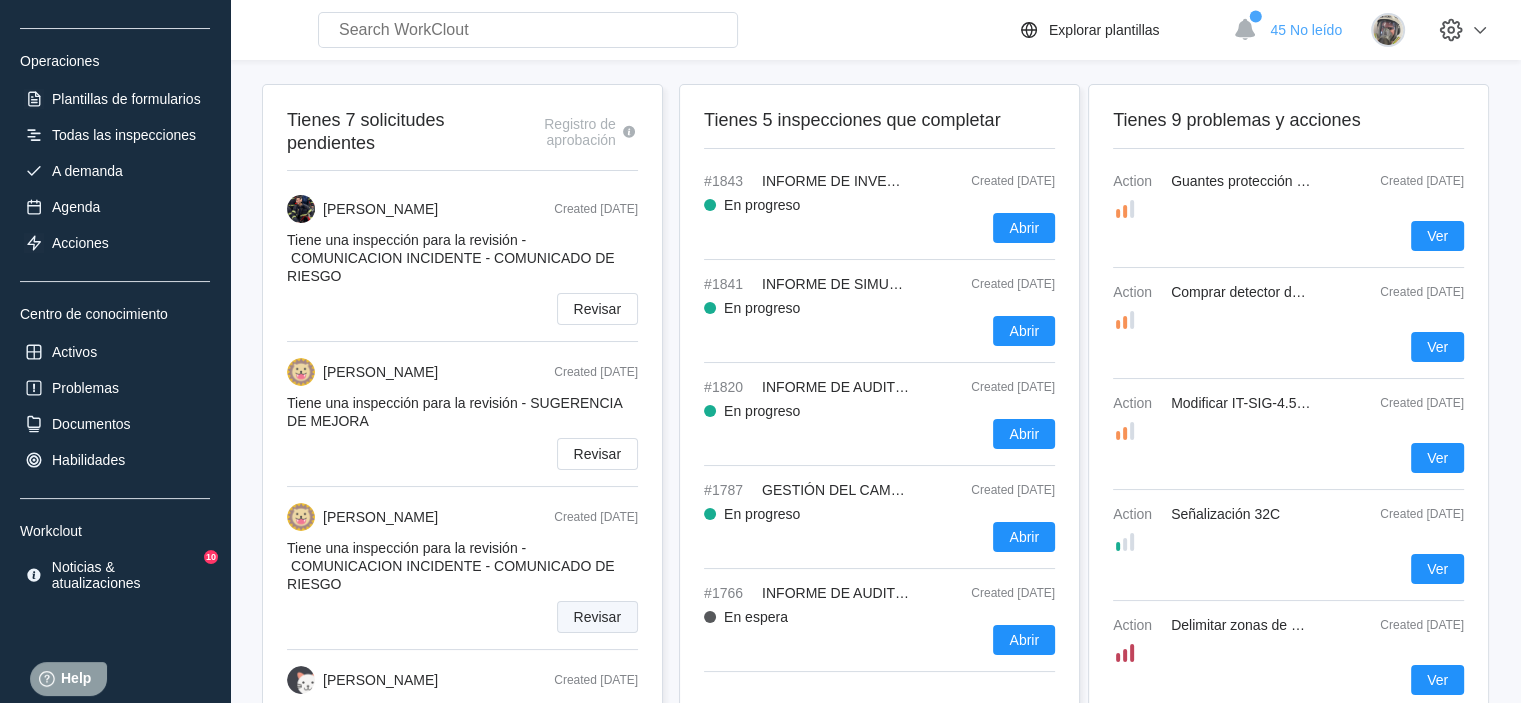 click on "Revisar" at bounding box center [597, 617] 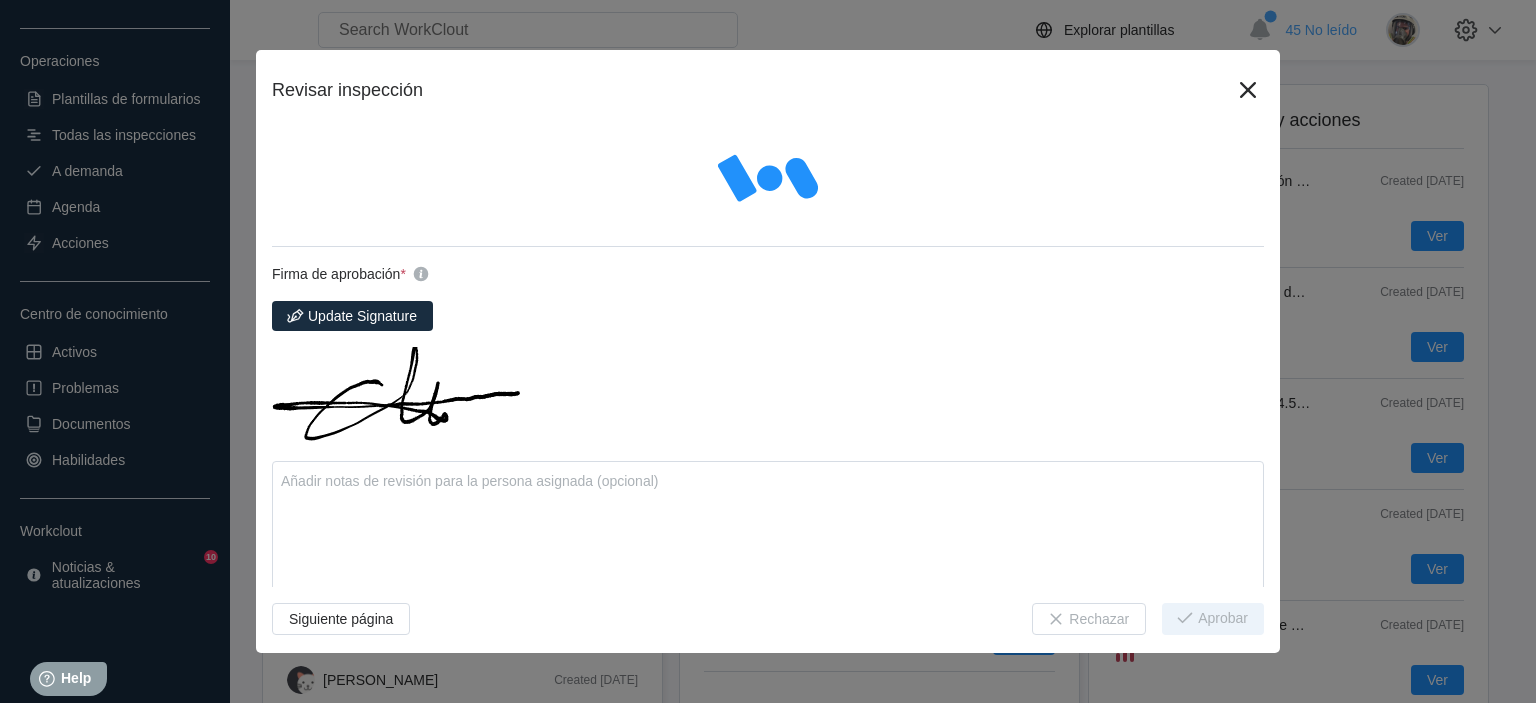 type on "x" 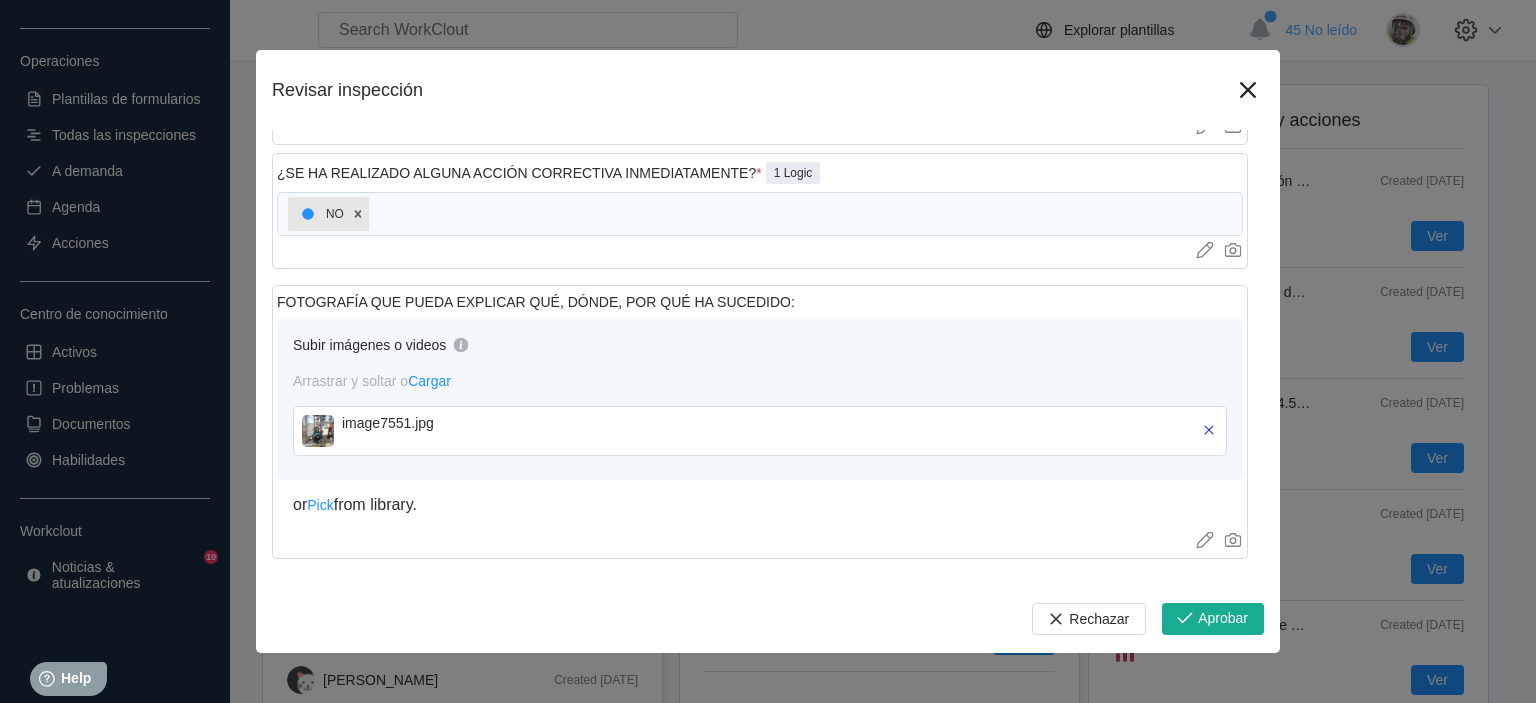 scroll, scrollTop: 1300, scrollLeft: 0, axis: vertical 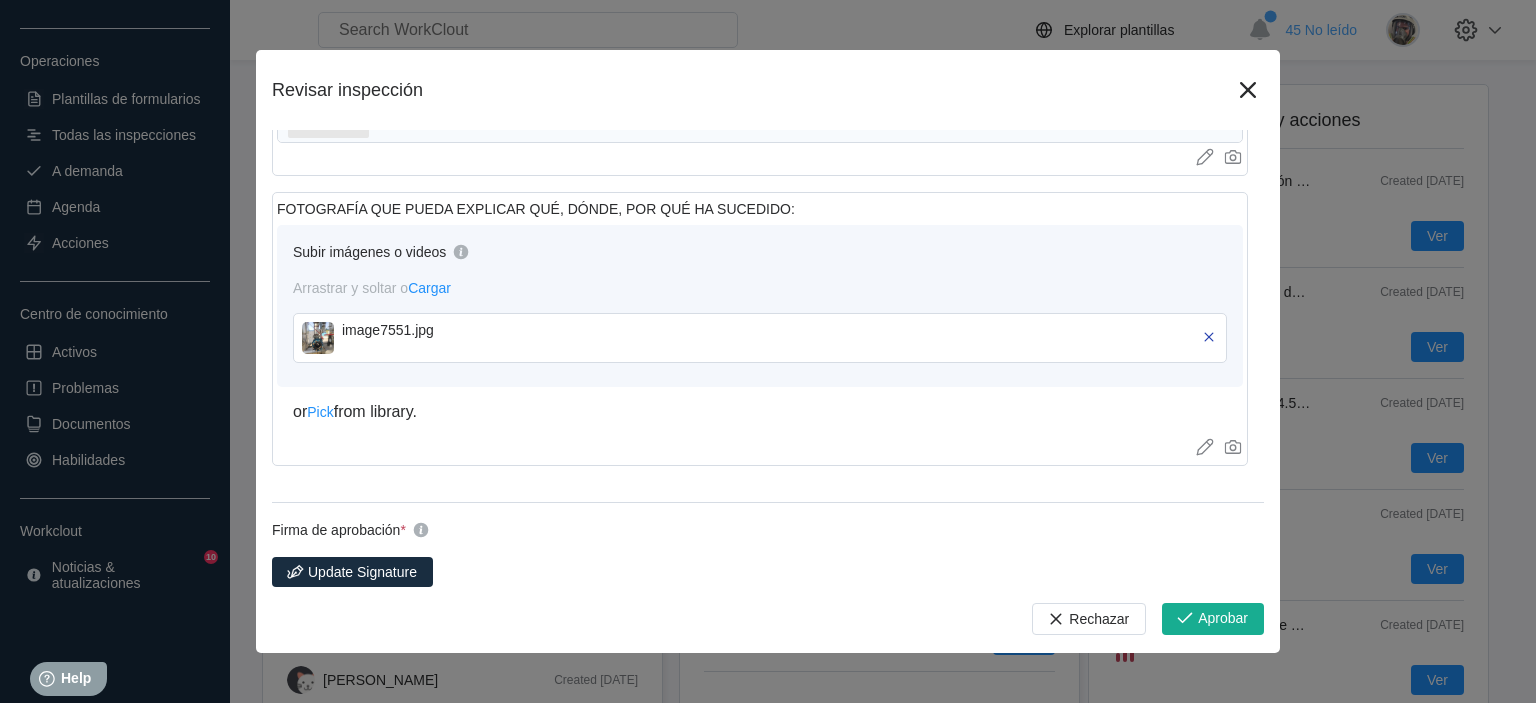 click at bounding box center [318, 338] 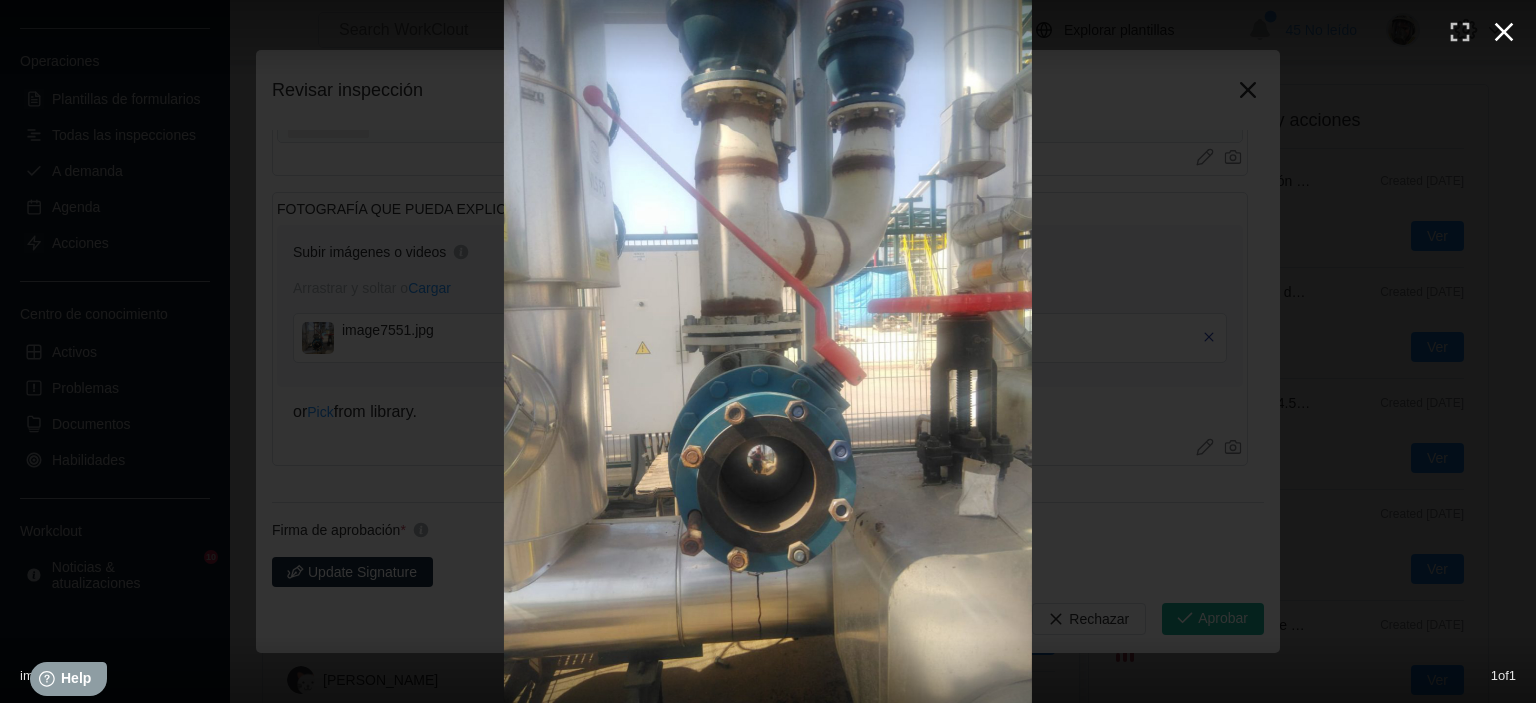 click 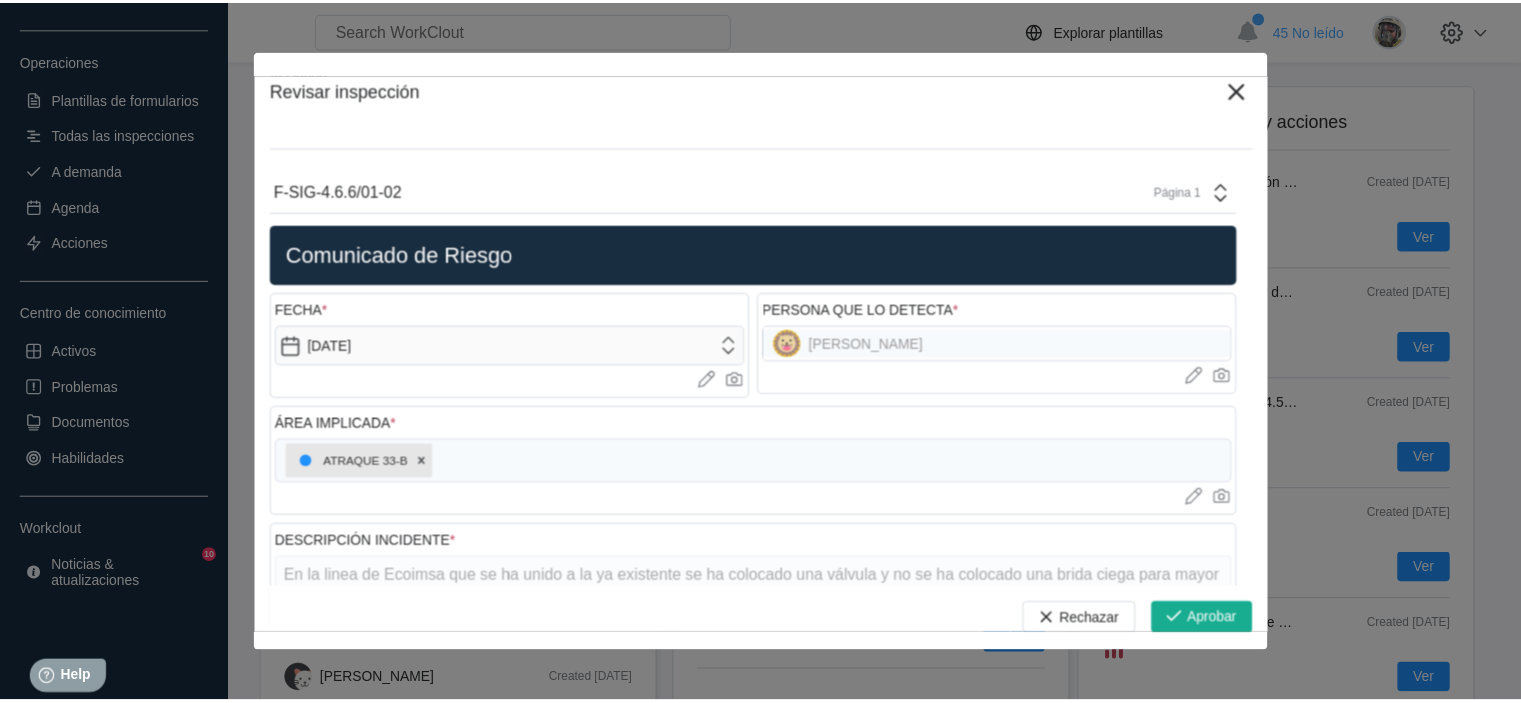 scroll, scrollTop: 100, scrollLeft: 0, axis: vertical 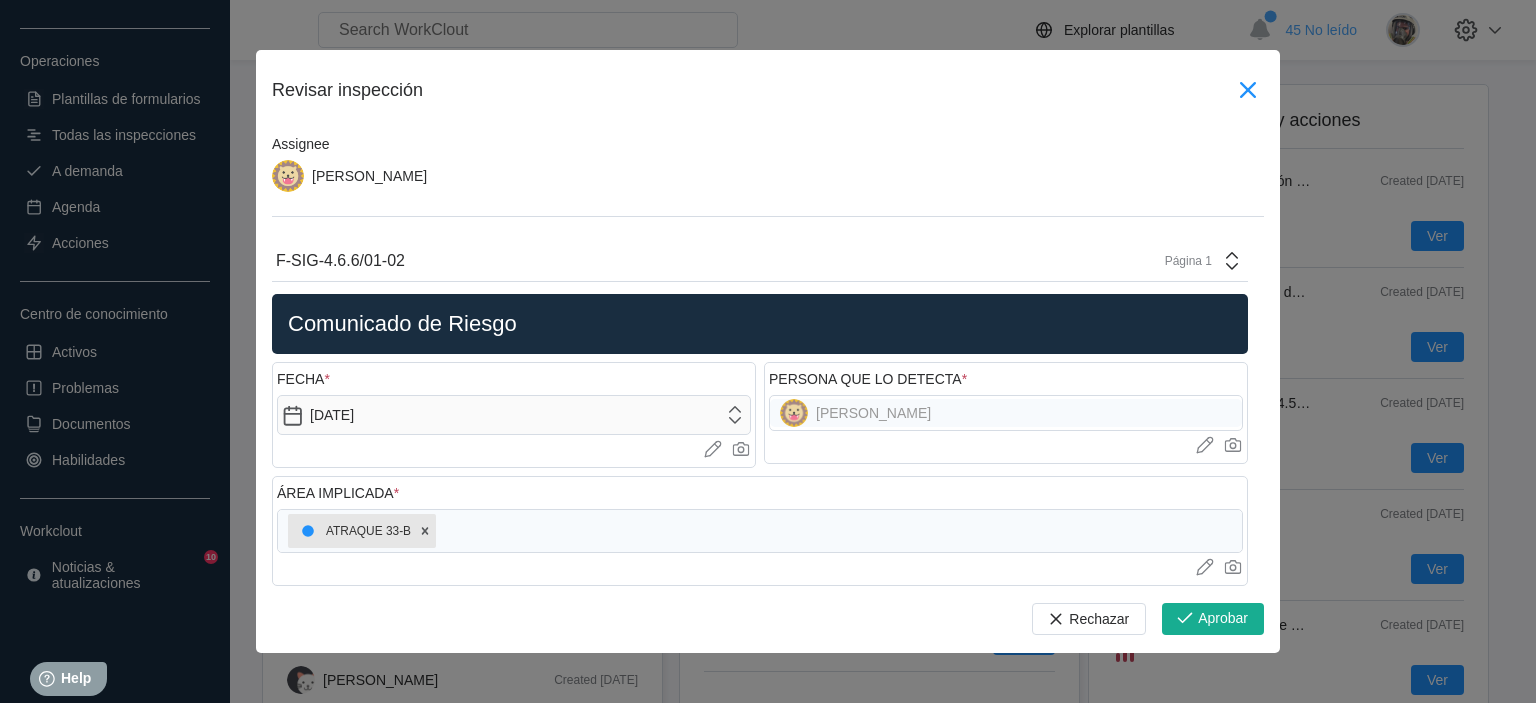 click 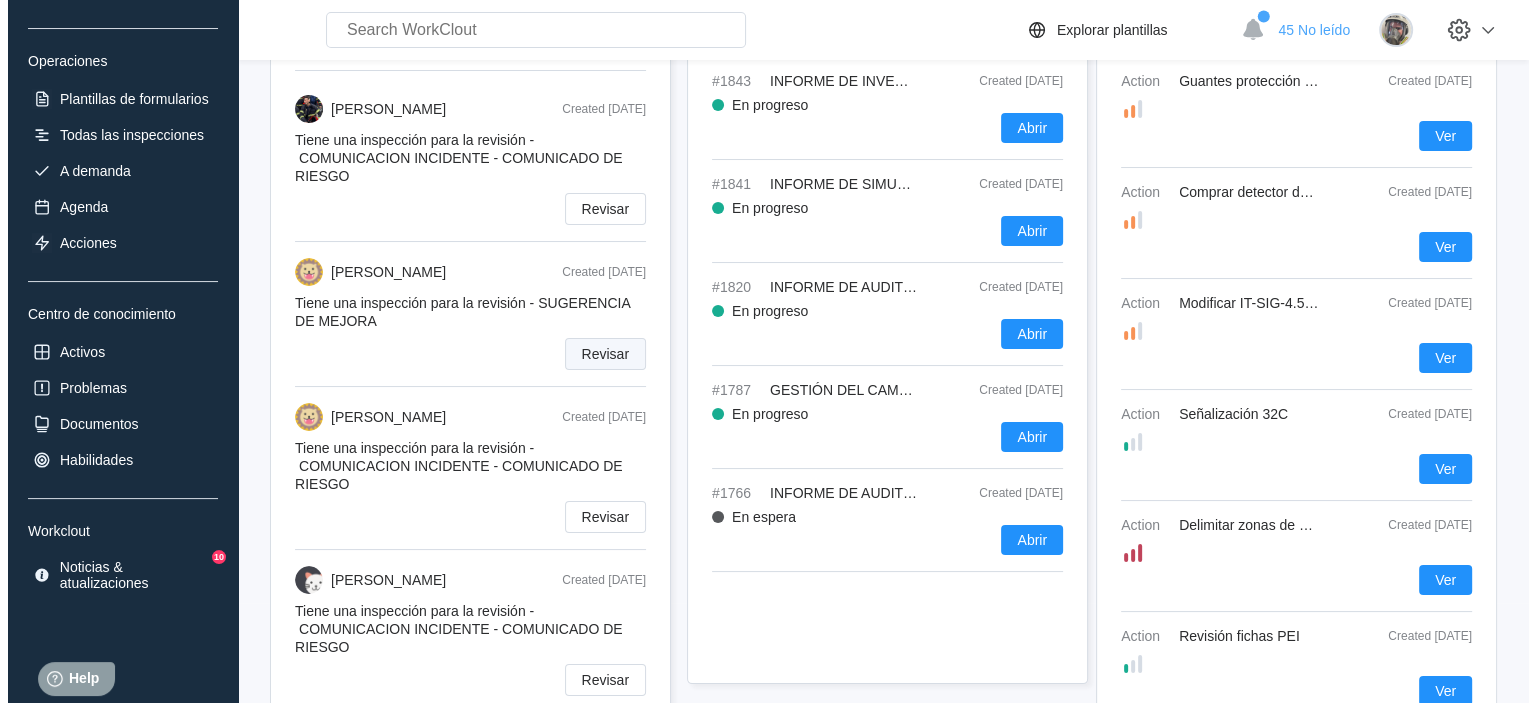 scroll, scrollTop: 0, scrollLeft: 0, axis: both 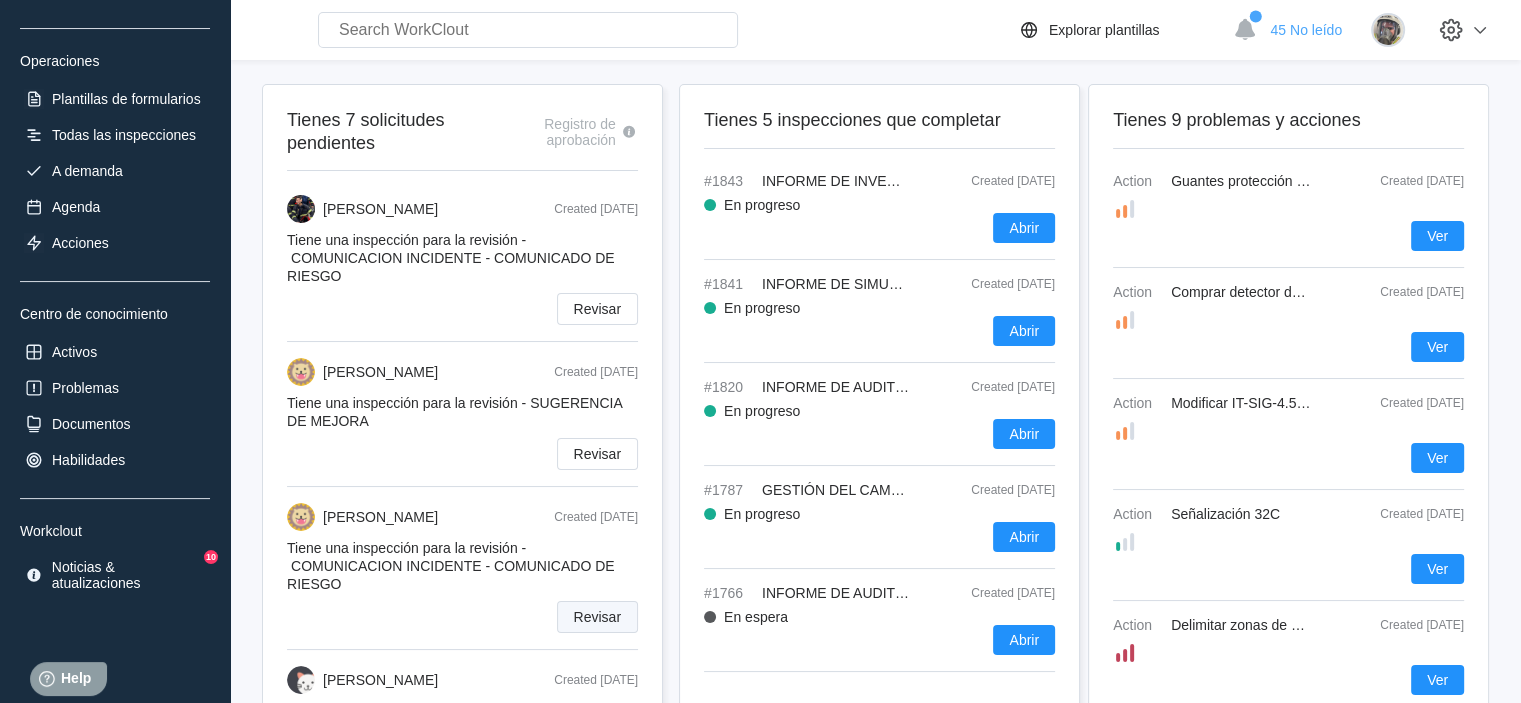 click on "Revisar" at bounding box center [597, 617] 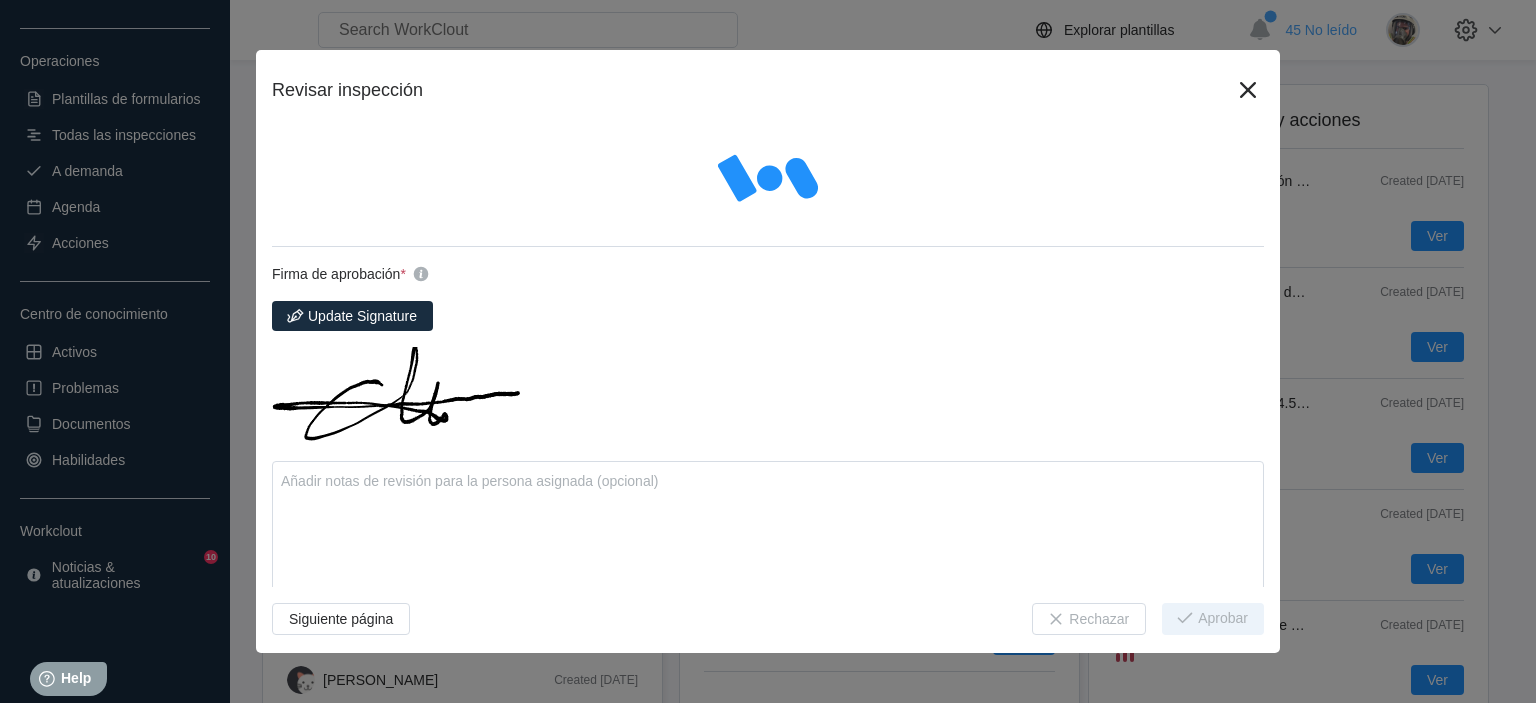 type on "x" 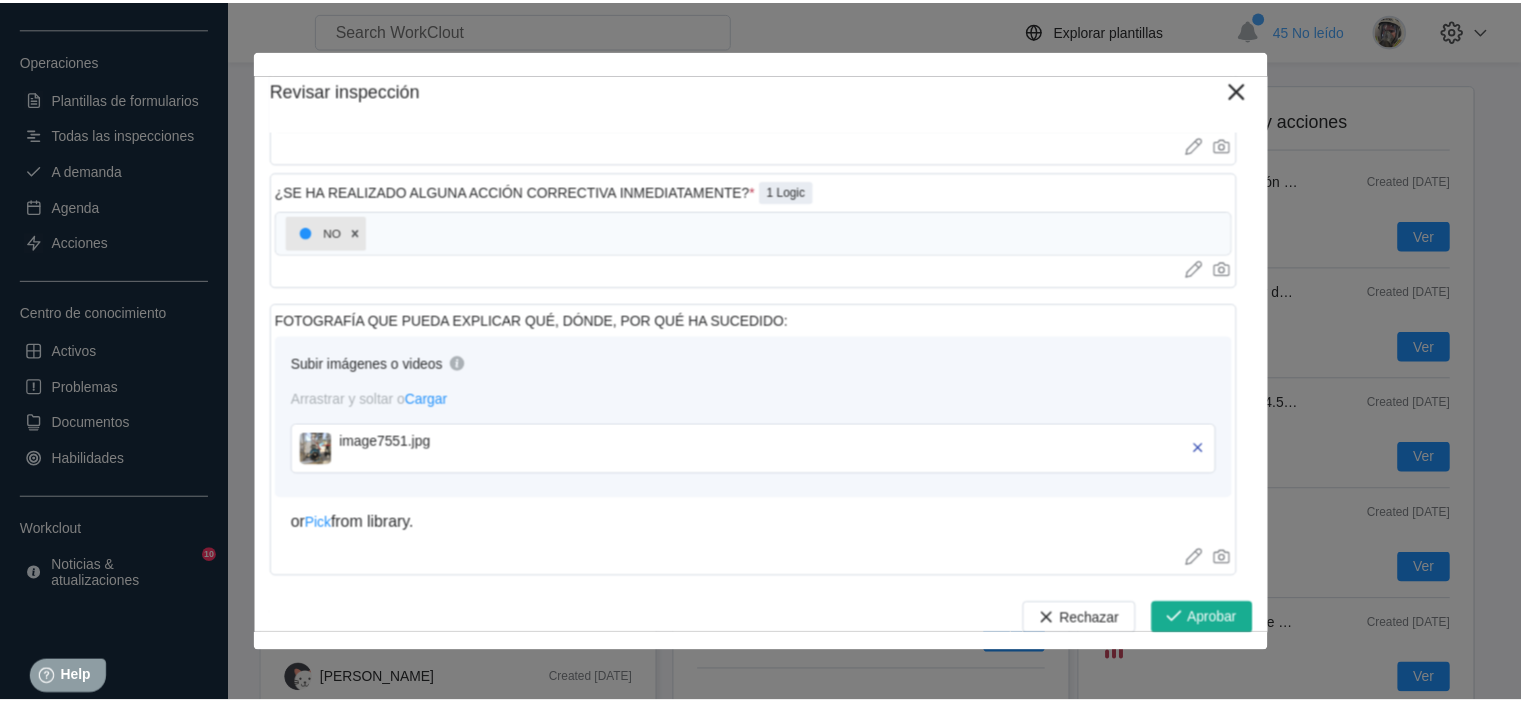 scroll, scrollTop: 1232, scrollLeft: 0, axis: vertical 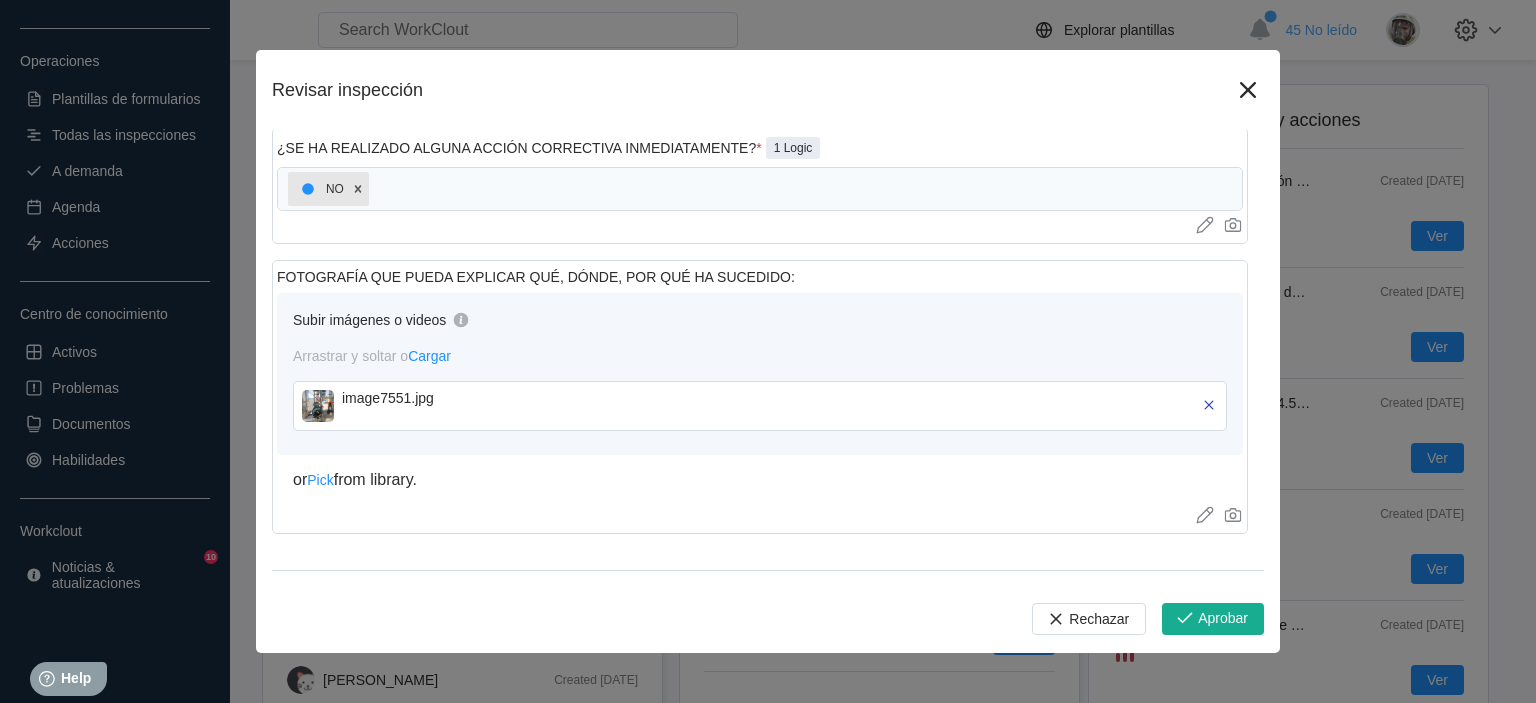 click at bounding box center [318, 406] 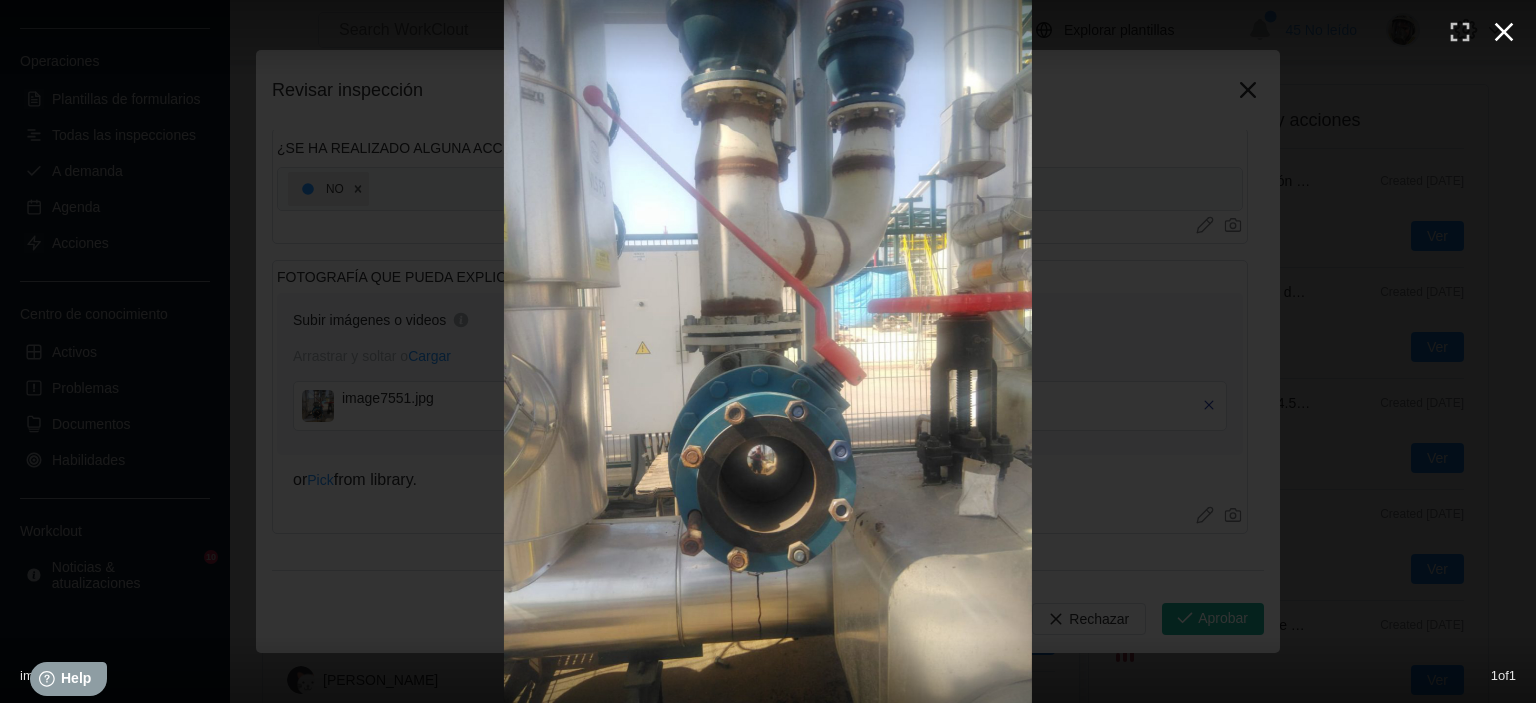 click 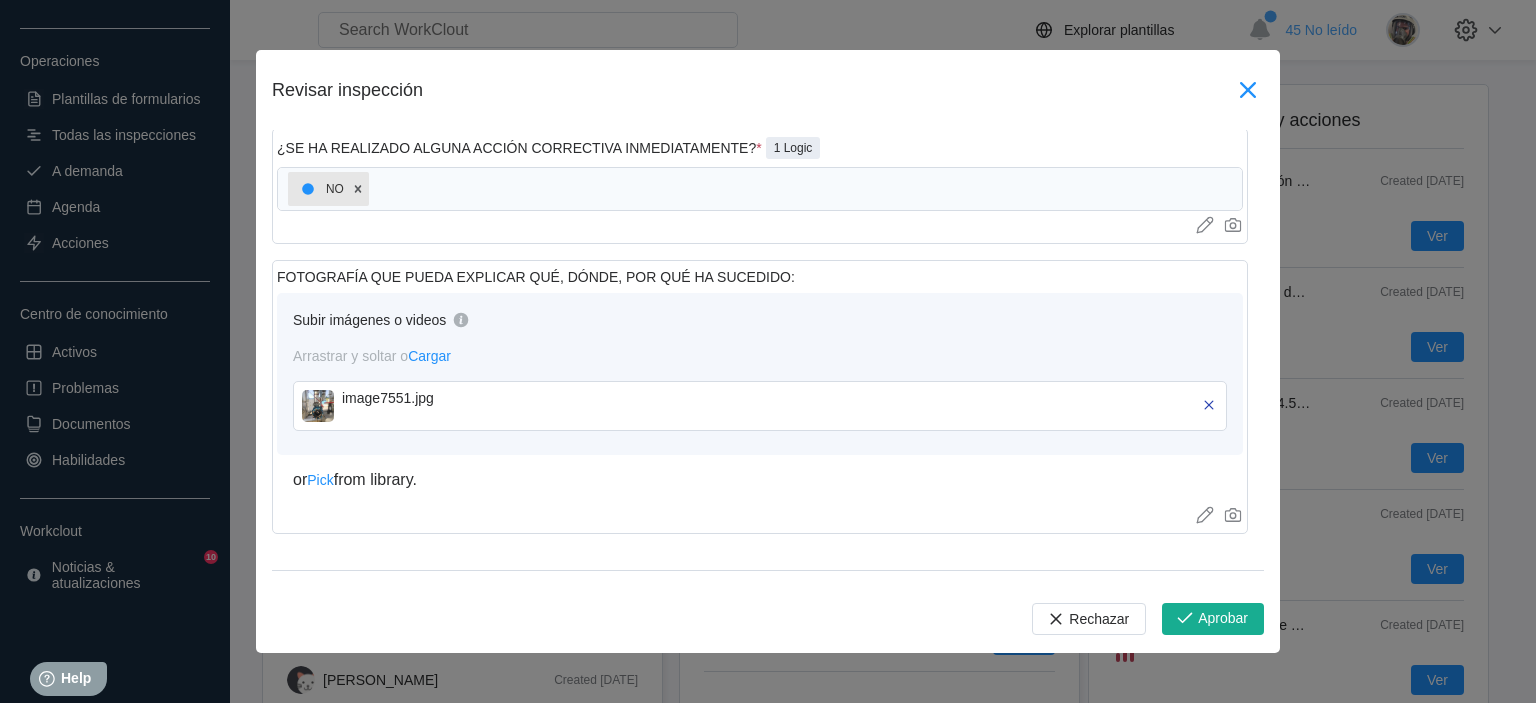 click 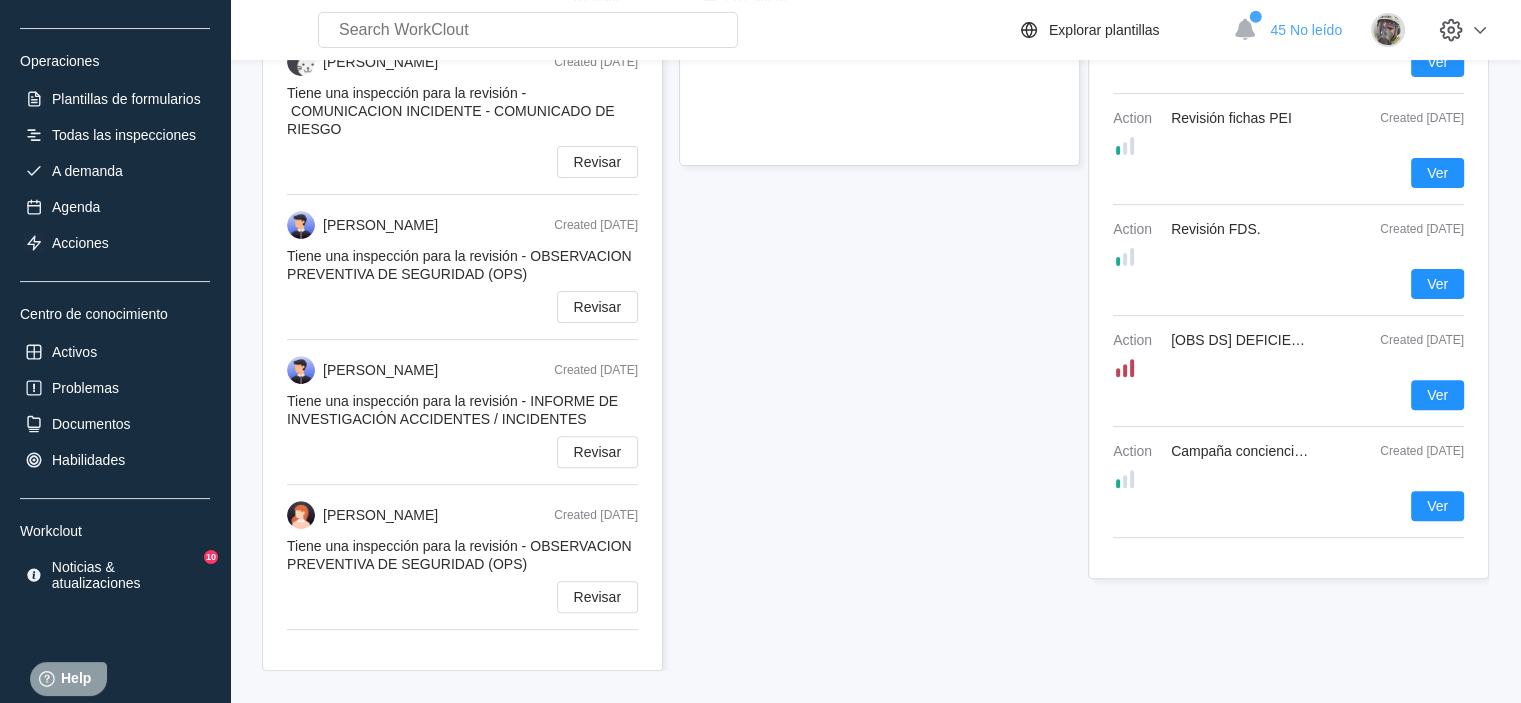 scroll, scrollTop: 0, scrollLeft: 0, axis: both 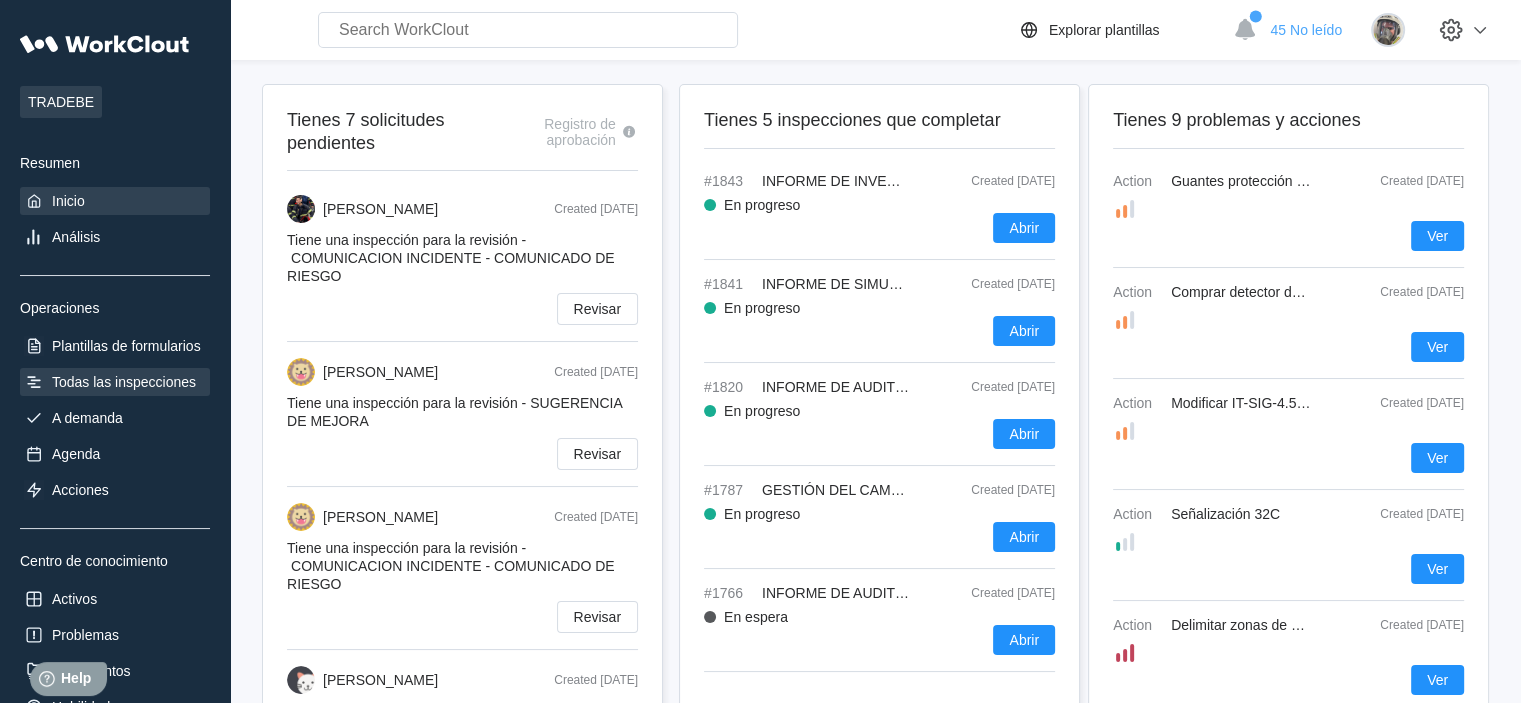 click on "Todas las inspecciones" at bounding box center (124, 382) 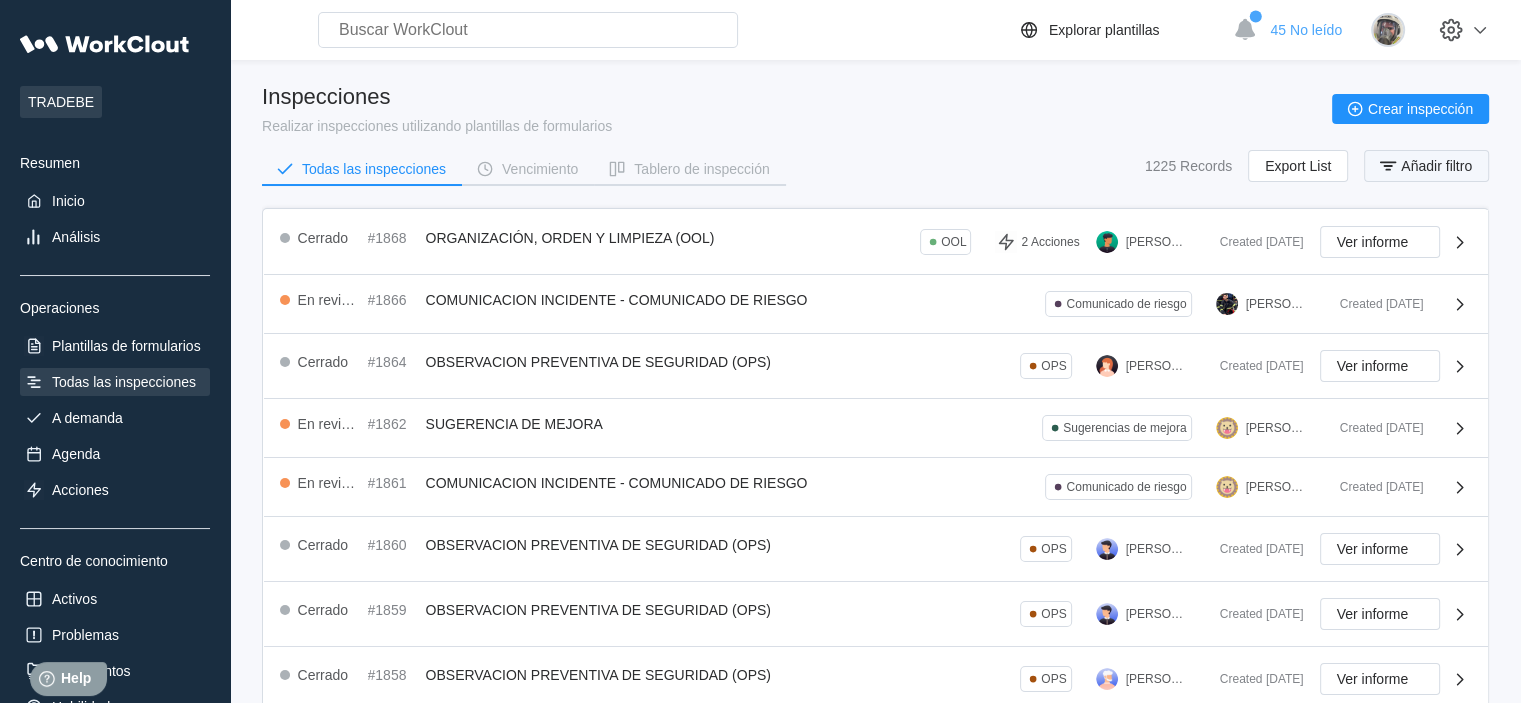 click on "Añadir filtro" at bounding box center [1436, 166] 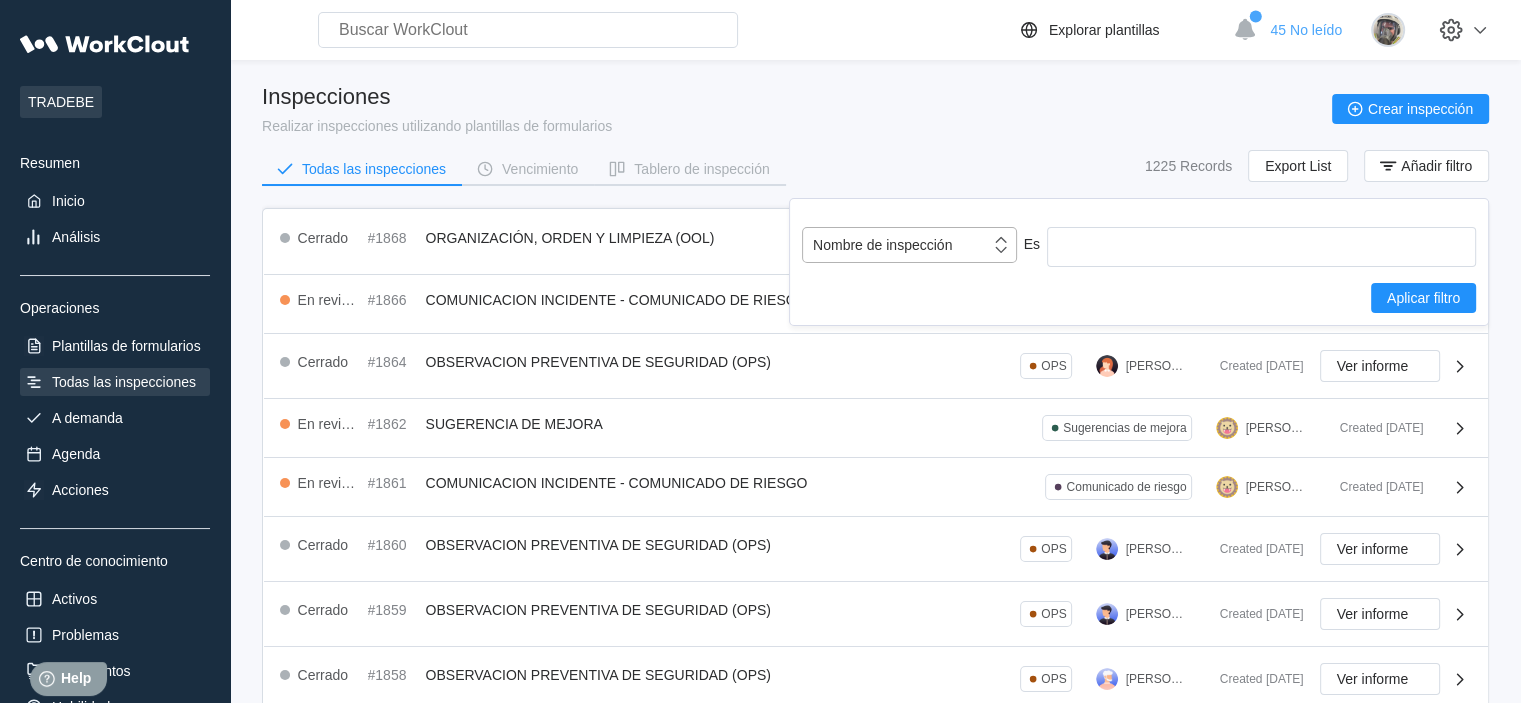 click on "Nombre de inspección" at bounding box center [896, 245] 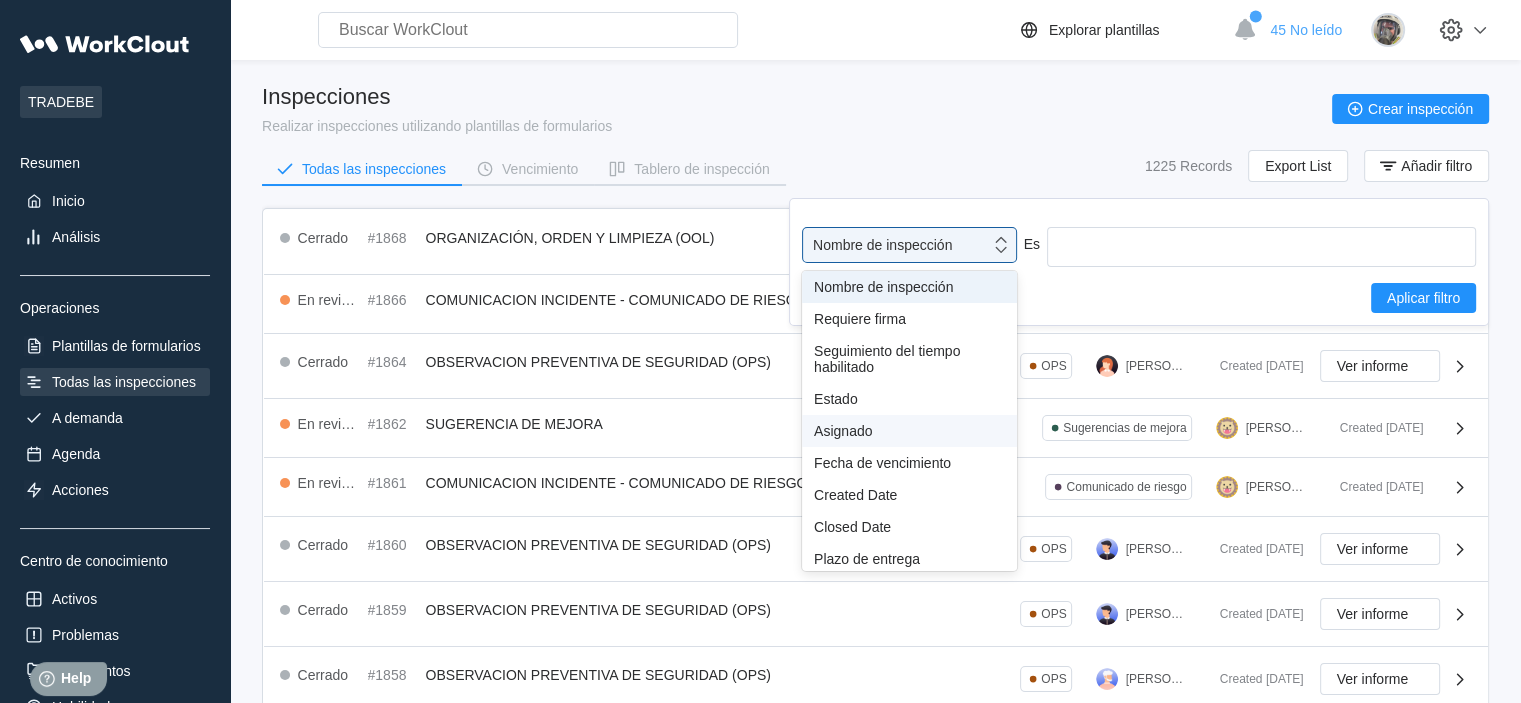 click on "Asignado" at bounding box center [909, 431] 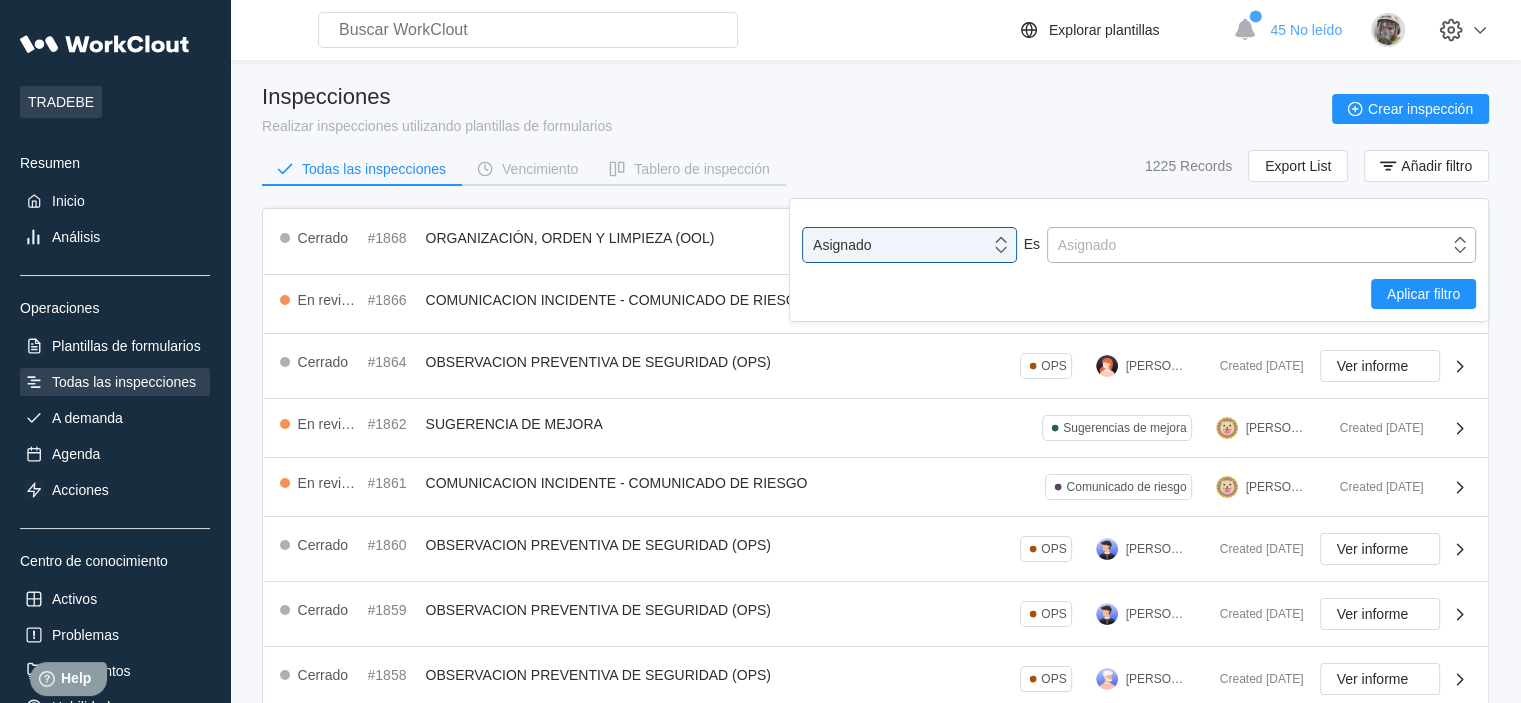 click on "Asignado" at bounding box center (1087, 245) 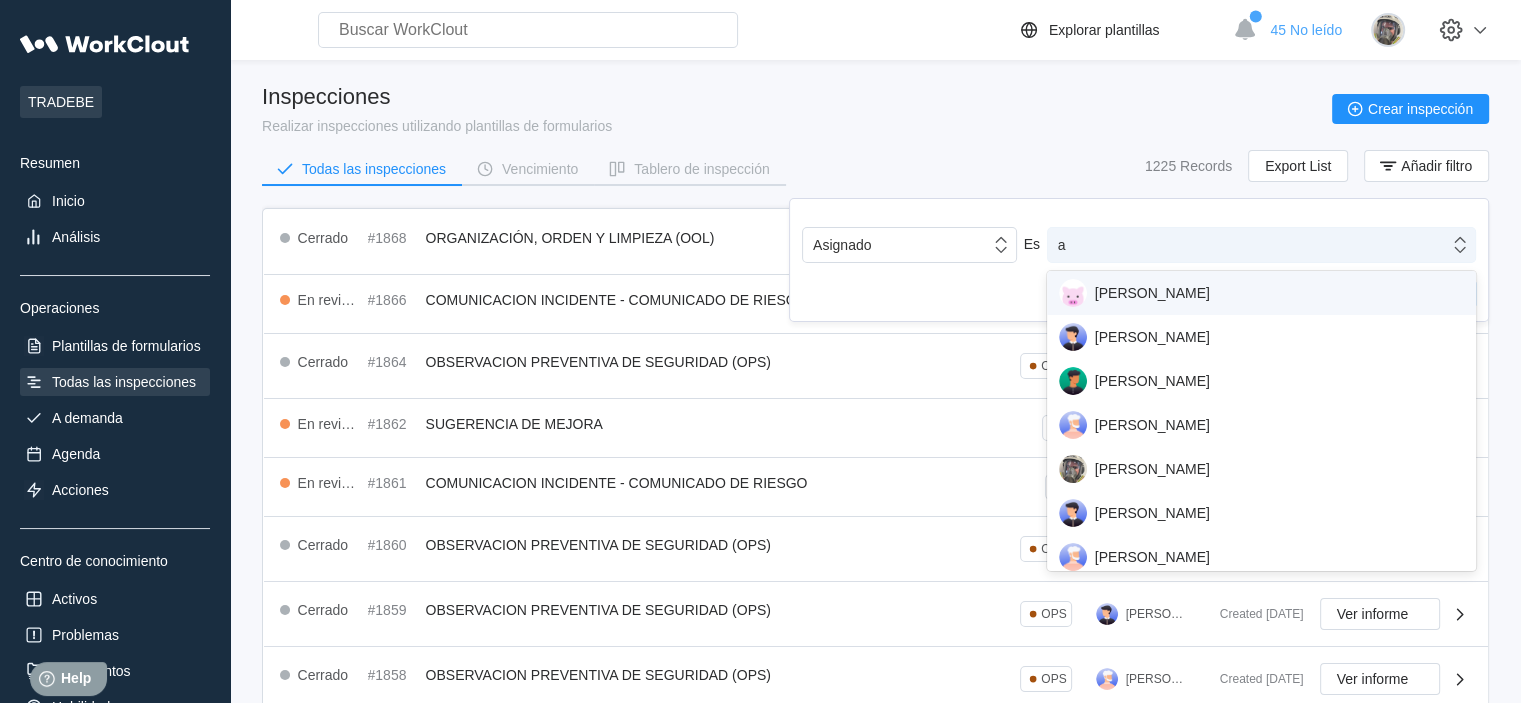type on "ag" 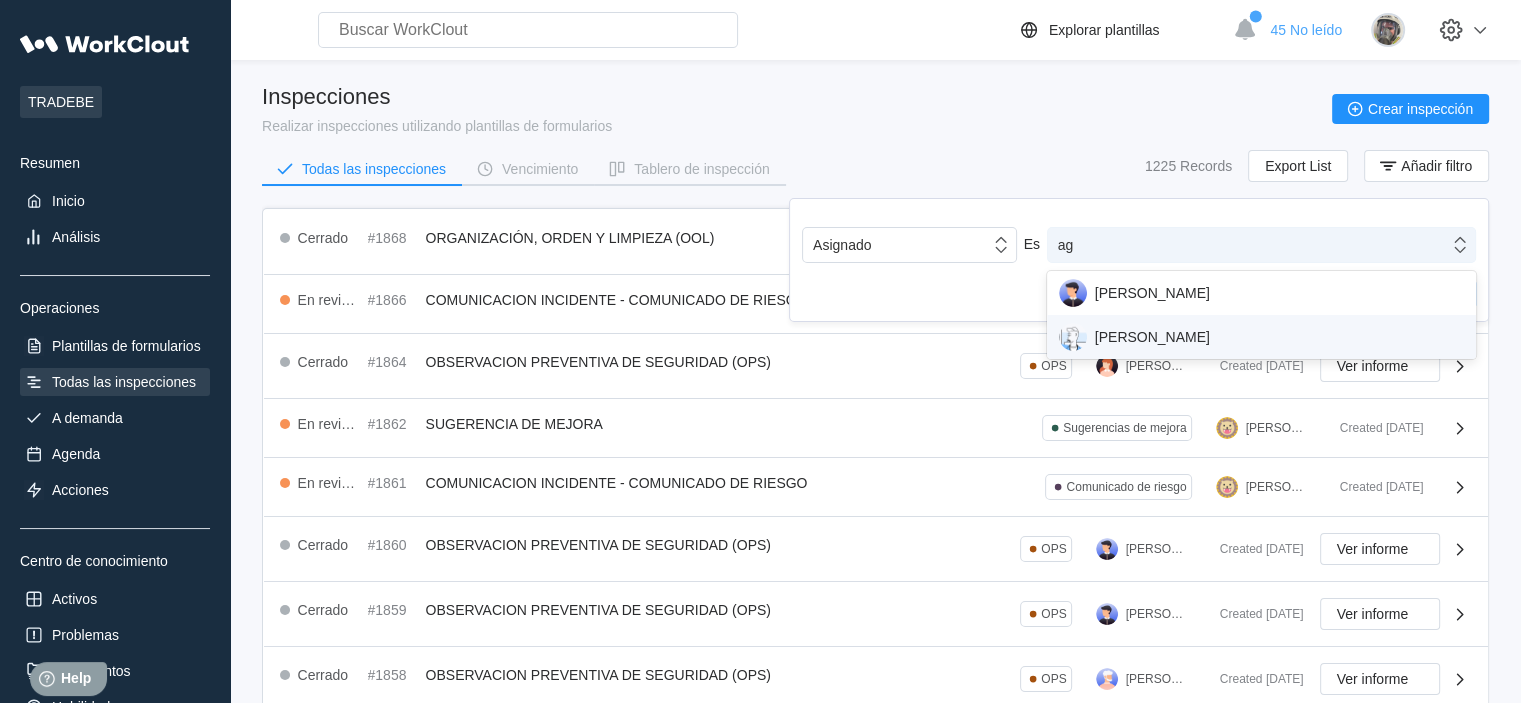 click on "AGUSTIN JACAS" at bounding box center [1261, 337] 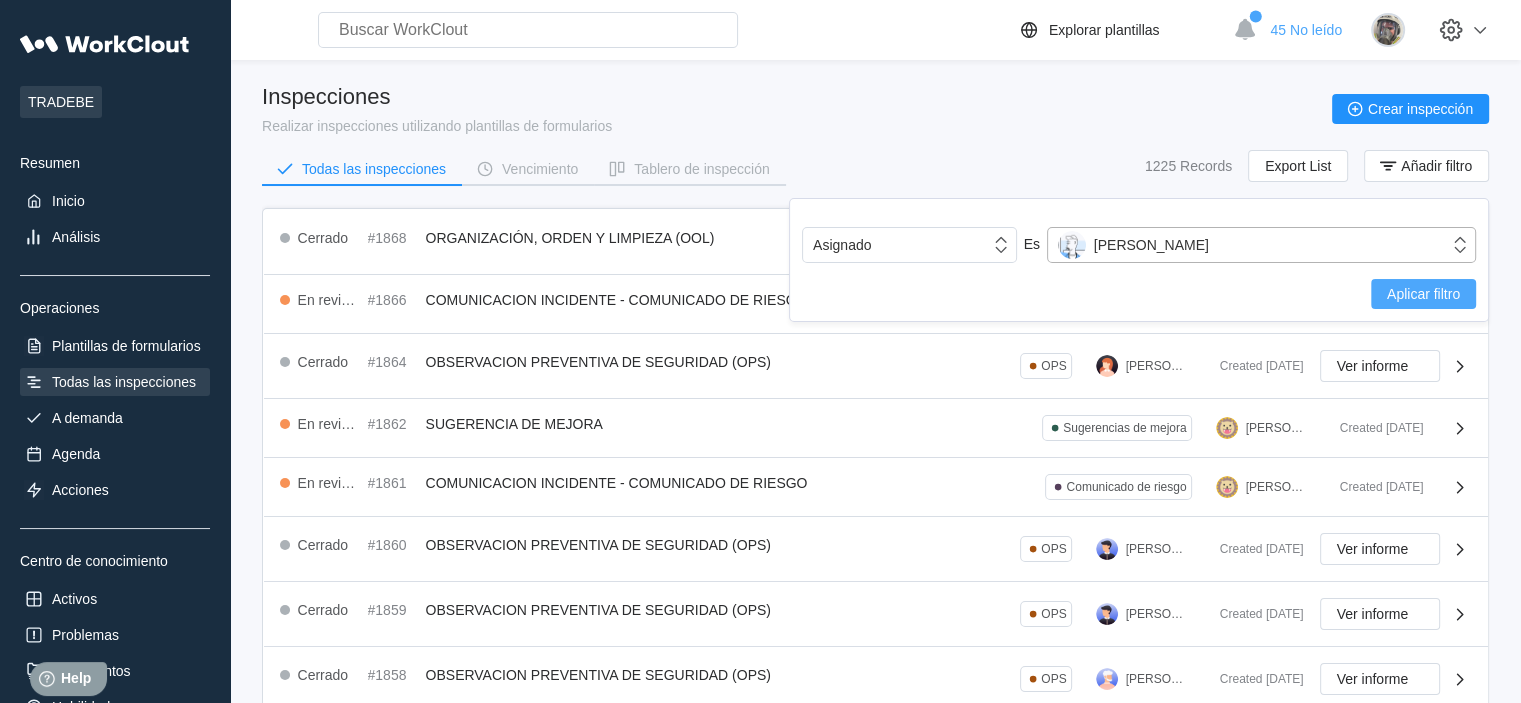 click on "Aplicar filtro" at bounding box center (1423, 294) 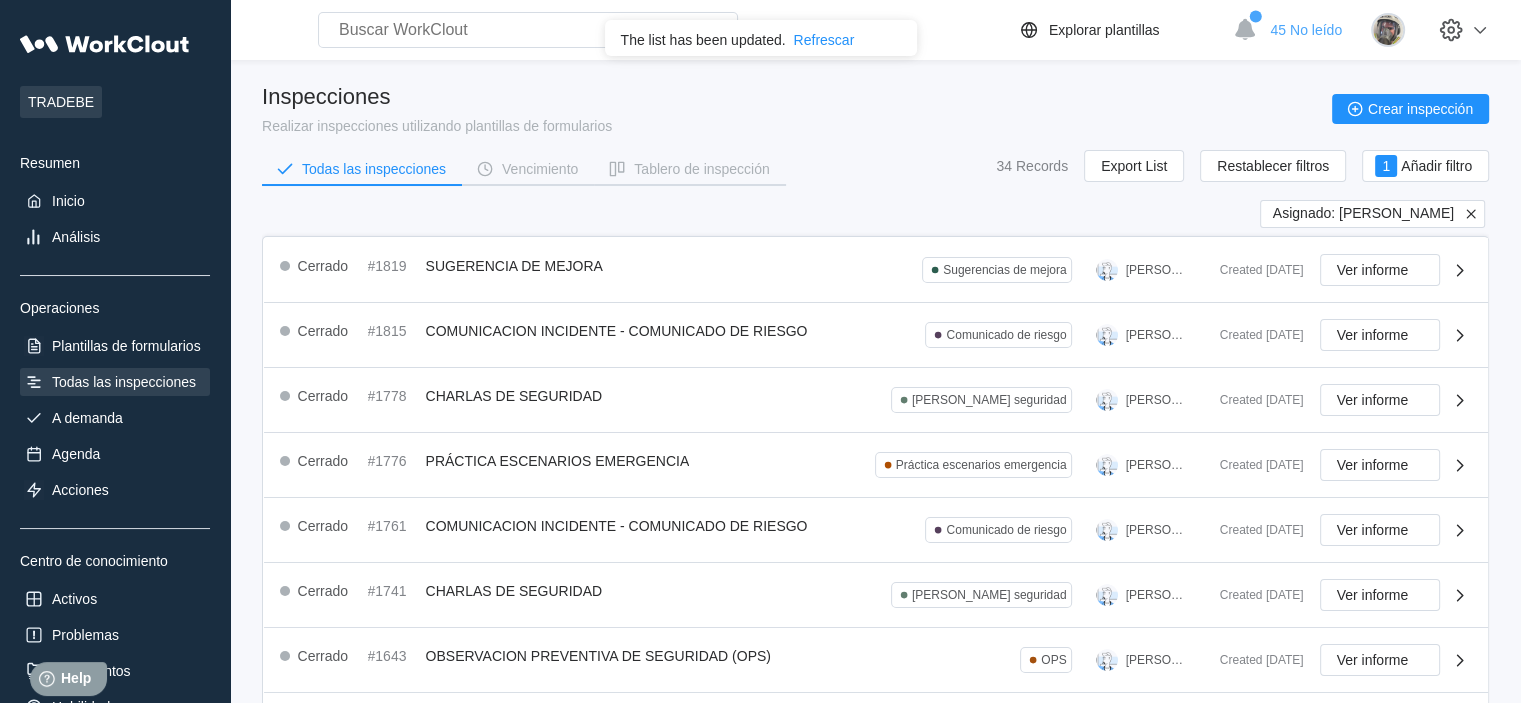 click 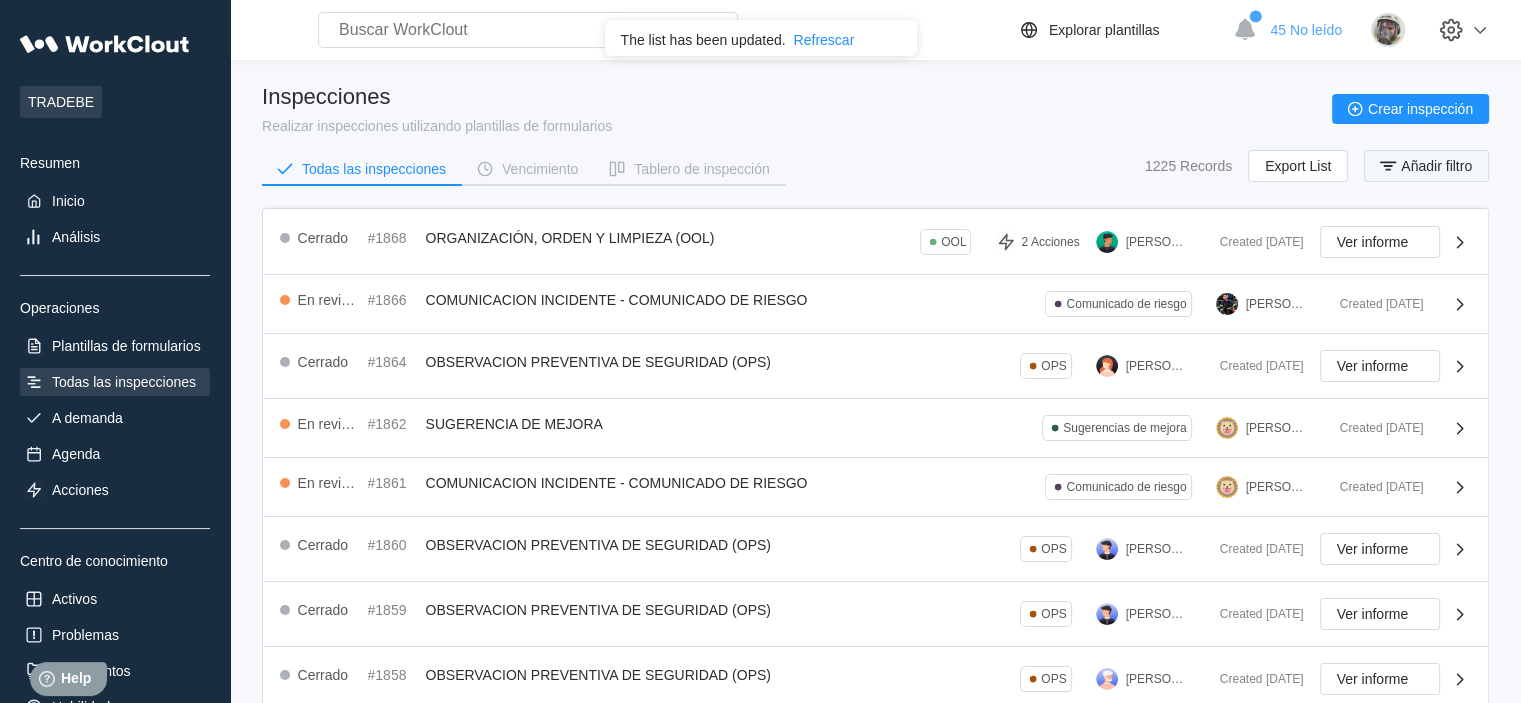 click on "Añadir filtro" at bounding box center (1426, 166) 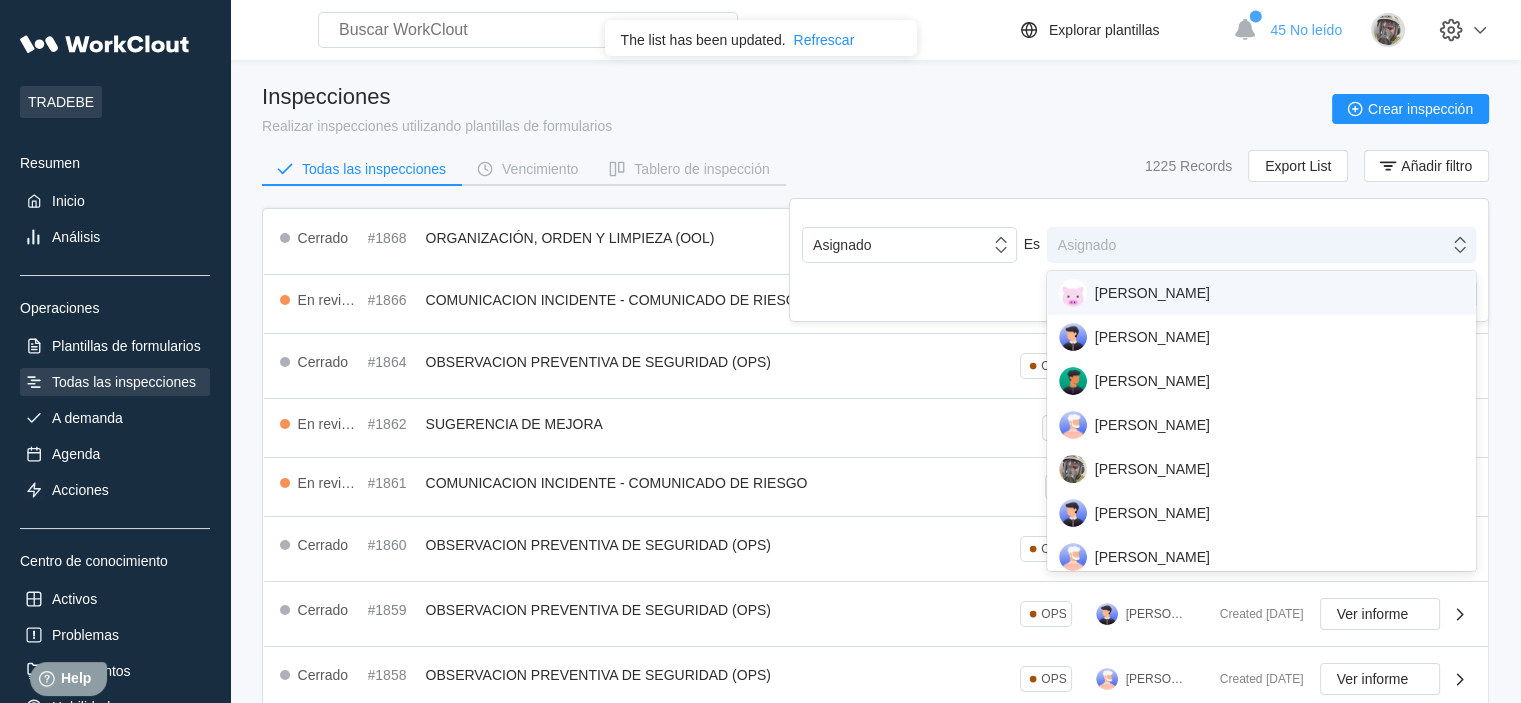 click on "Asignado" at bounding box center (1248, 245) 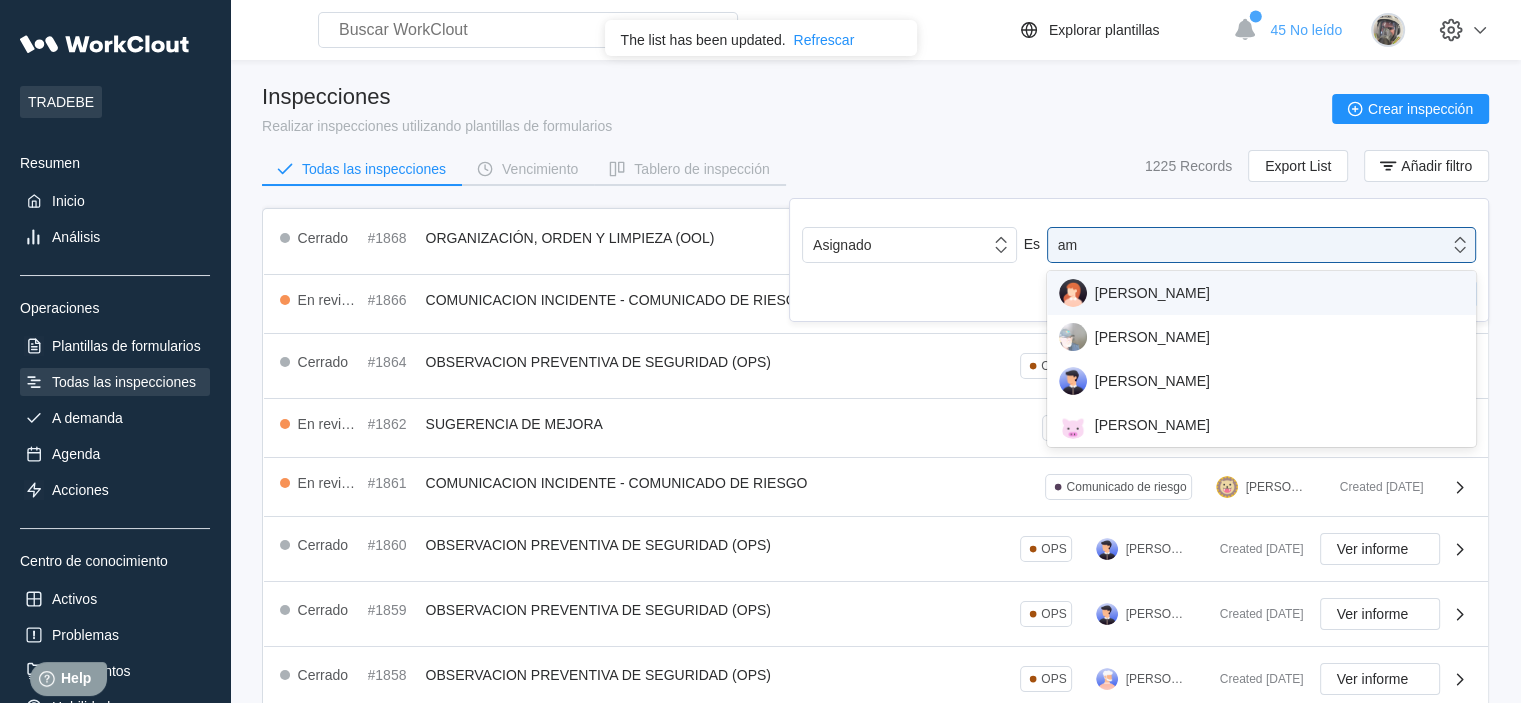 type on "ama" 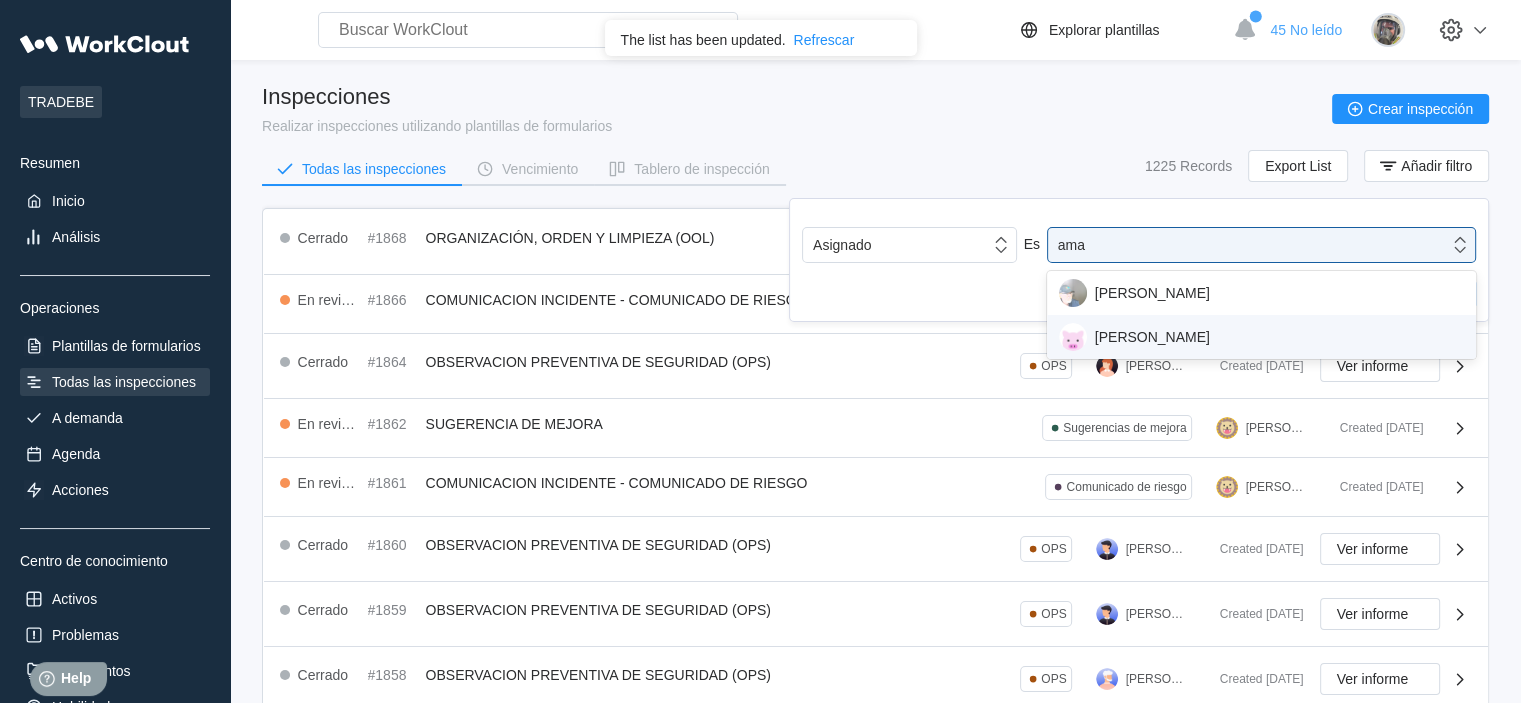 click on "[PERSON_NAME]" at bounding box center (1261, 337) 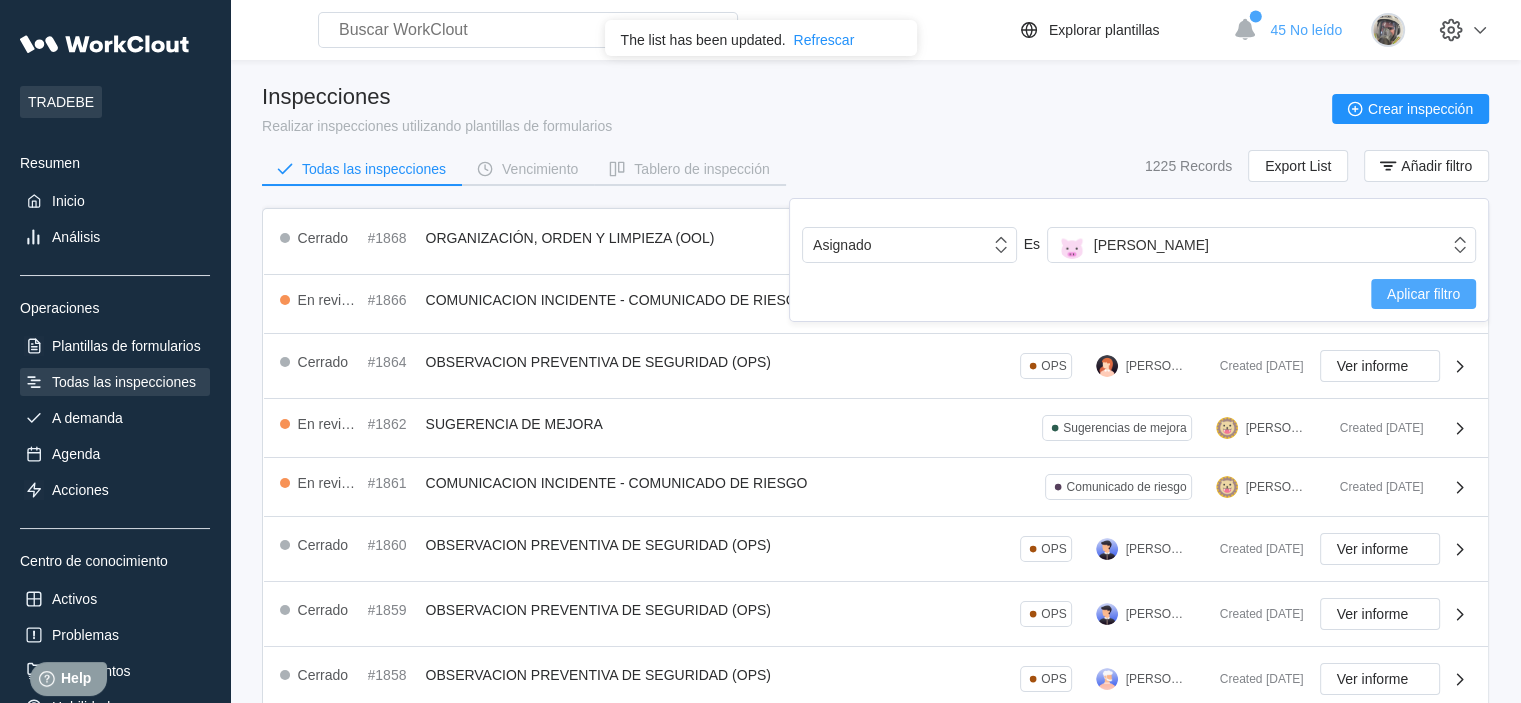 click on "Aplicar filtro" at bounding box center (1423, 294) 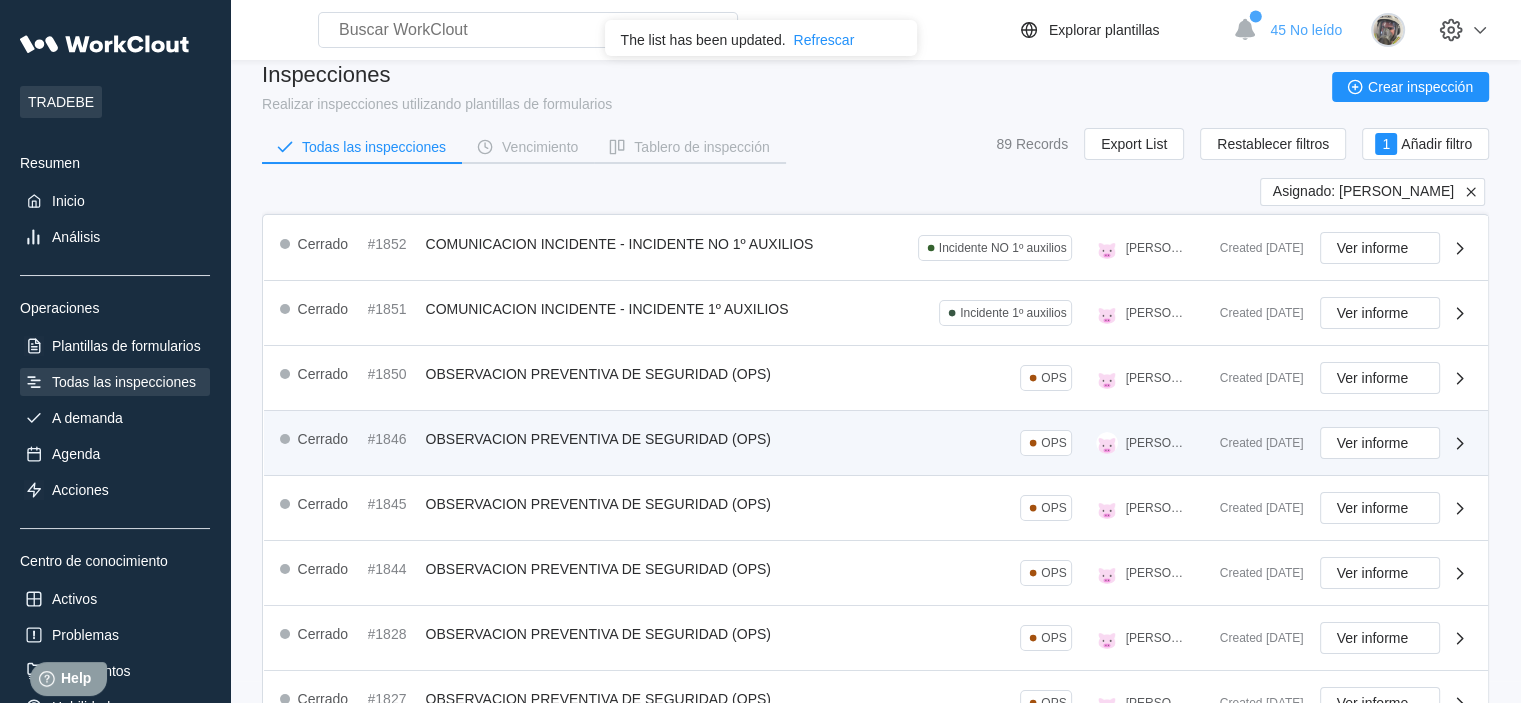 scroll, scrollTop: 0, scrollLeft: 0, axis: both 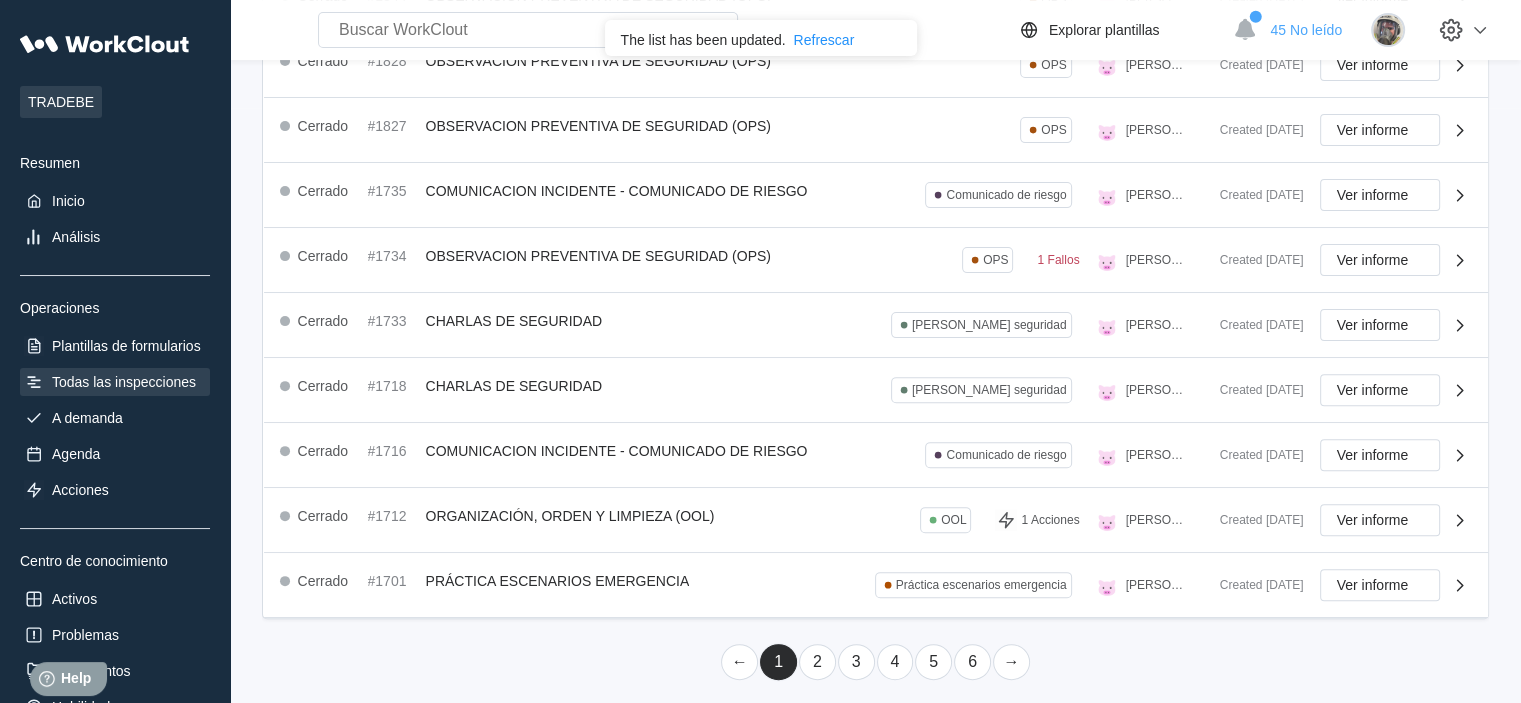click on "2" at bounding box center (817, 662) 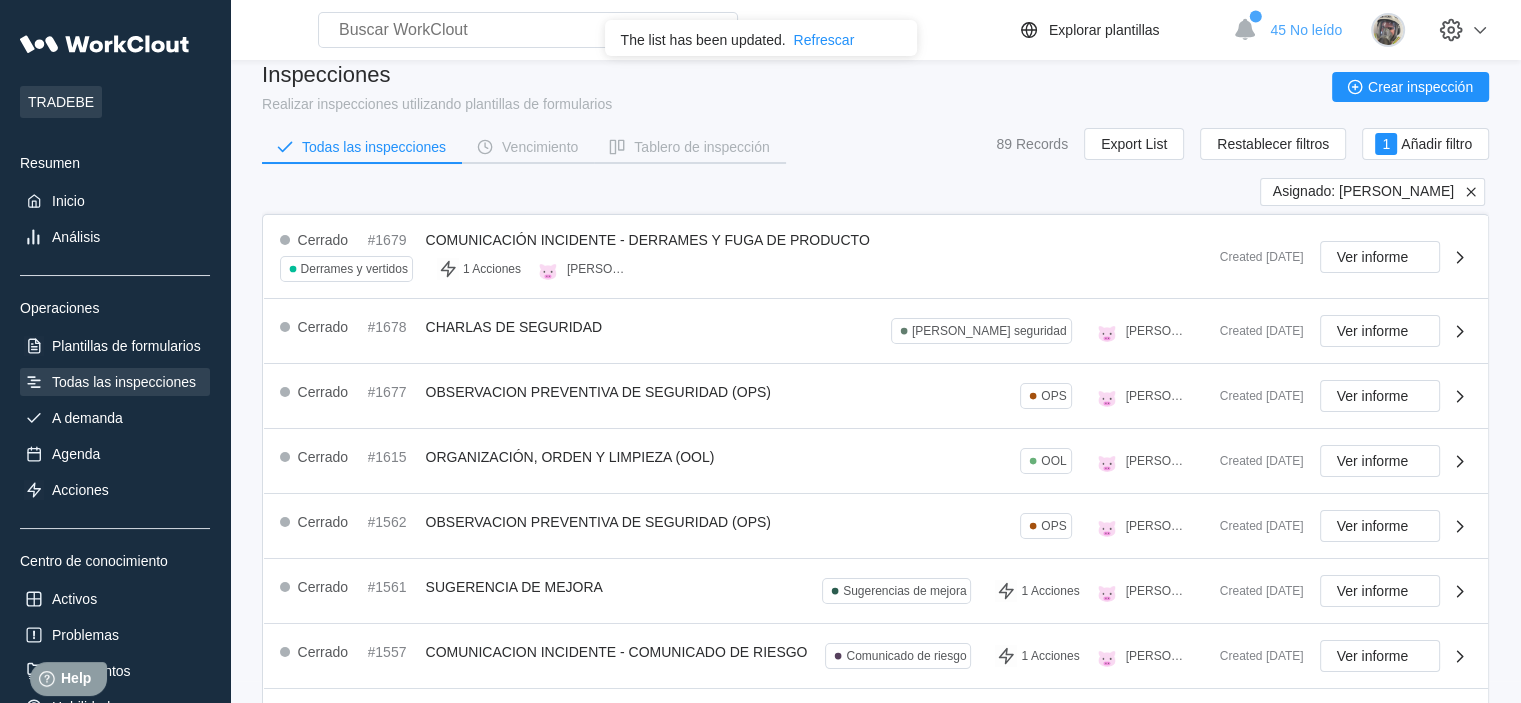 scroll, scrollTop: 13, scrollLeft: 0, axis: vertical 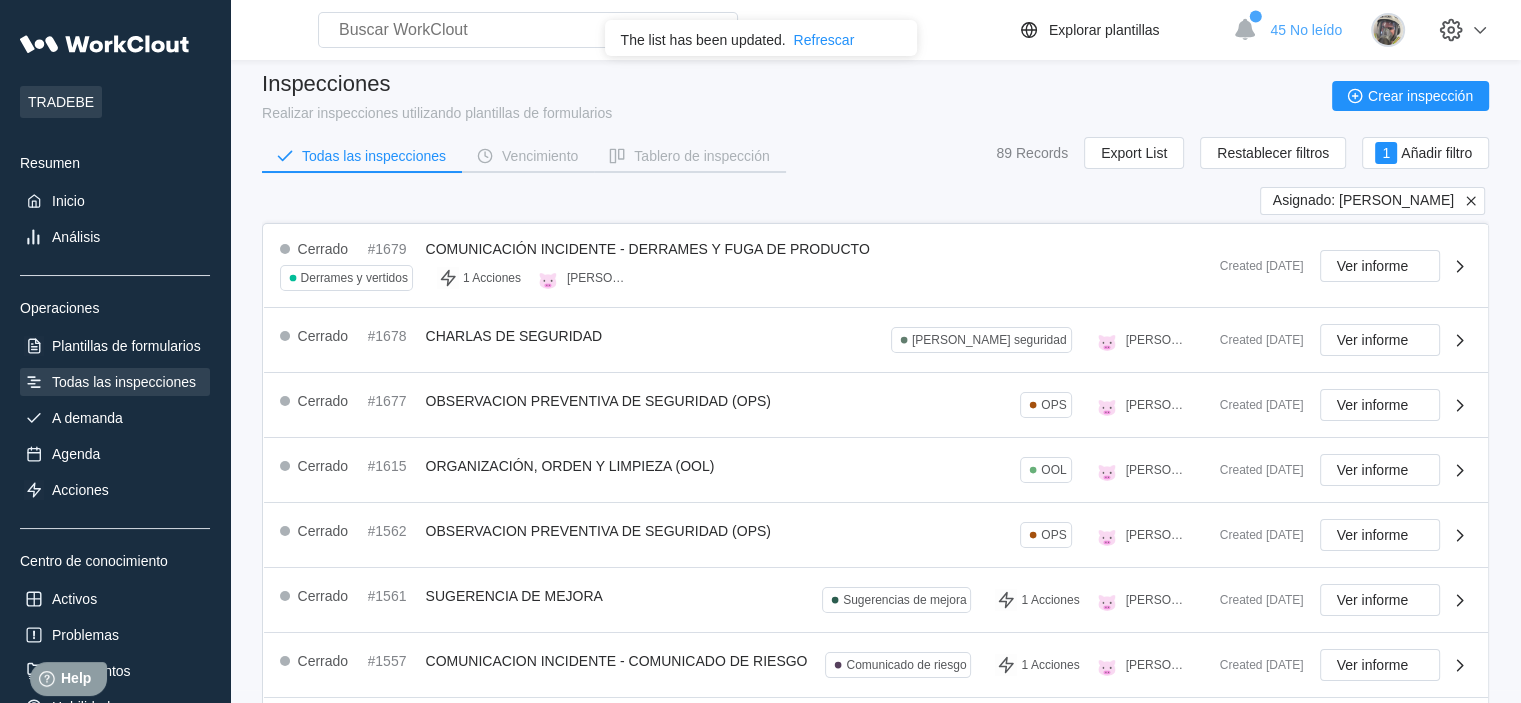click 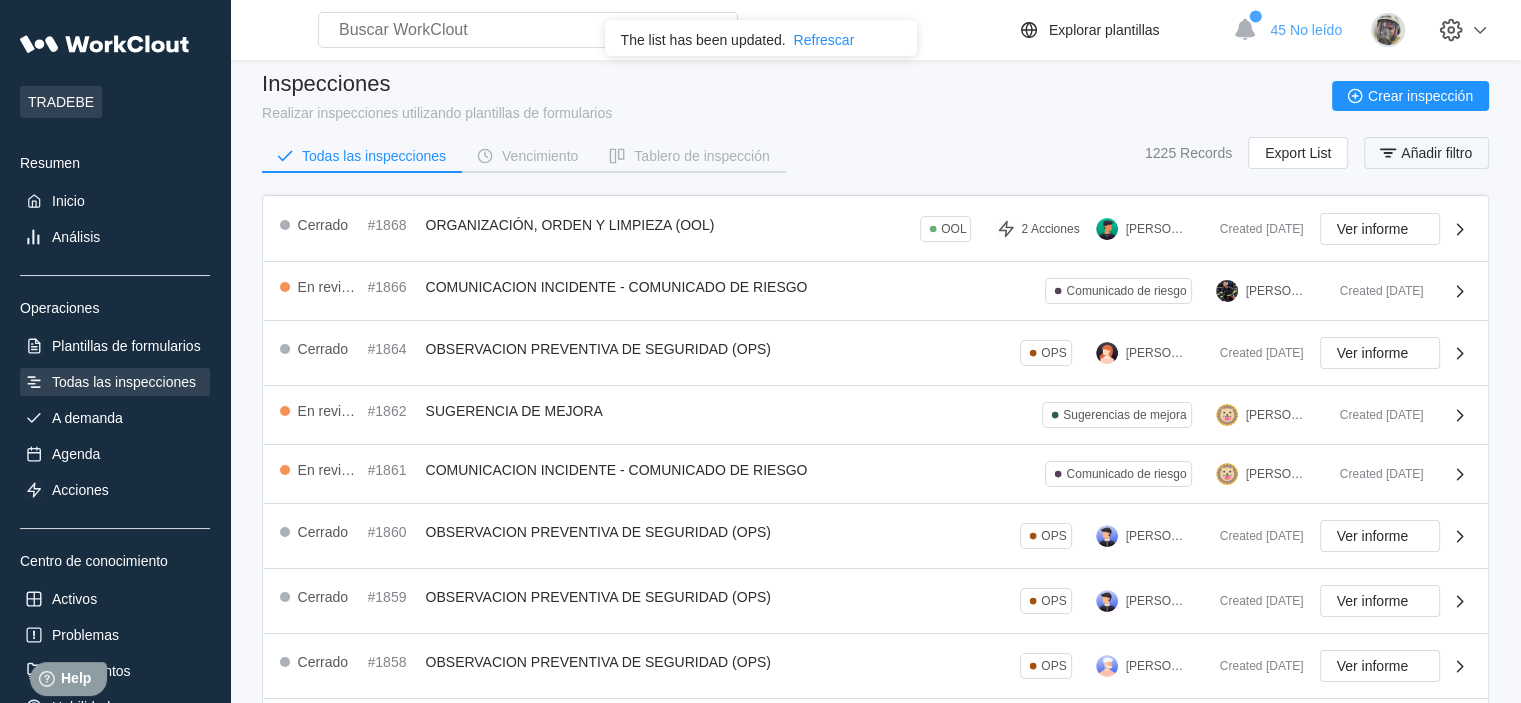 click 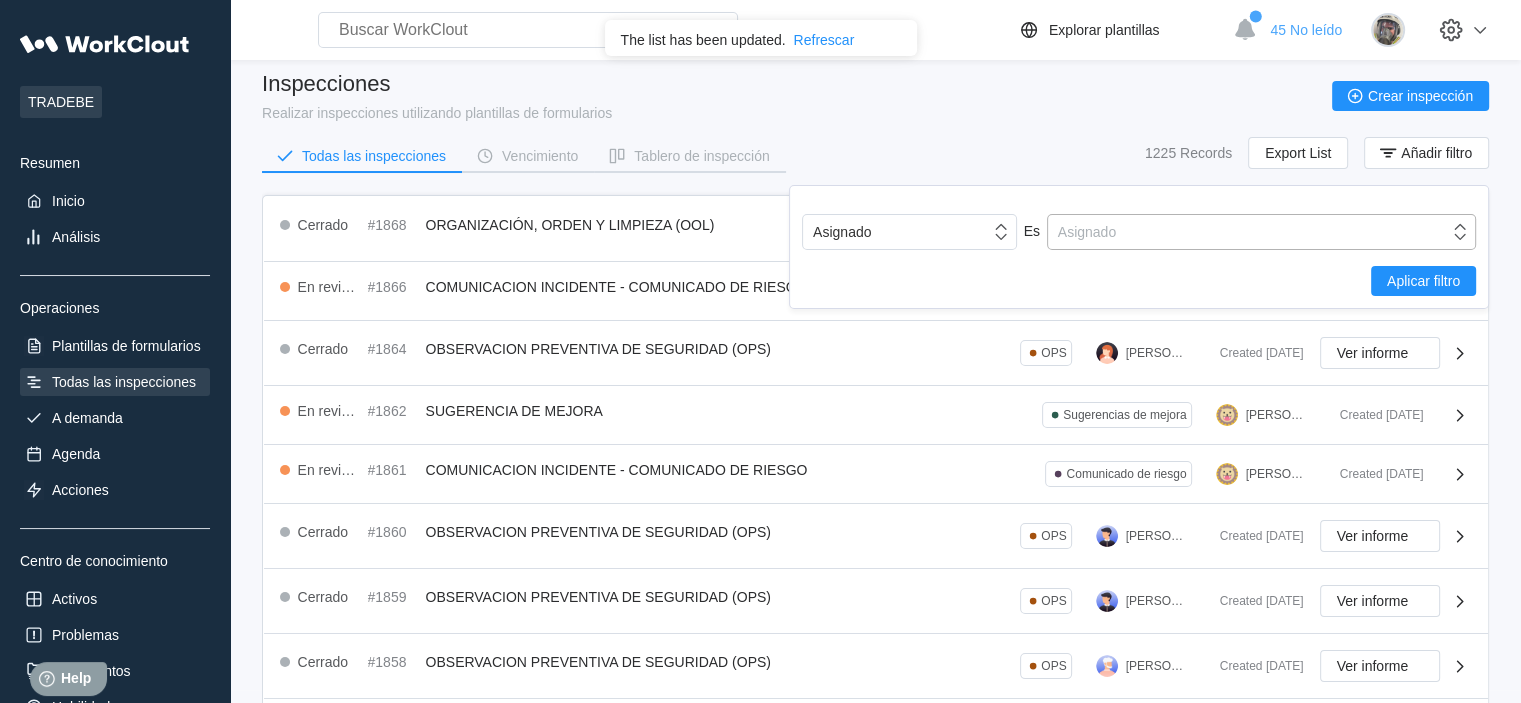 click on "Asignado" at bounding box center (1248, 232) 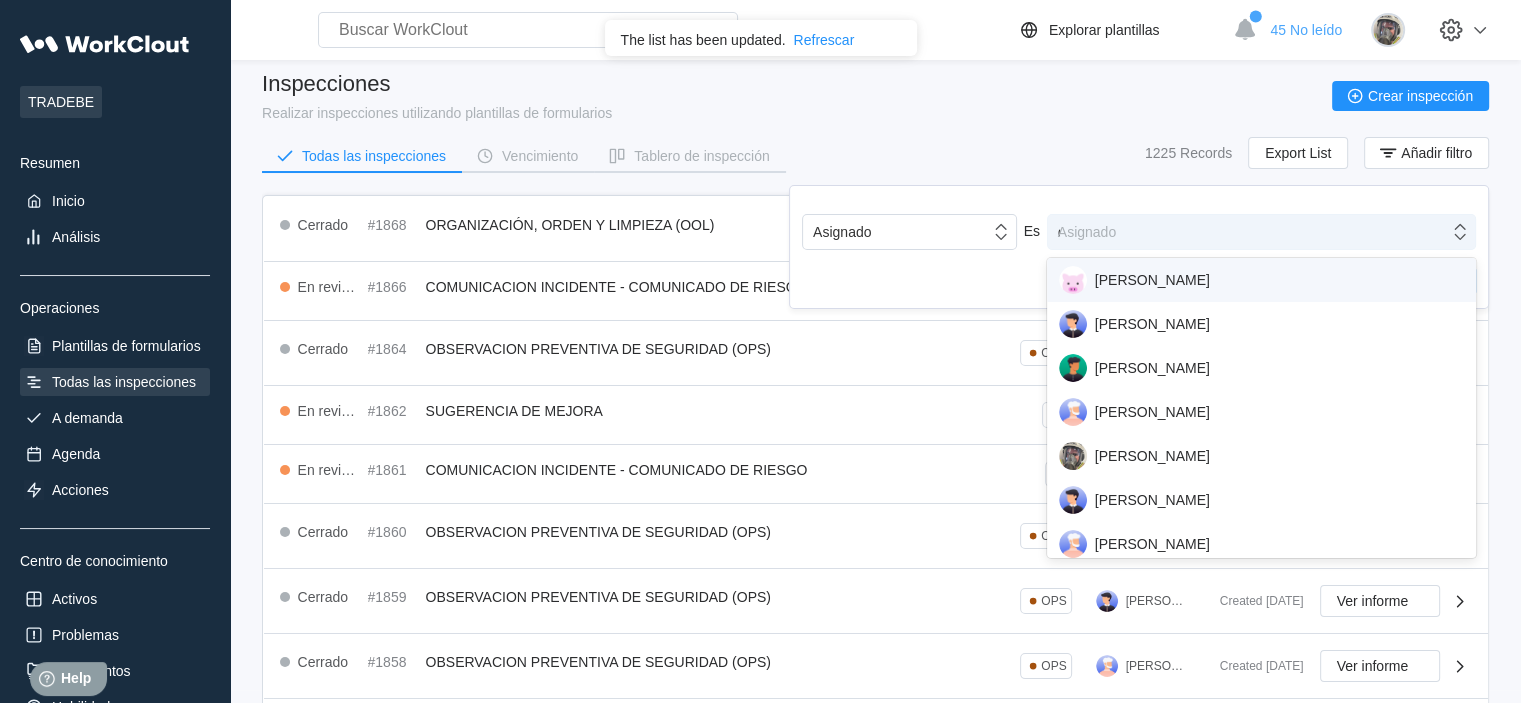 type on "ce" 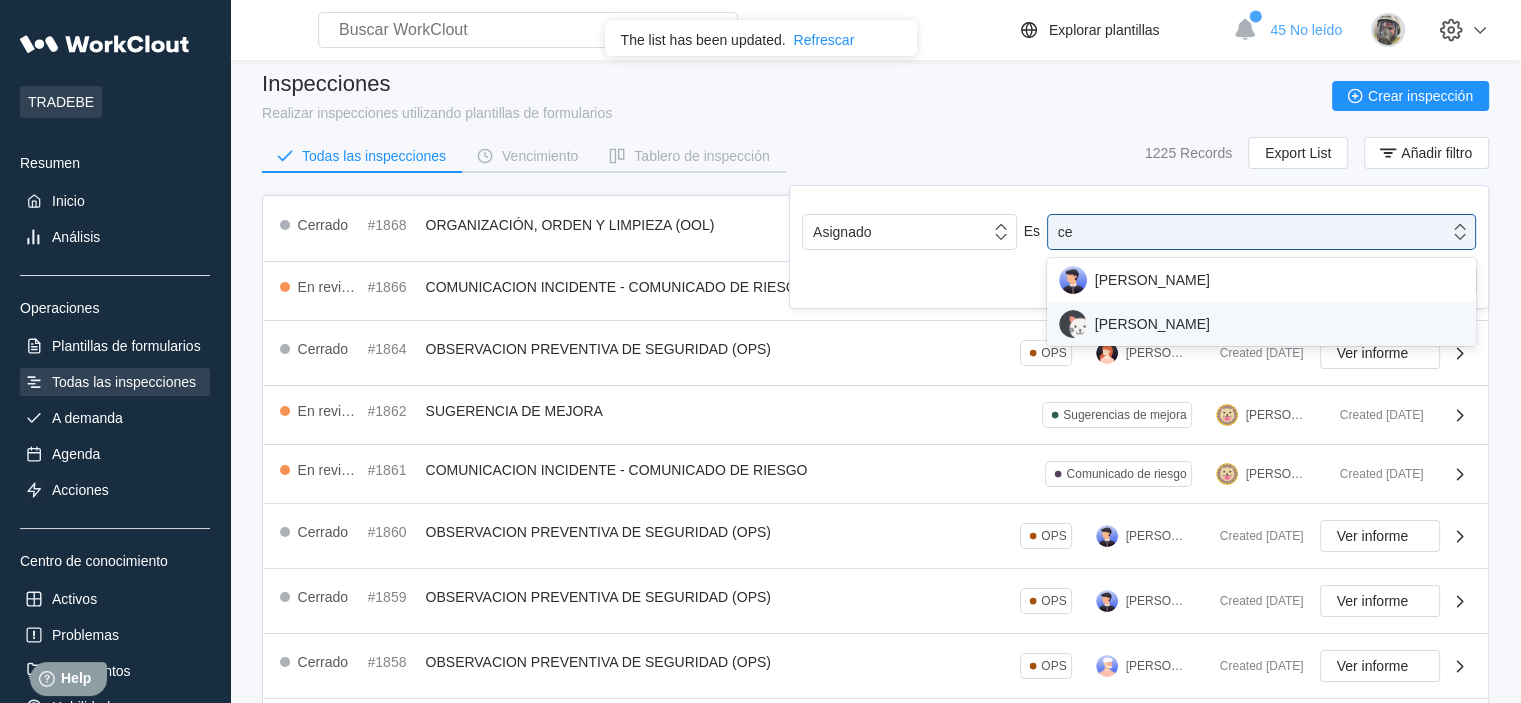 click on "[PERSON_NAME]" at bounding box center (1261, 324) 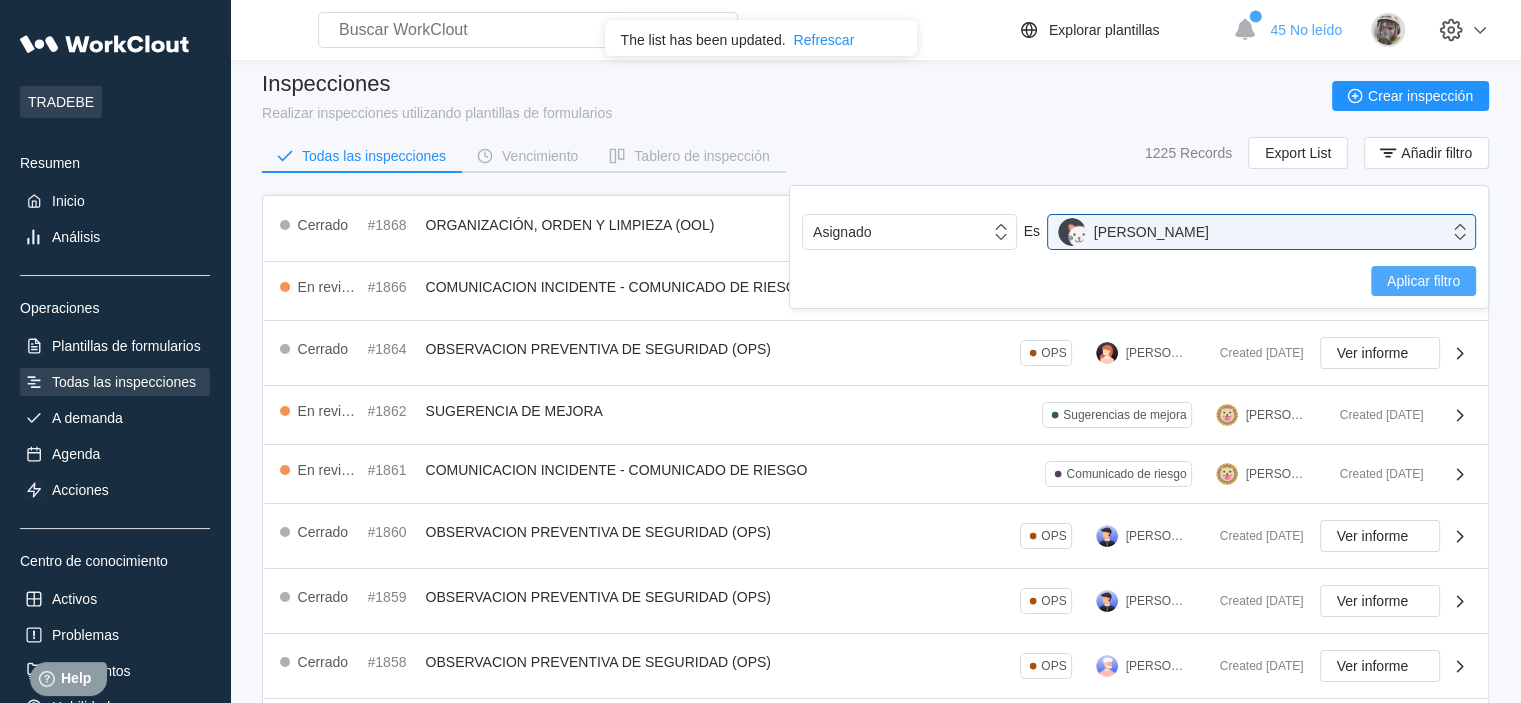click on "Aplicar filtro" at bounding box center [1423, 281] 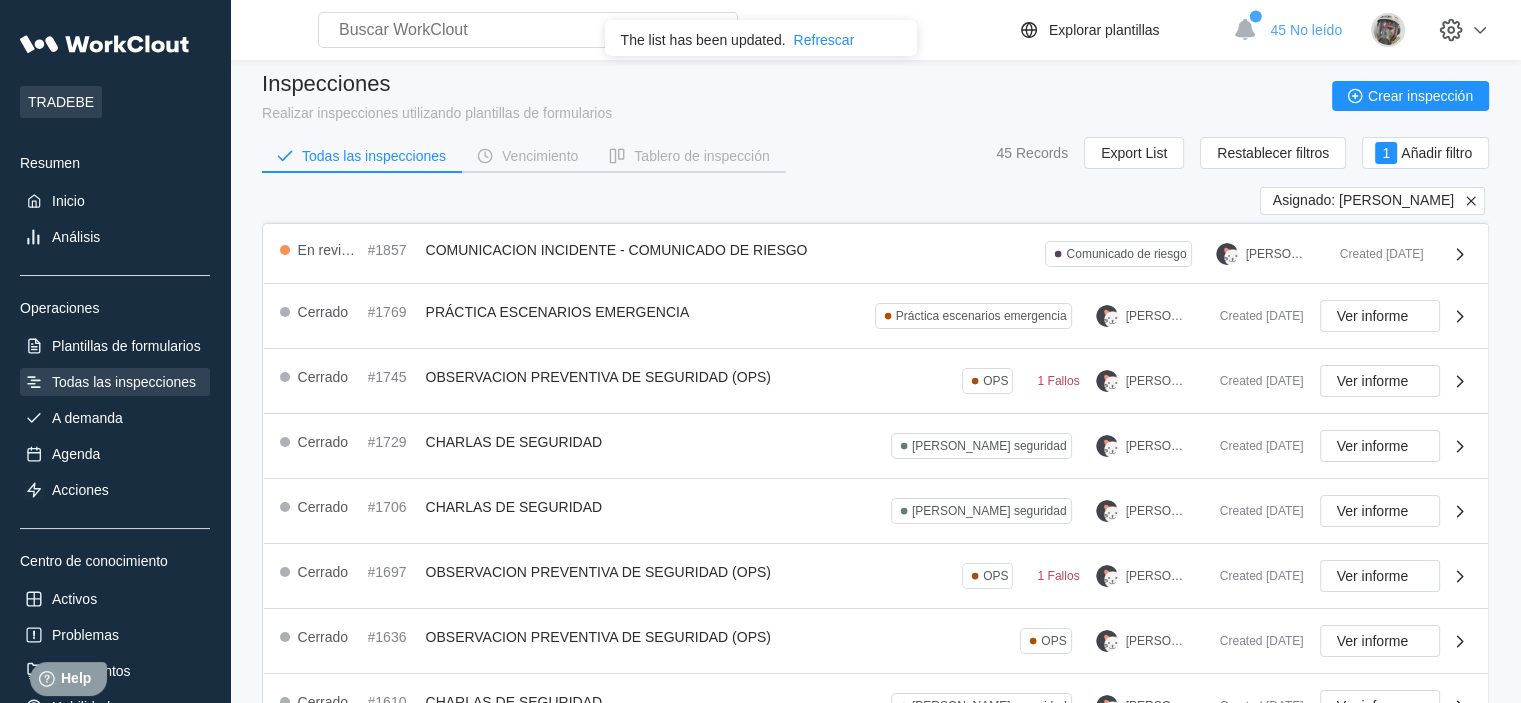 click 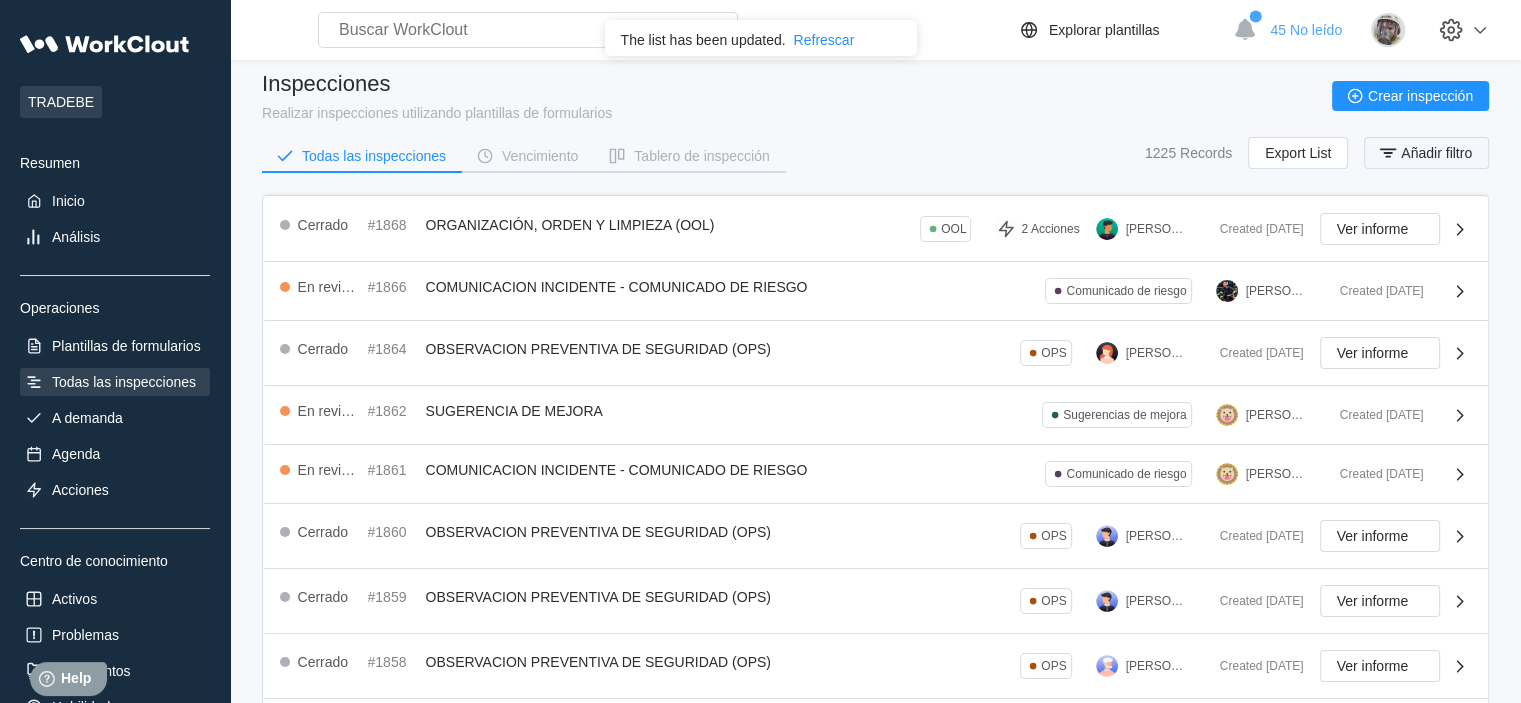 click on "Añadir filtro" at bounding box center [1436, 153] 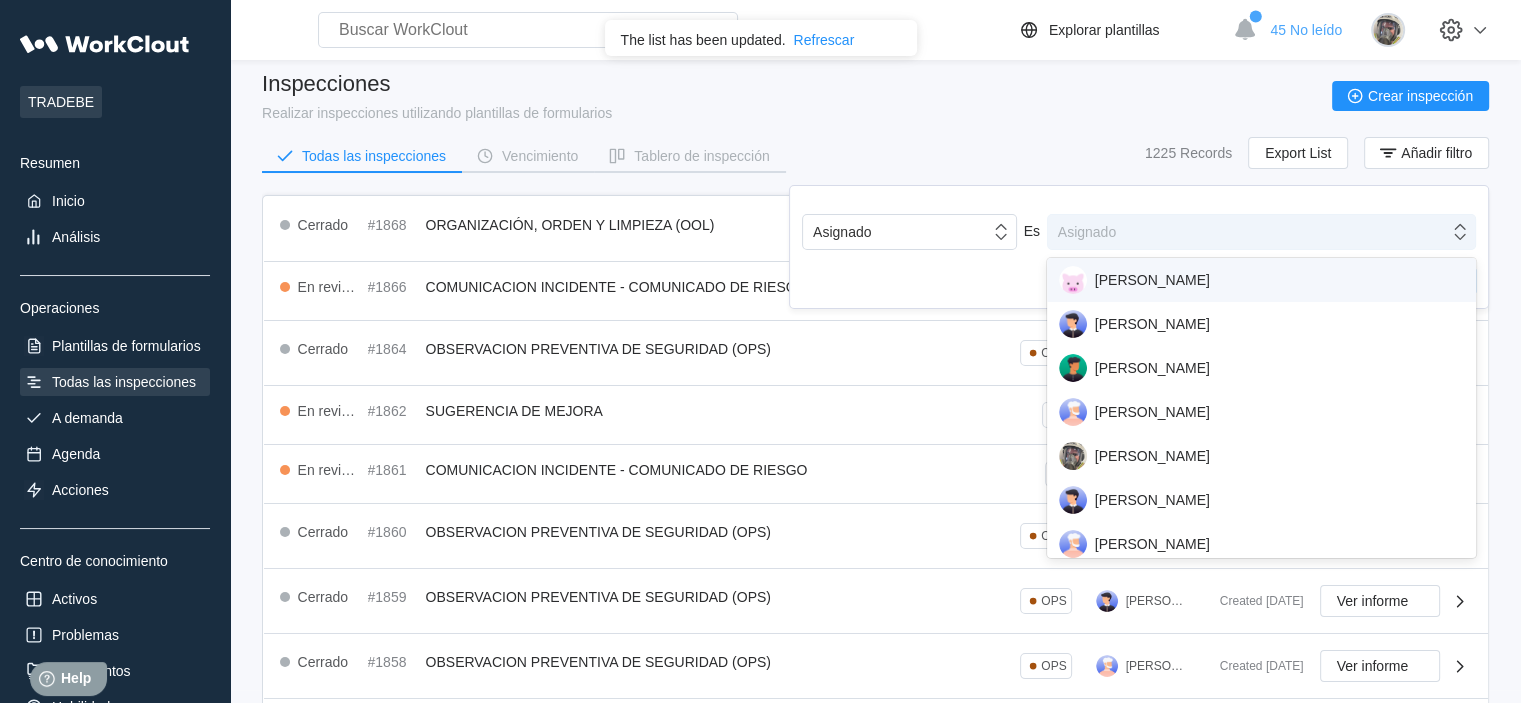 click on "Asignado" at bounding box center [1248, 232] 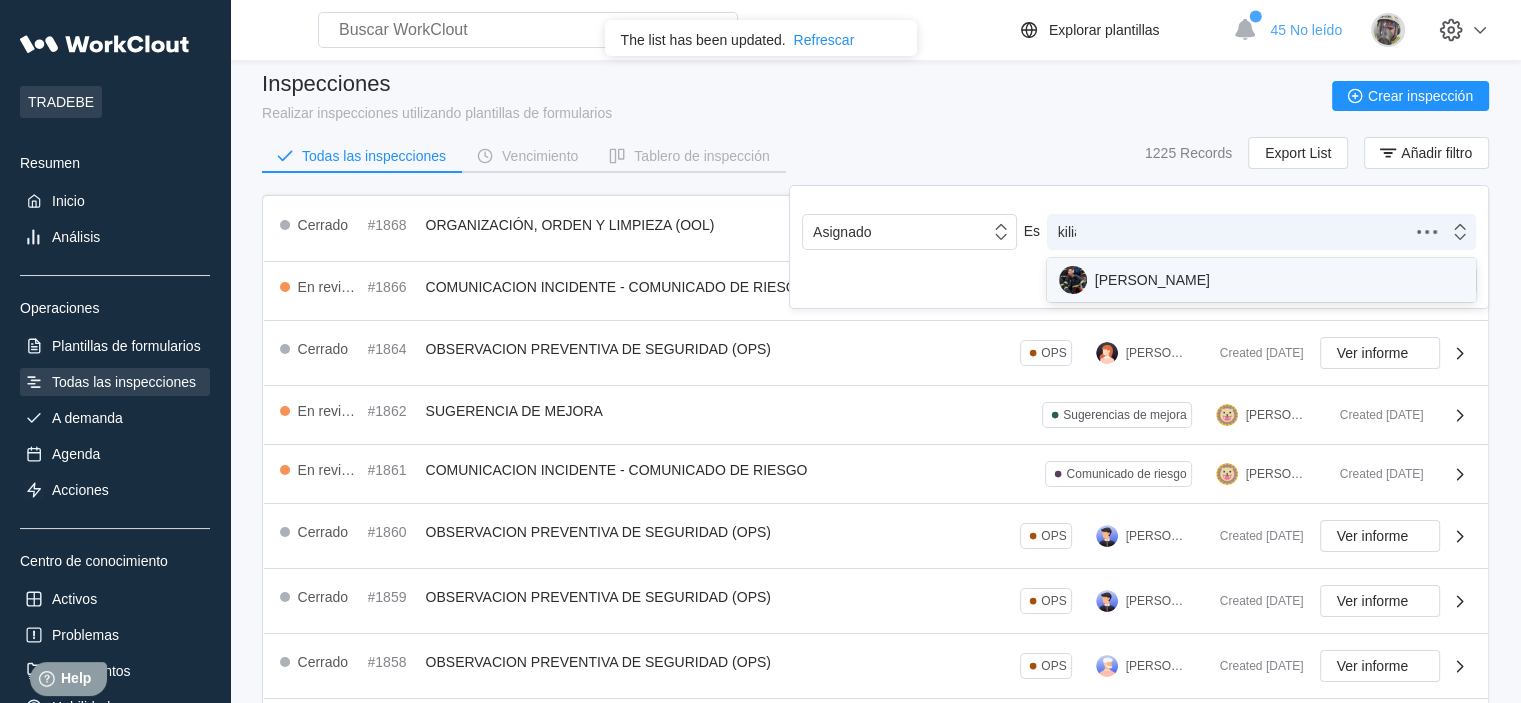 type on "kilian" 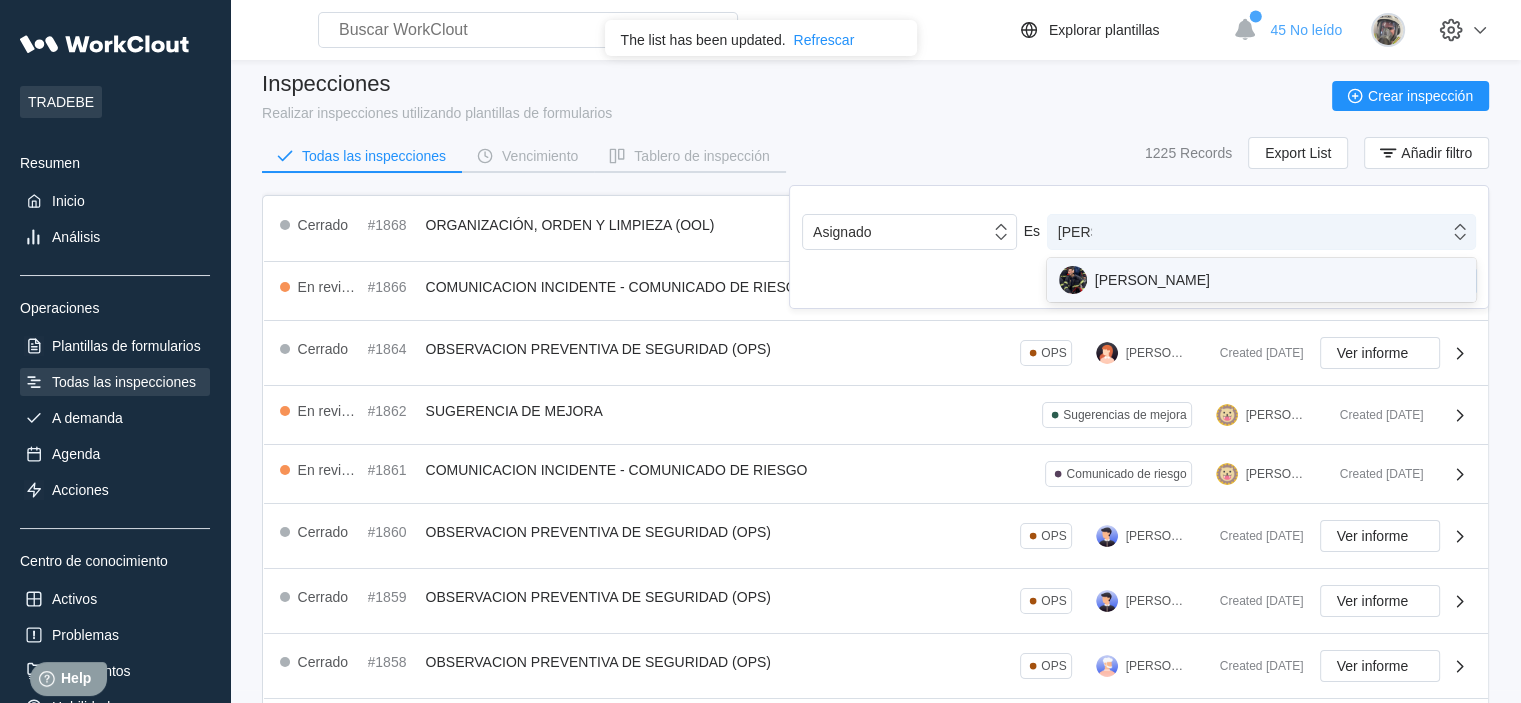 type 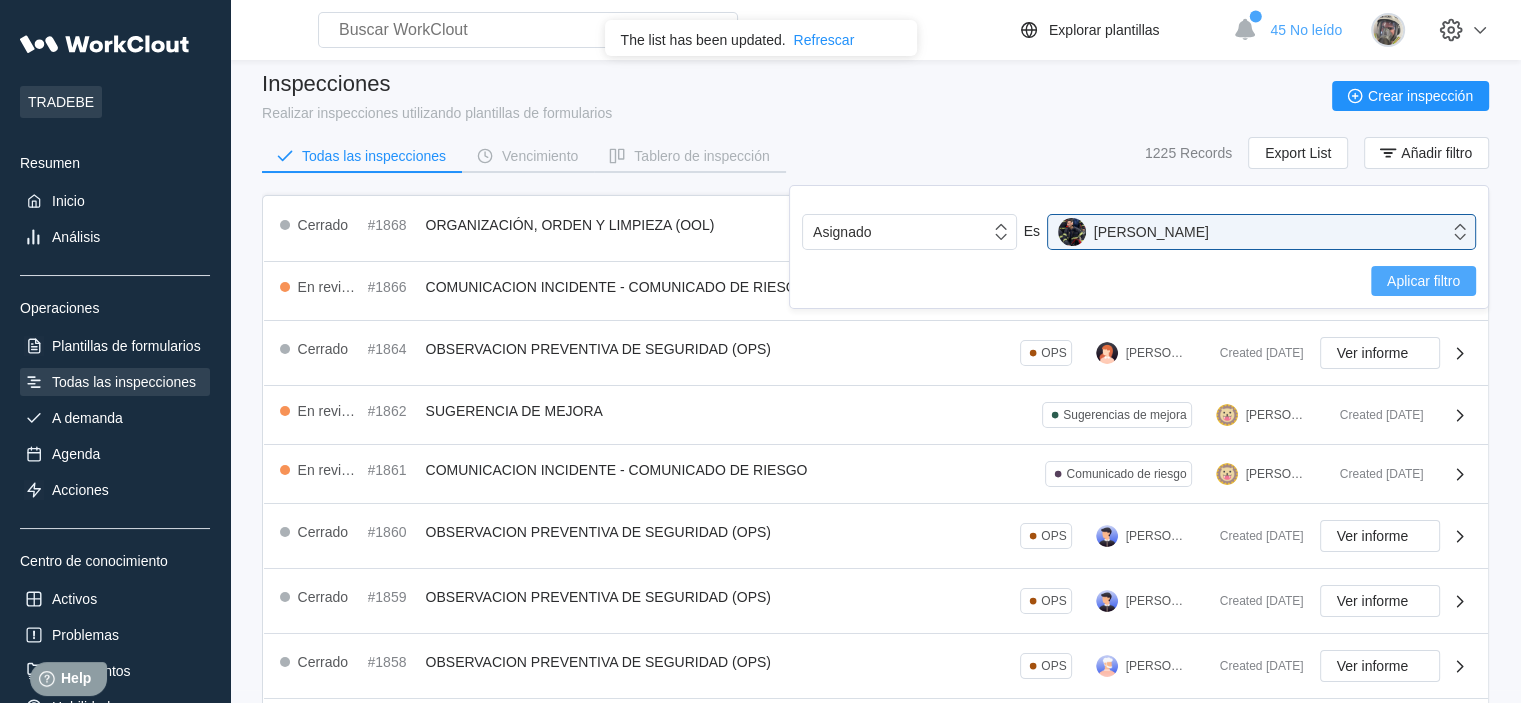 click on "Aplicar filtro" at bounding box center (1423, 281) 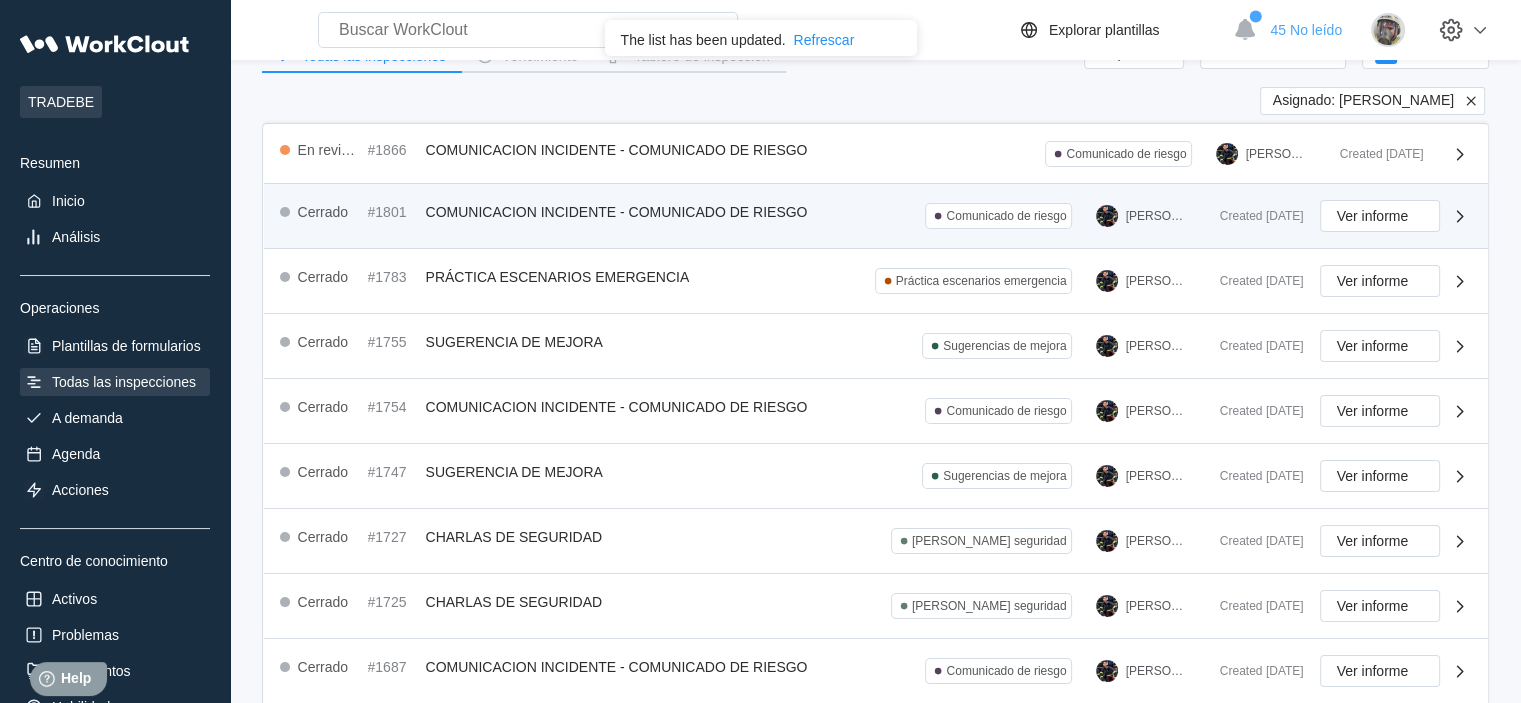 scroll, scrollTop: 13, scrollLeft: 0, axis: vertical 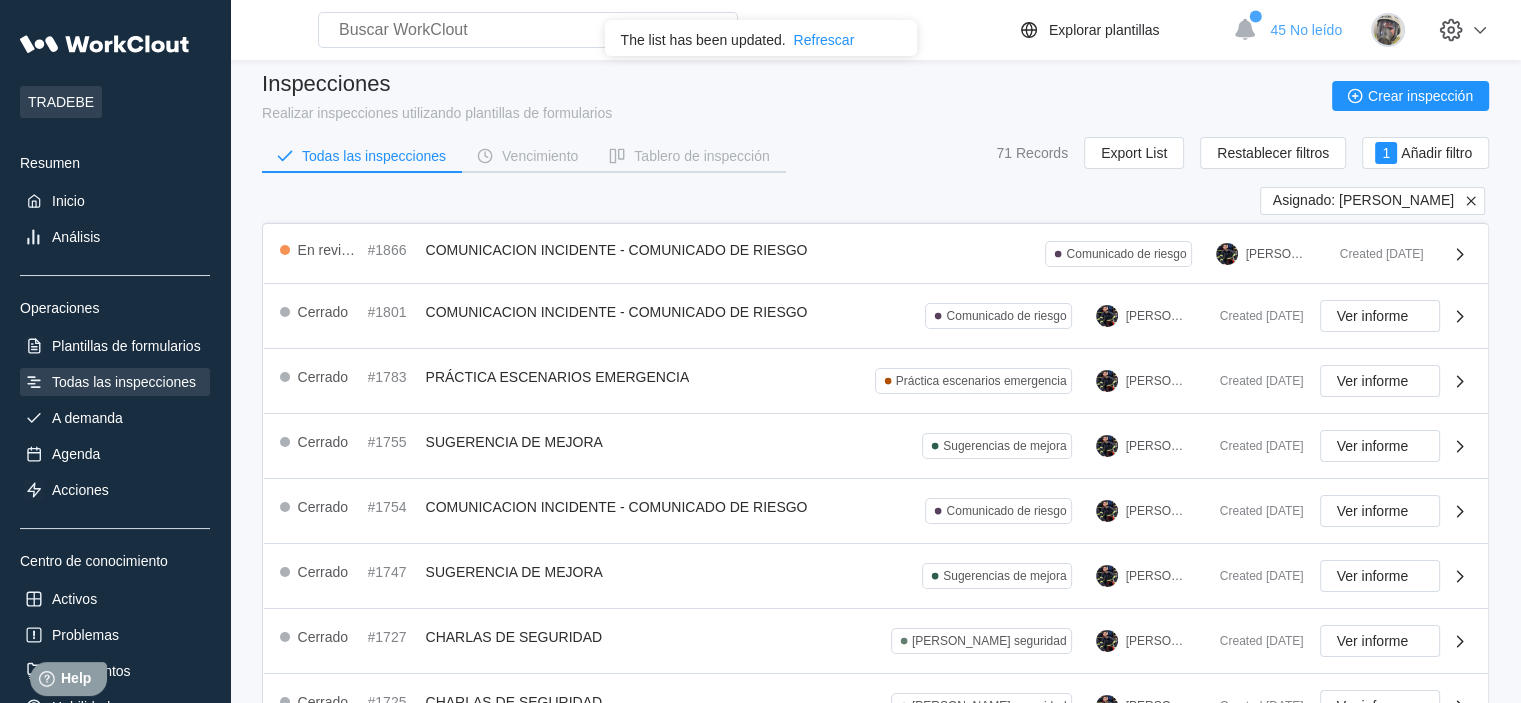 click 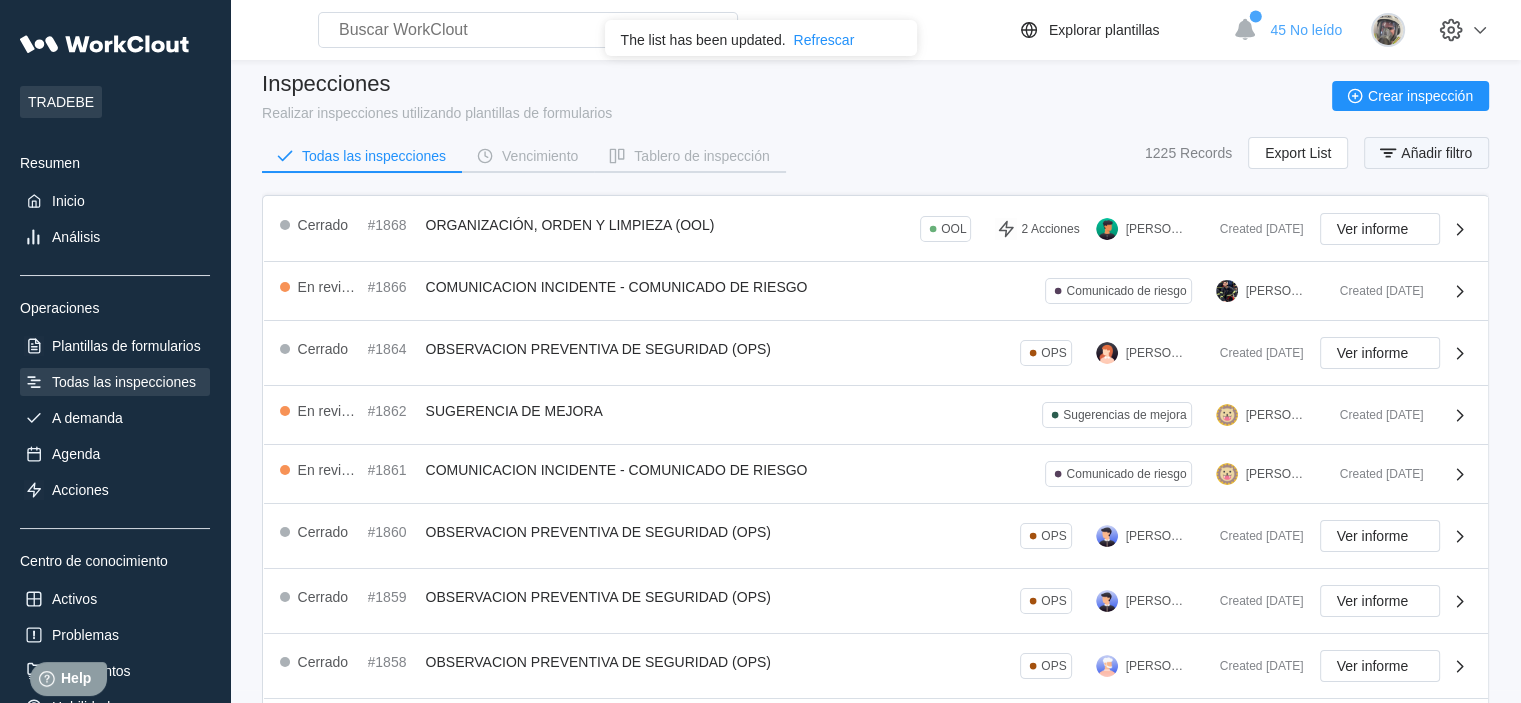 click on "Añadir filtro" at bounding box center (1426, 153) 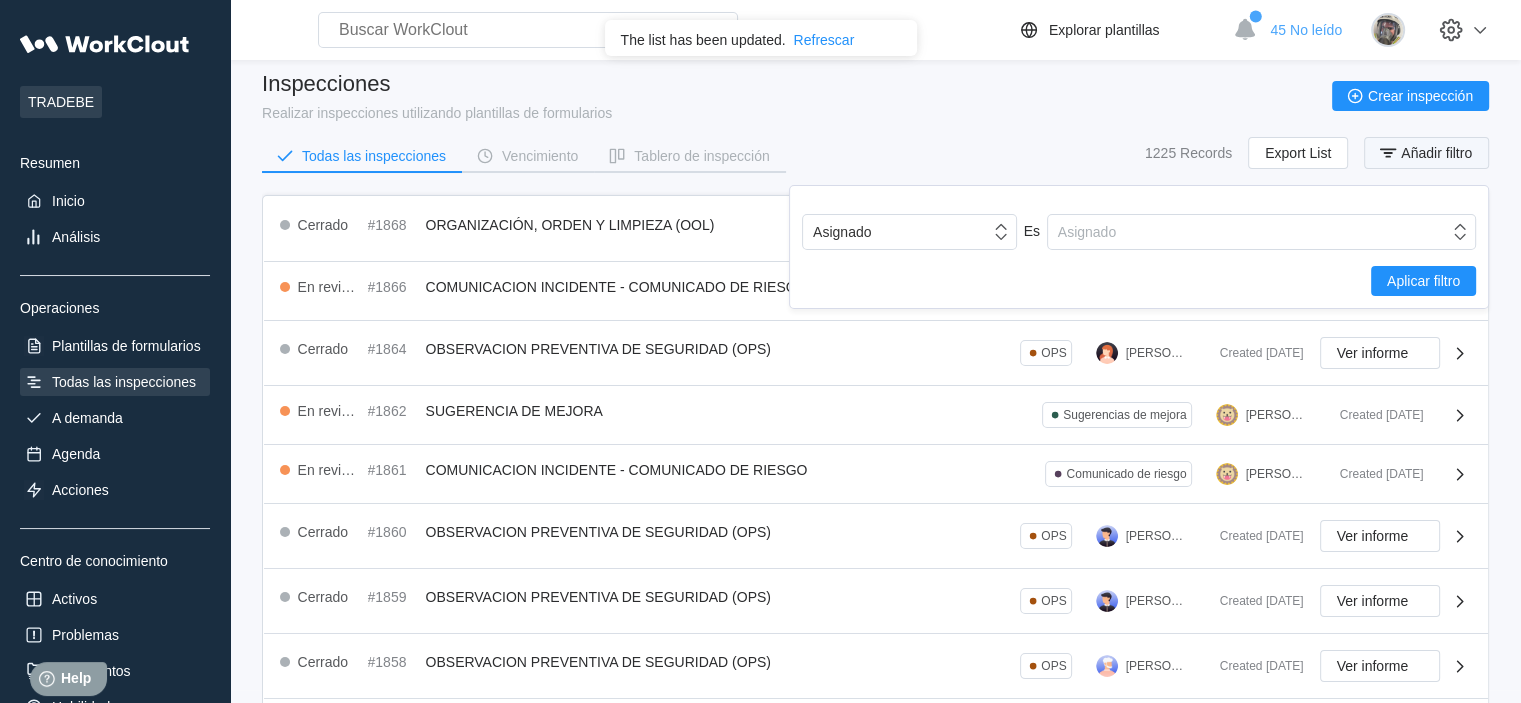 type 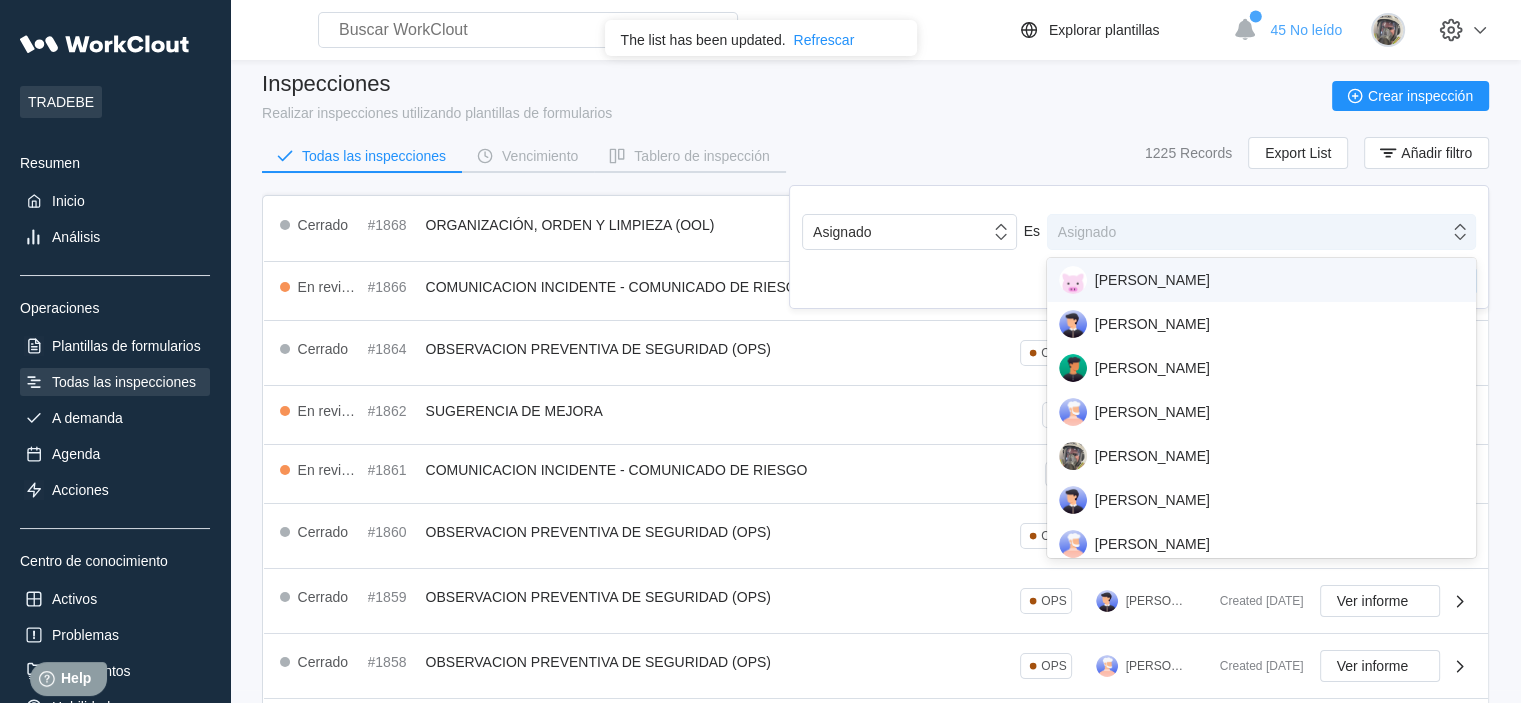 click on "Asignado" at bounding box center [1248, 232] 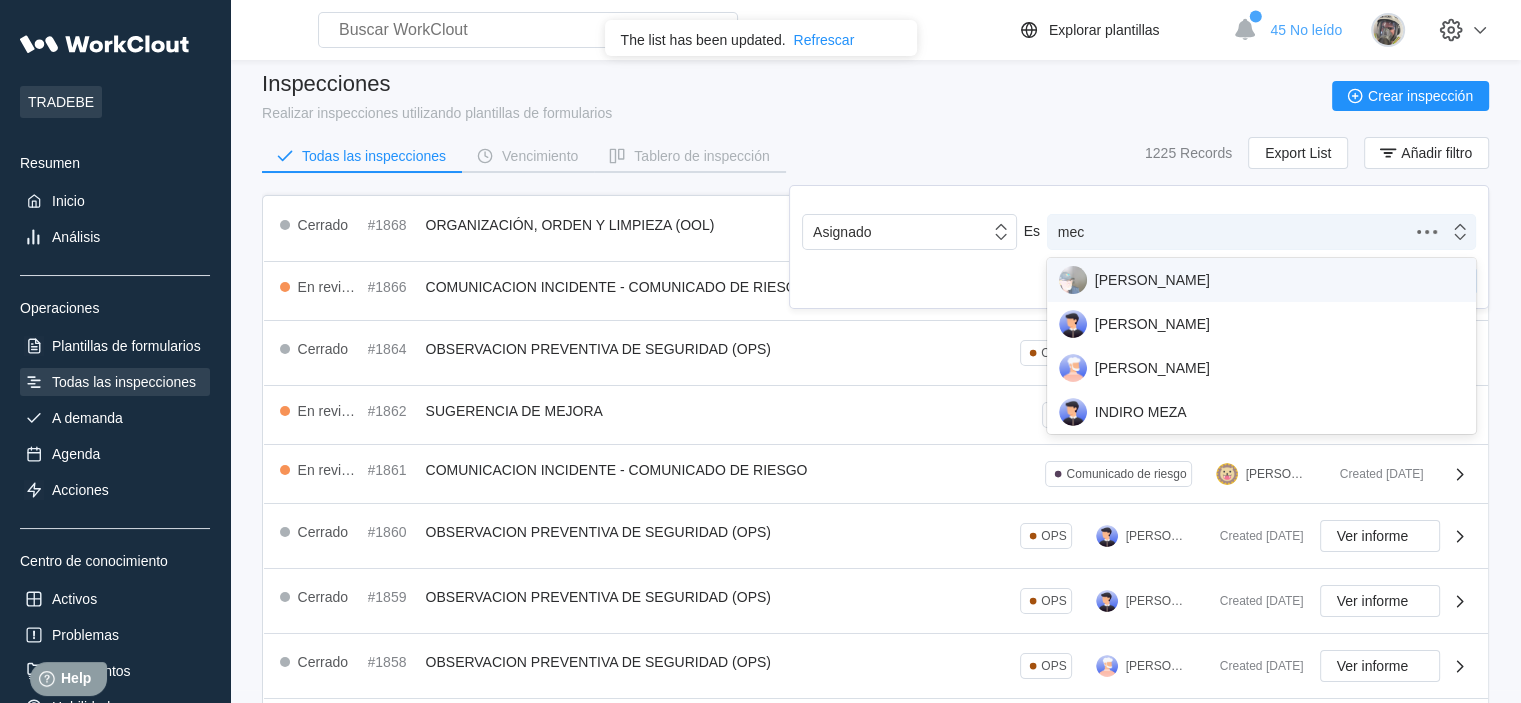 type on "meca" 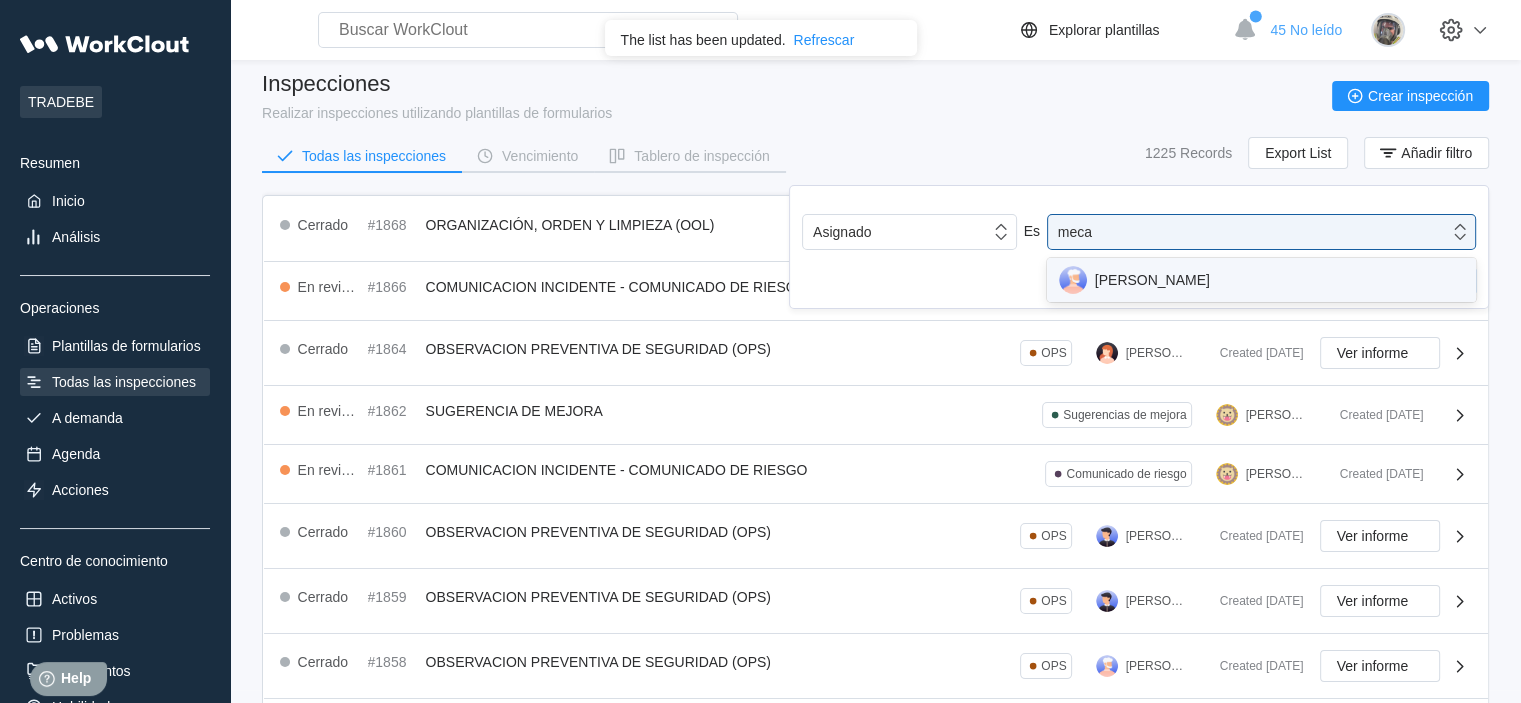 click on "FRANCISCO MECA" at bounding box center [1261, 280] 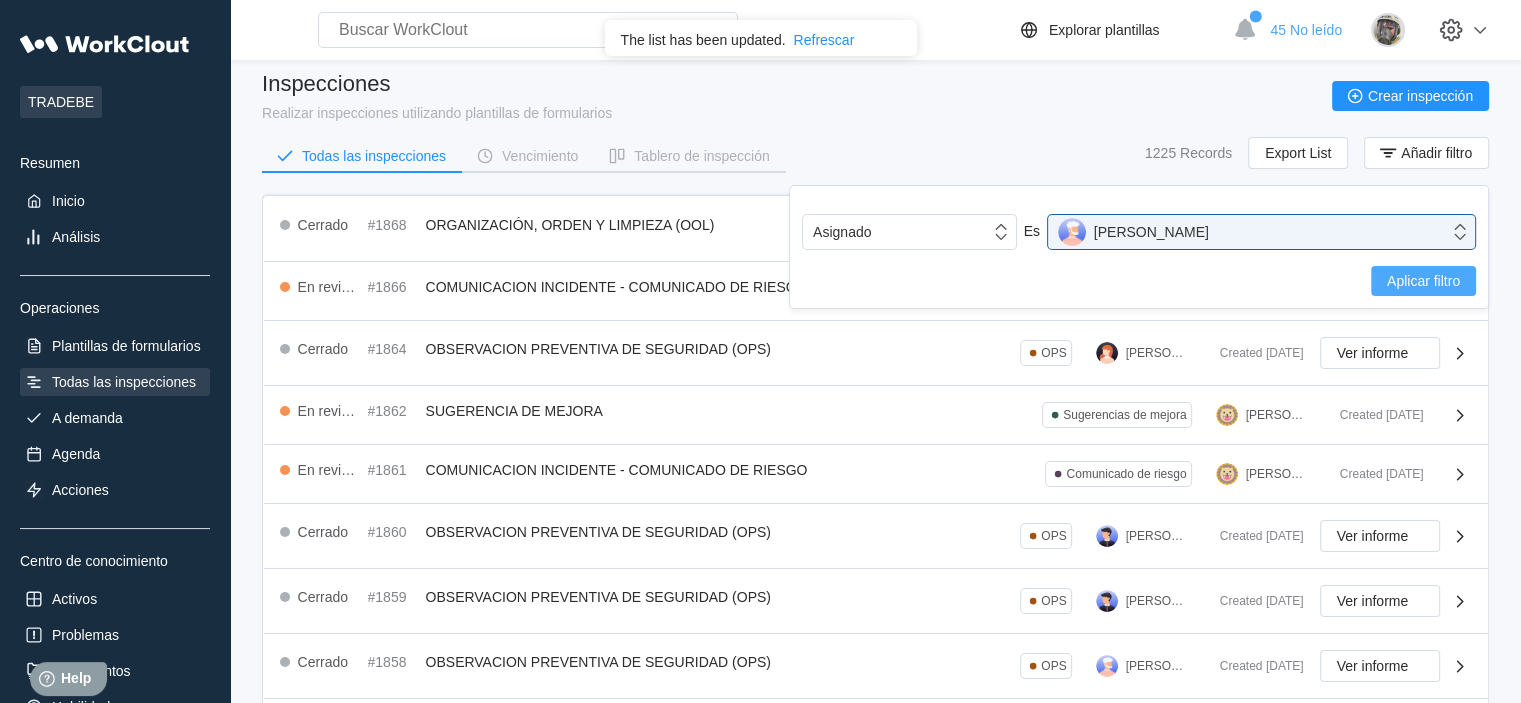 click on "Aplicar filtro" at bounding box center [1423, 281] 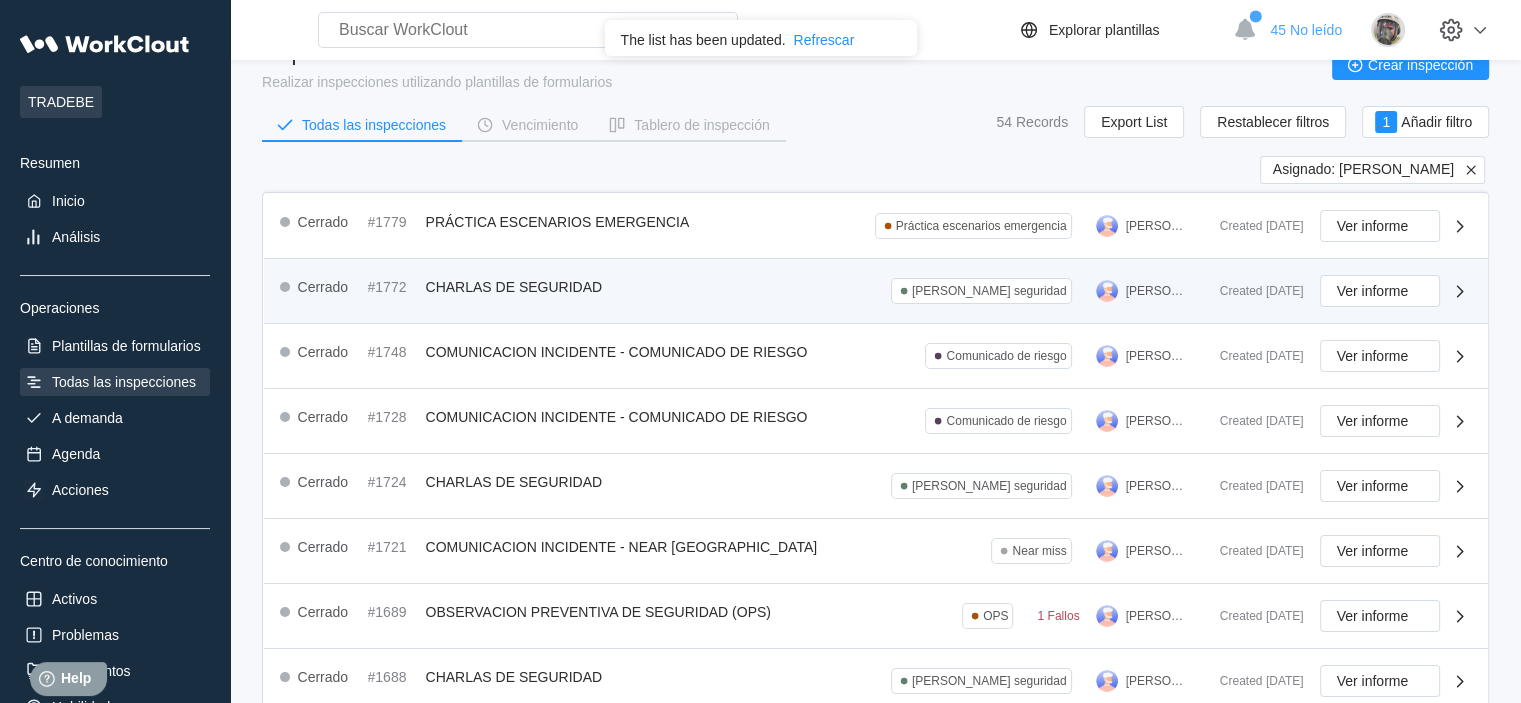 scroll, scrollTop: 0, scrollLeft: 0, axis: both 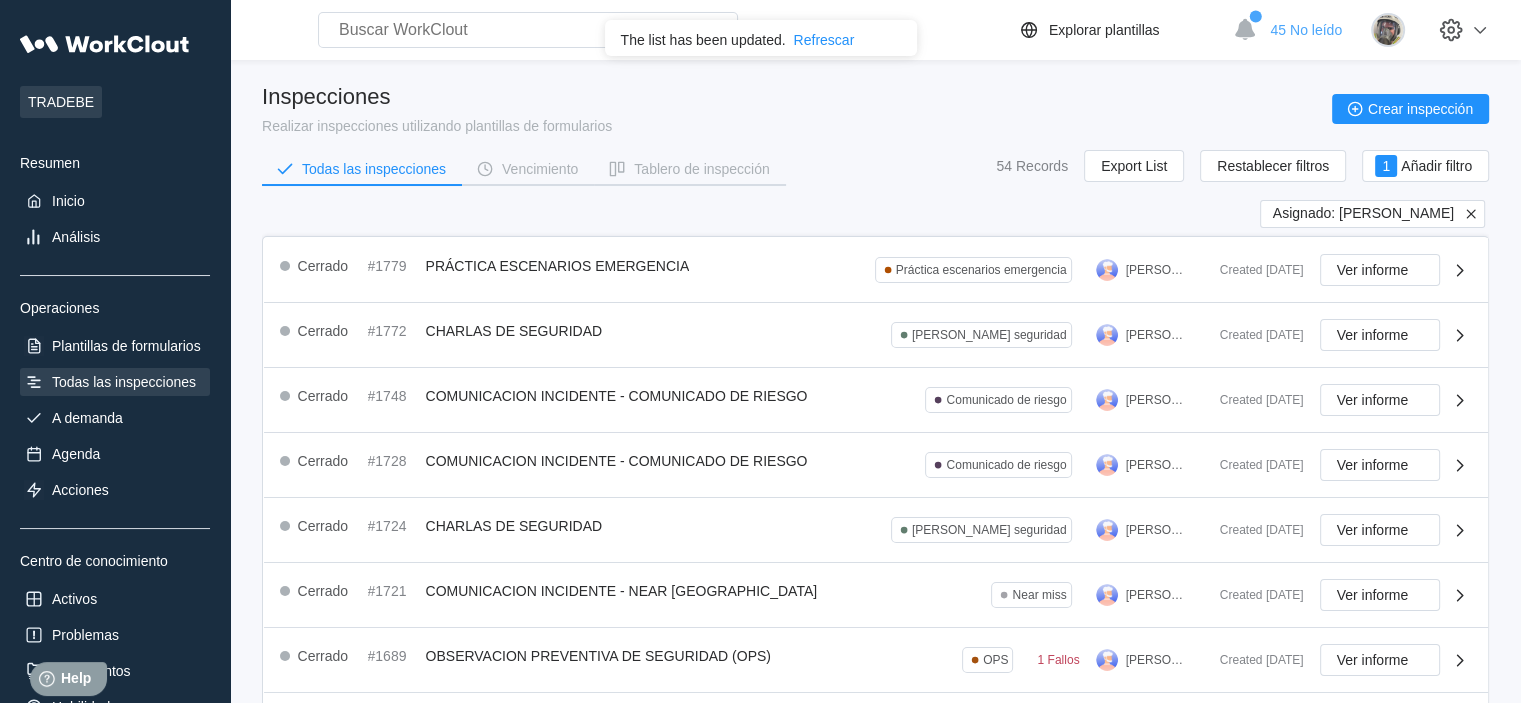 click 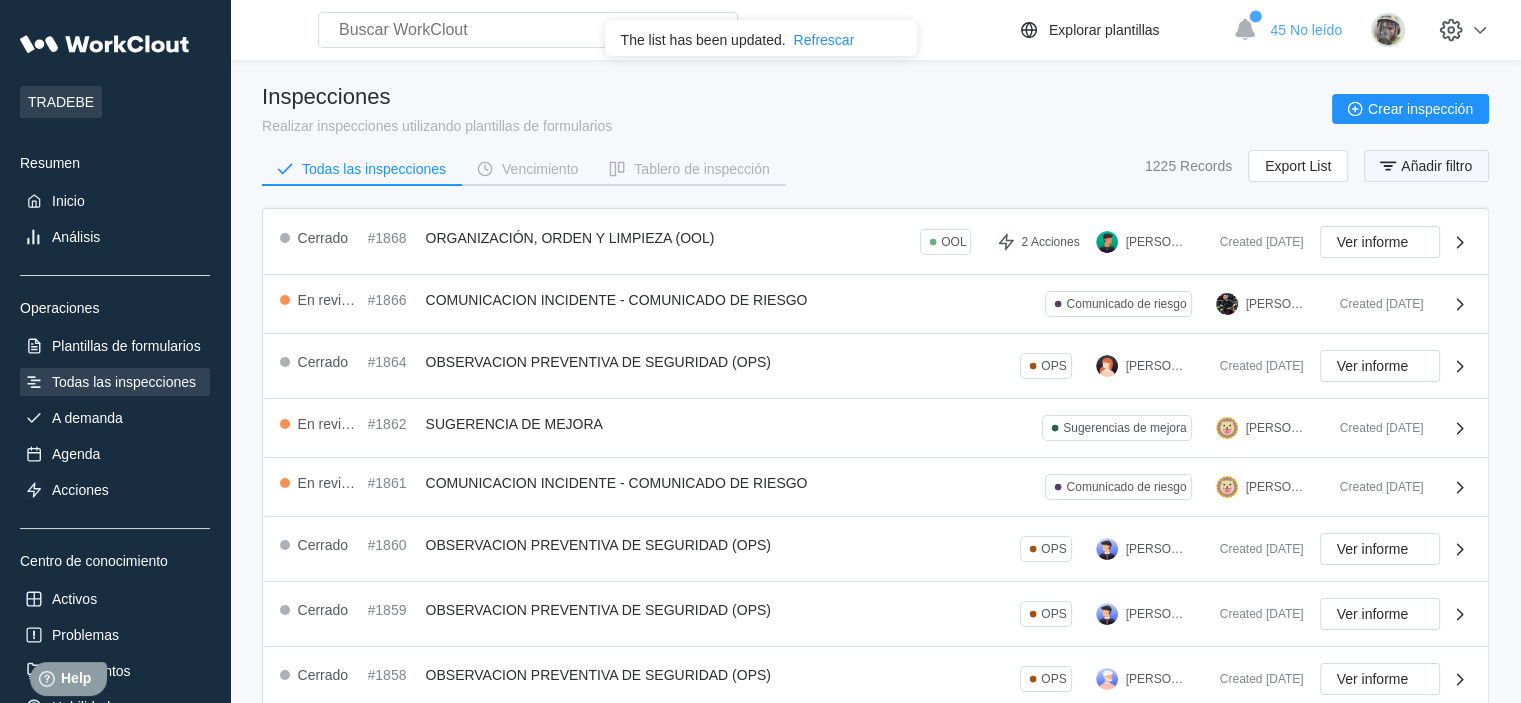 click on "Añadir filtro" at bounding box center [1436, 166] 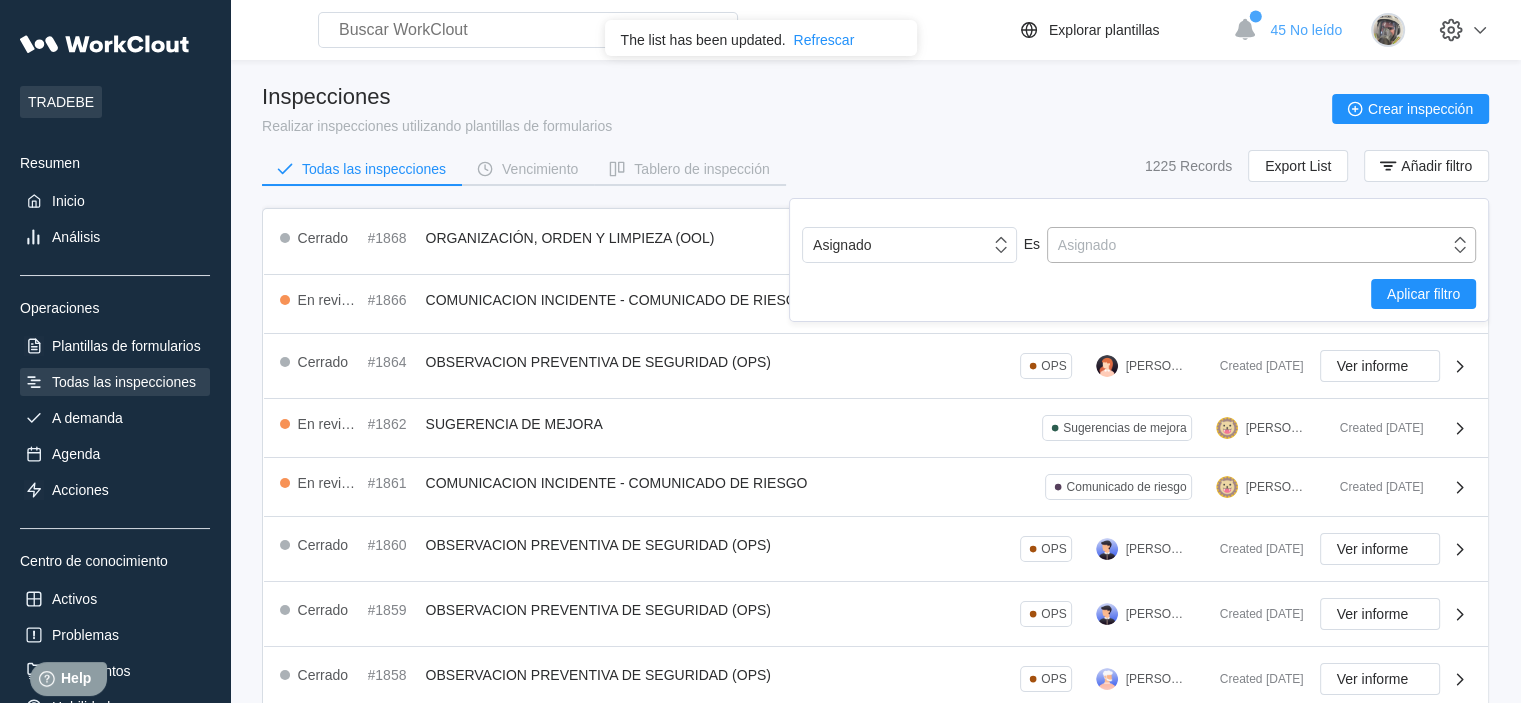 click on "Asignado" at bounding box center (1248, 245) 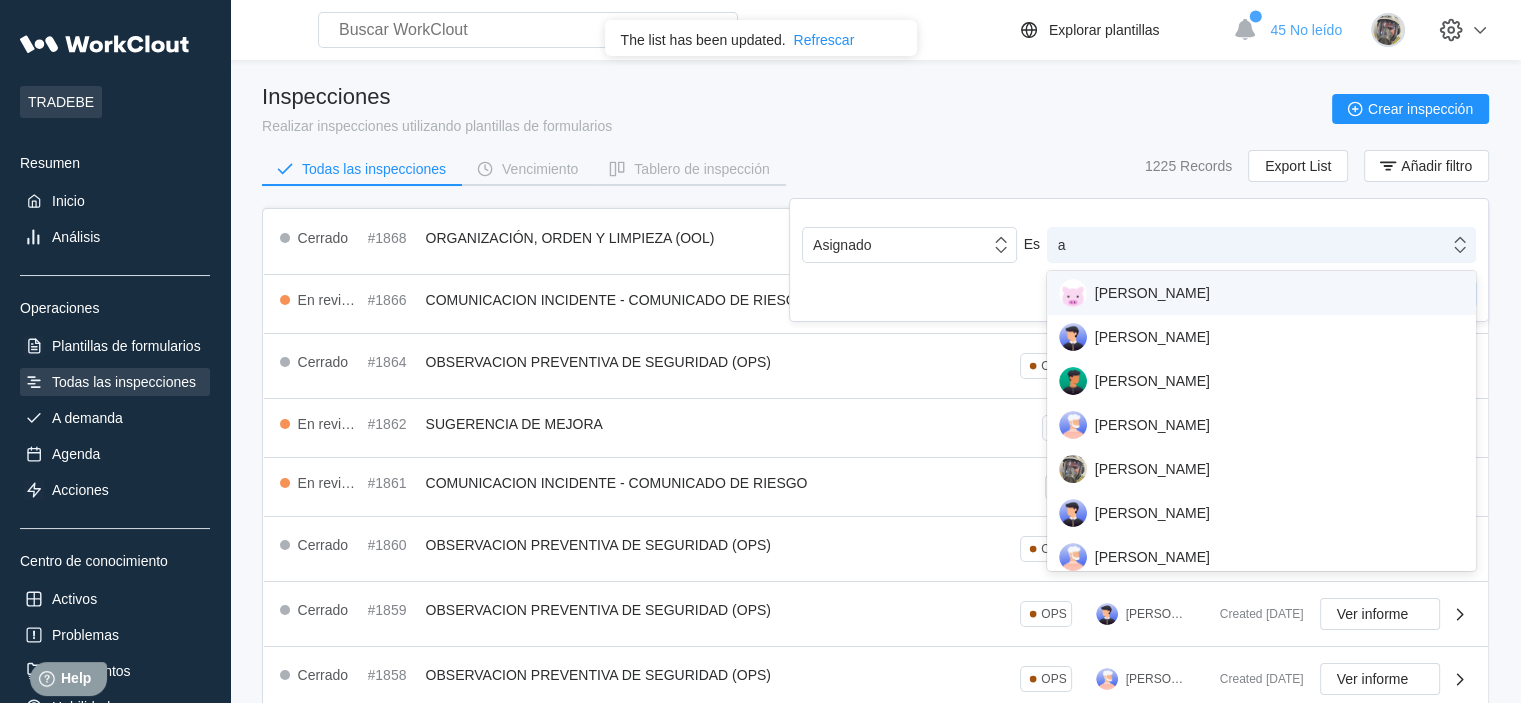 type on "ad" 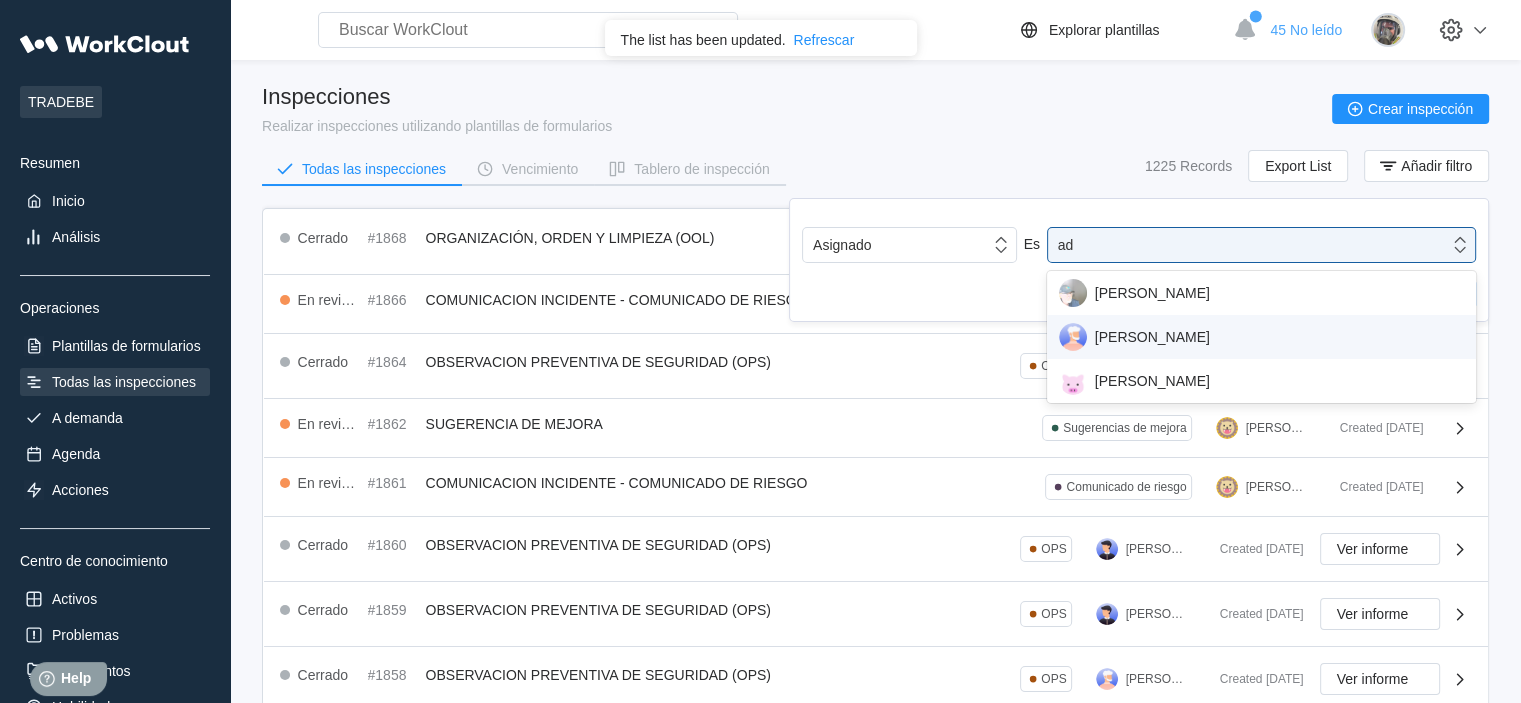 click on "ADRIAN MONDEJAR" at bounding box center (1261, 337) 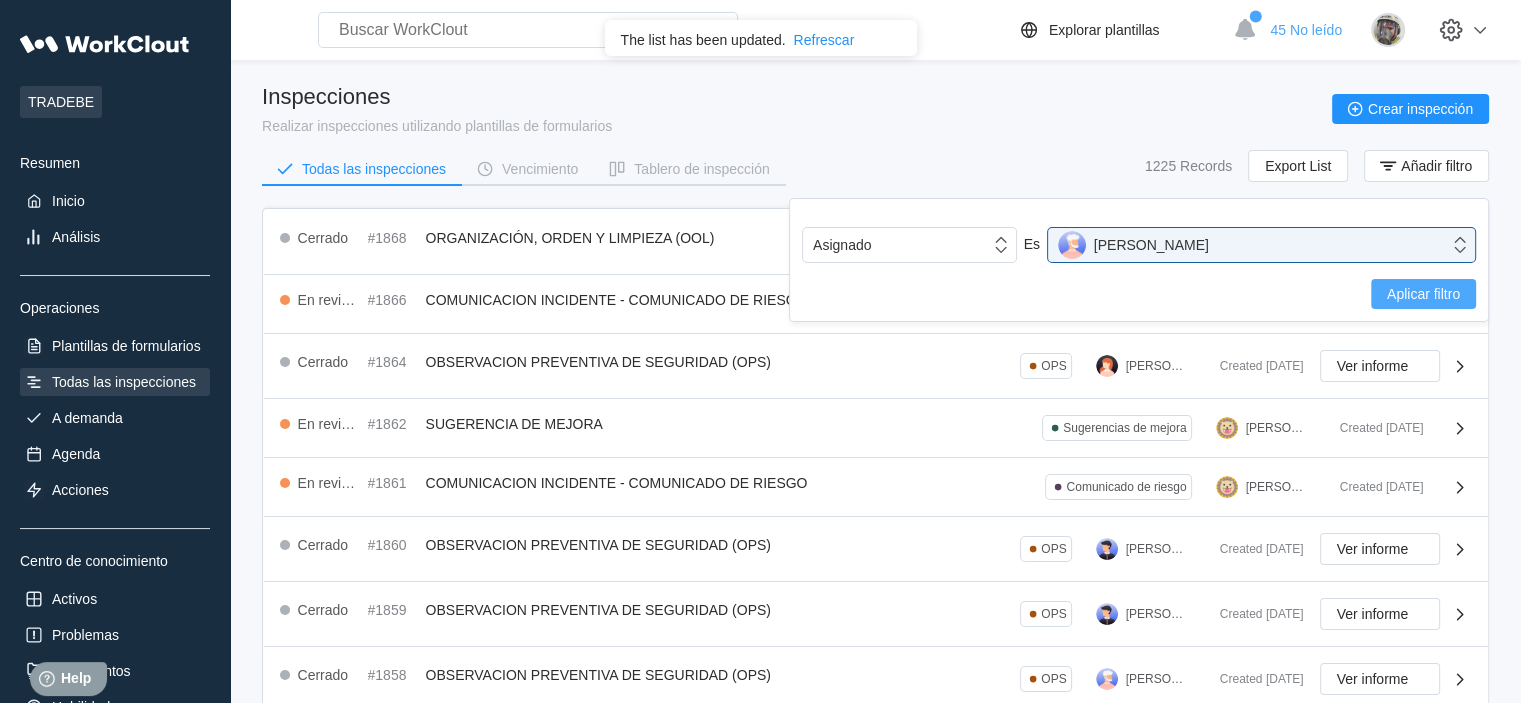 click on "Aplicar filtro" at bounding box center [1423, 294] 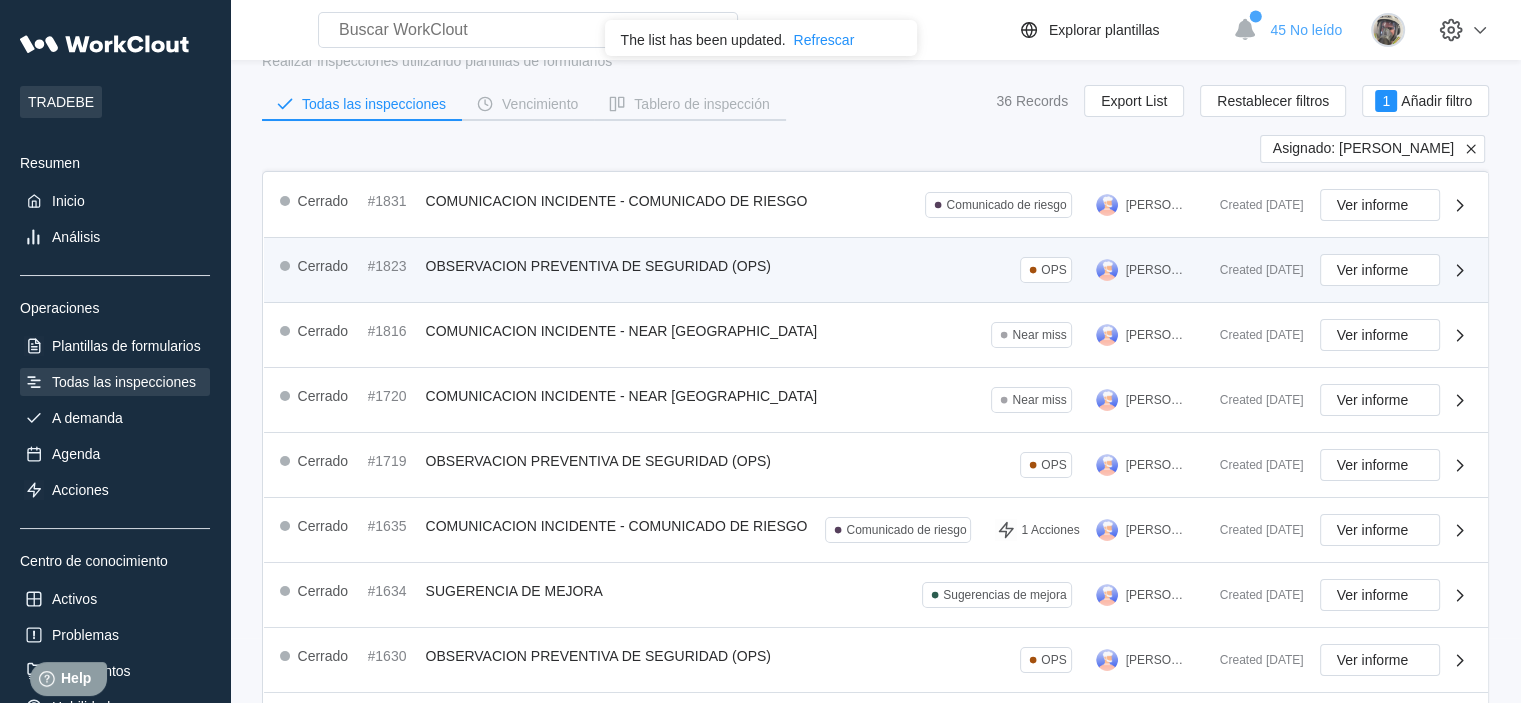scroll, scrollTop: 100, scrollLeft: 0, axis: vertical 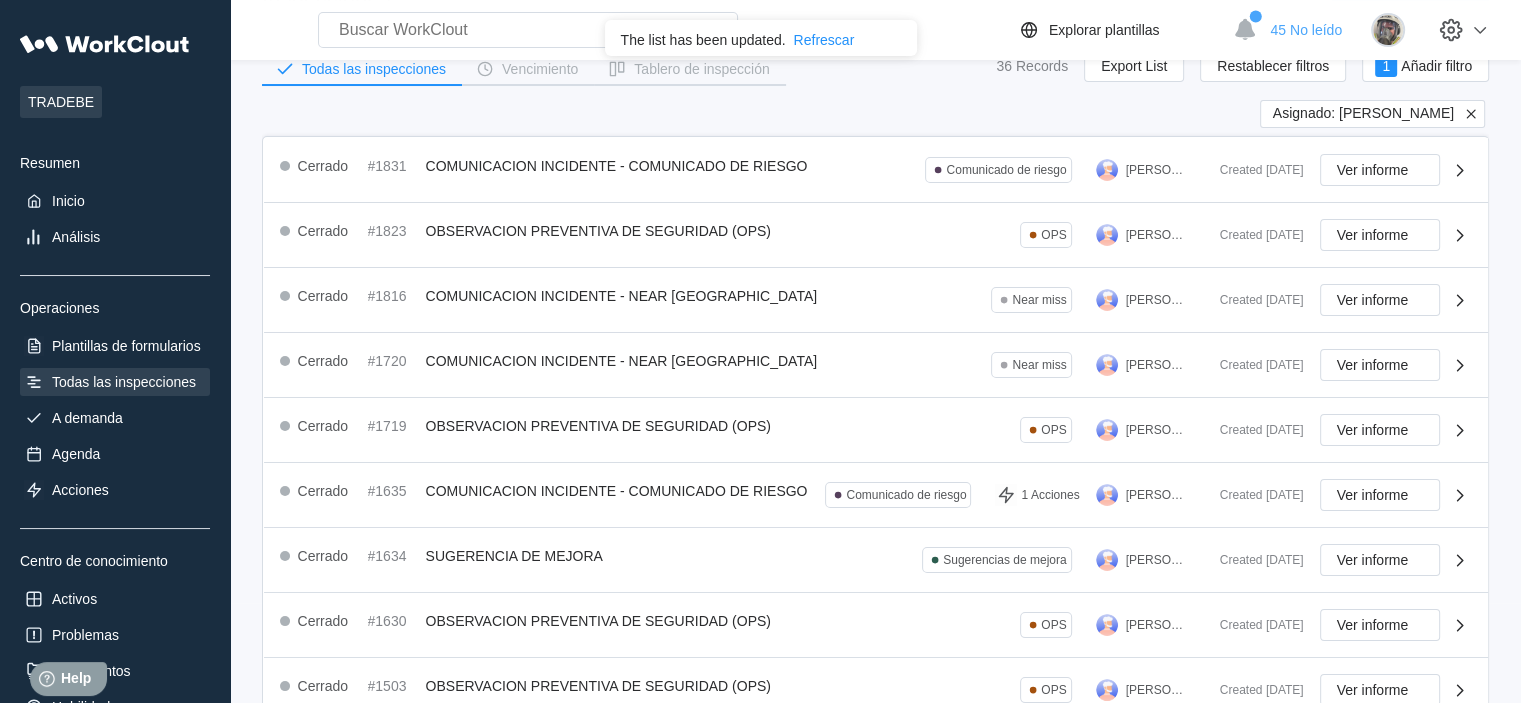 click 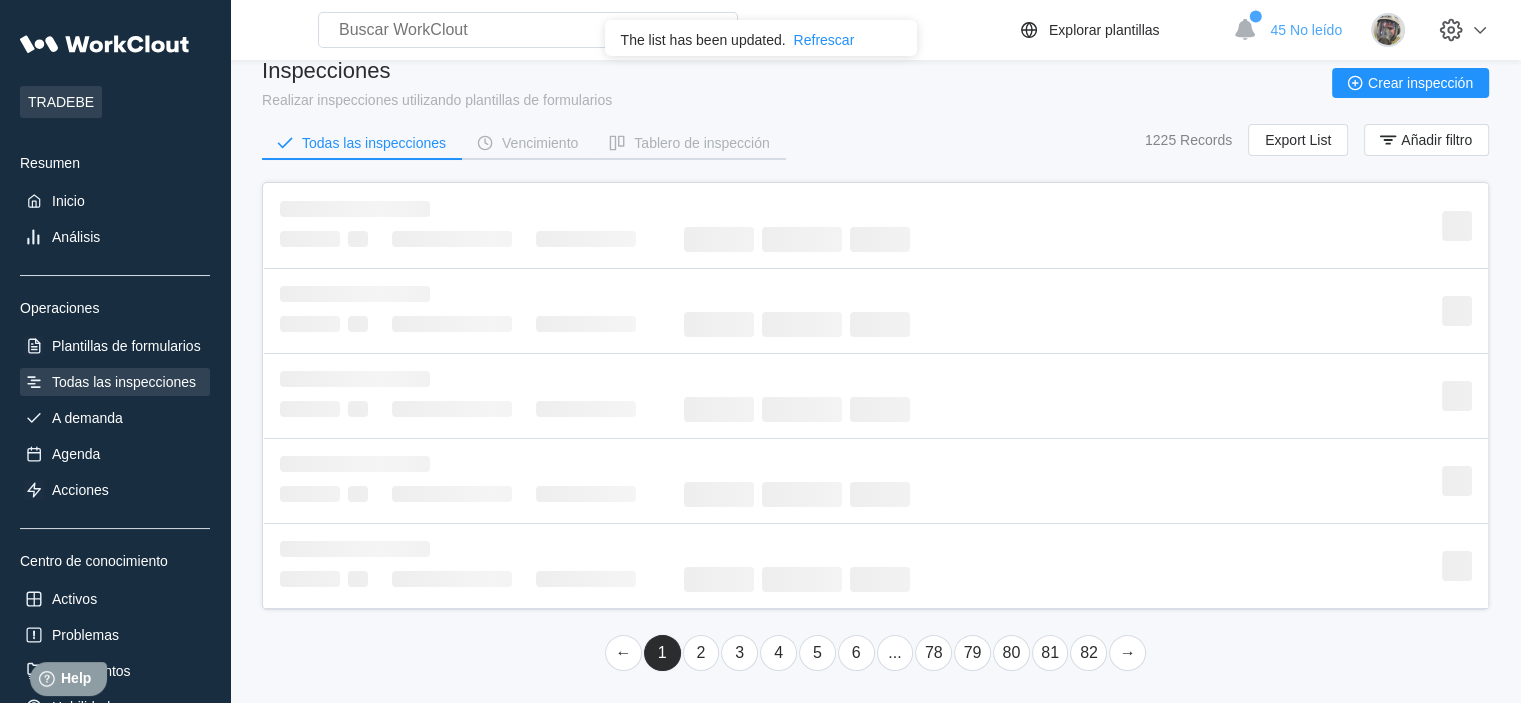 scroll, scrollTop: 100, scrollLeft: 0, axis: vertical 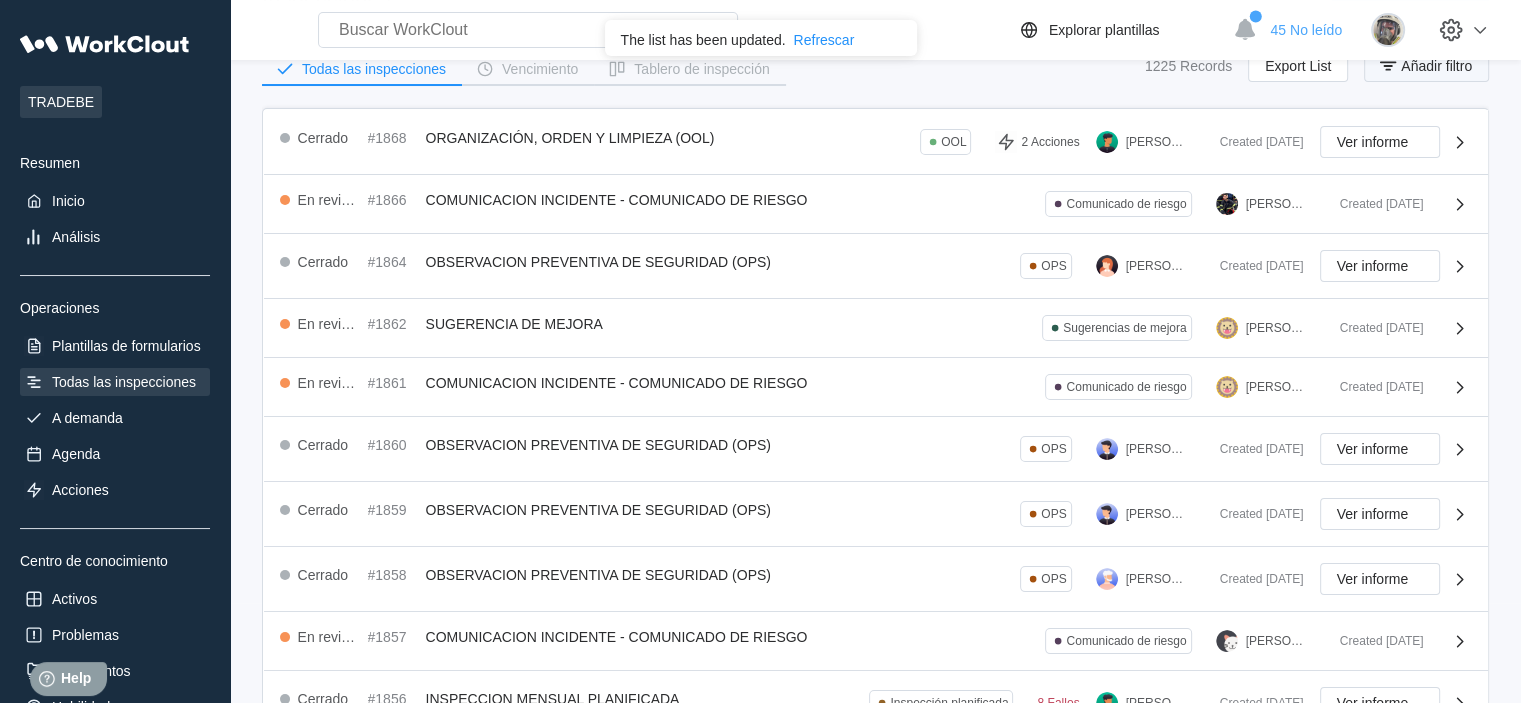 click on "Añadir filtro" at bounding box center (1426, 66) 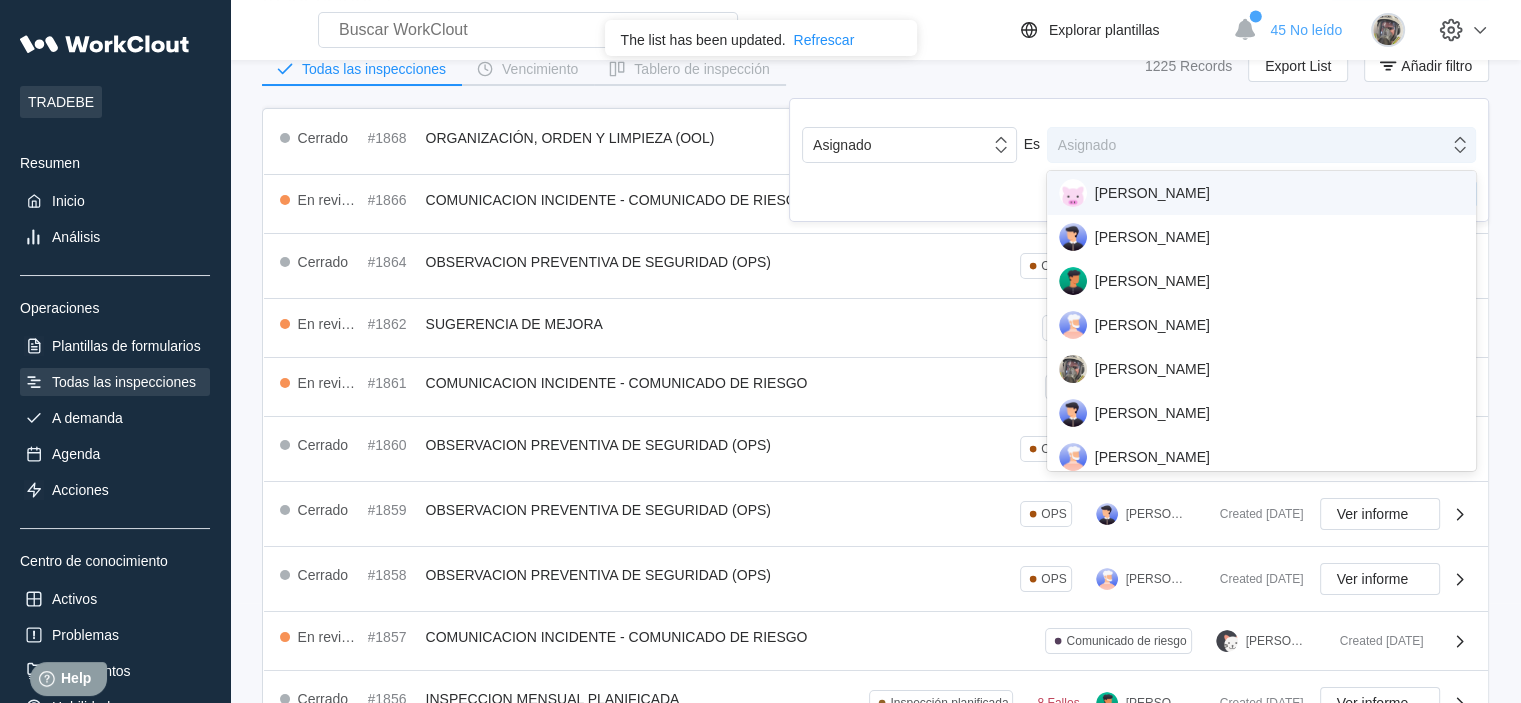 click on "Asignado" at bounding box center (1248, 145) 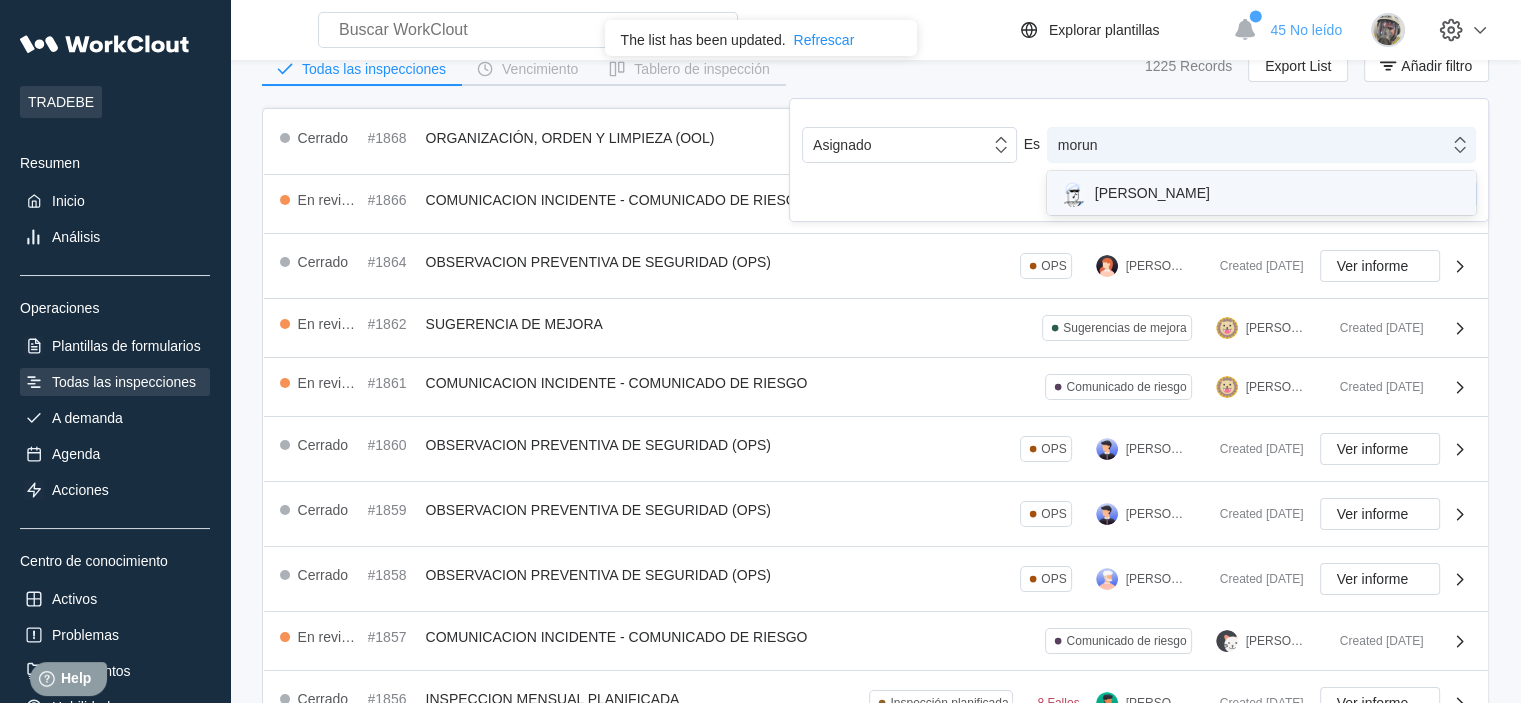 type on "moruno" 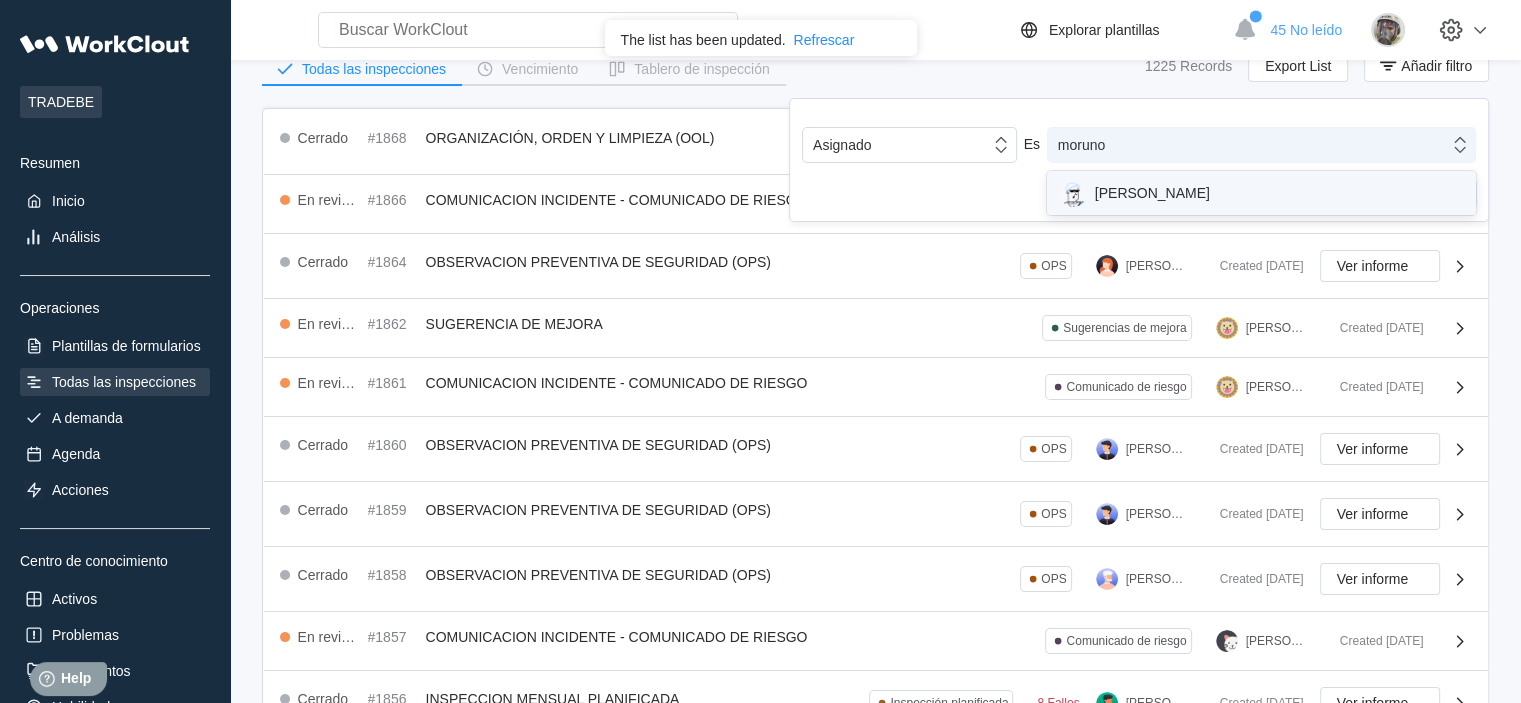 type 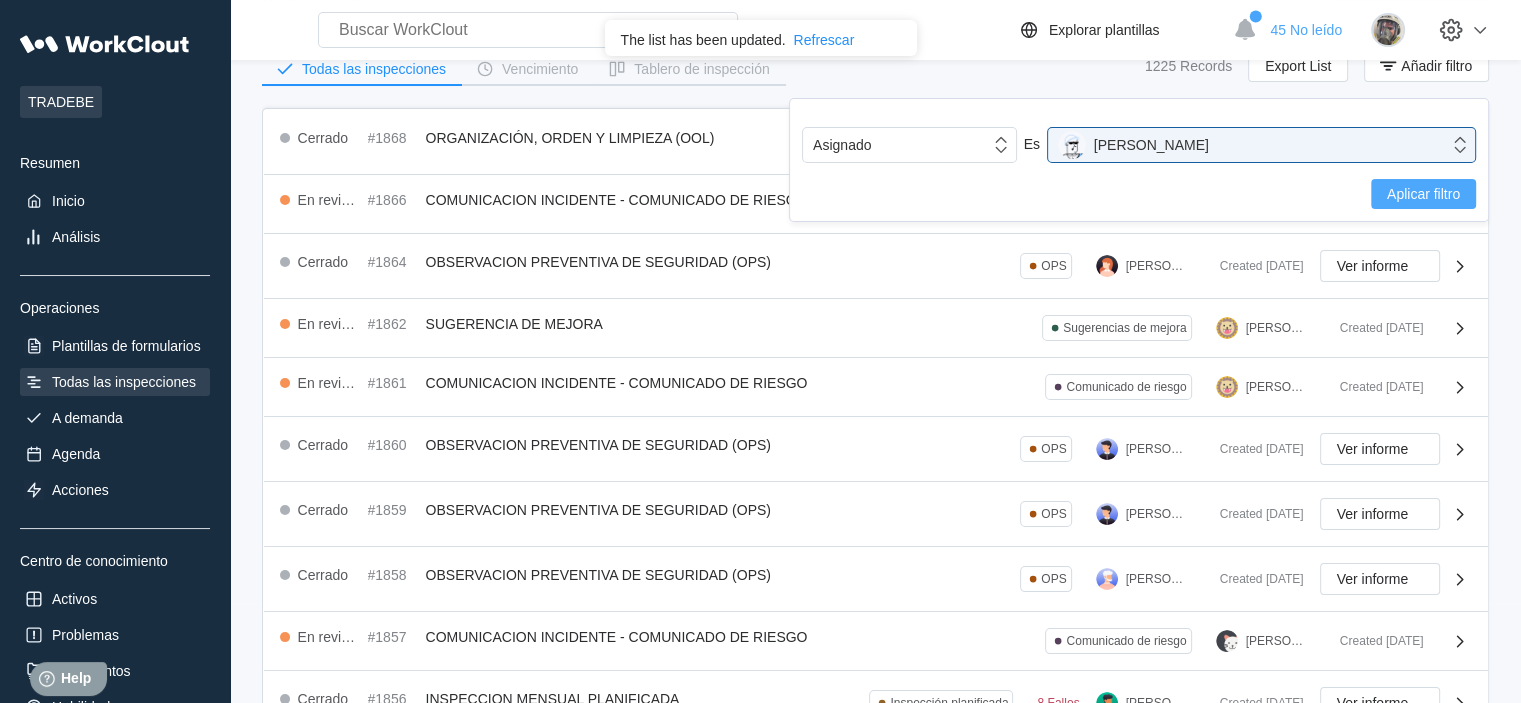 click on "Aplicar filtro" at bounding box center (1423, 194) 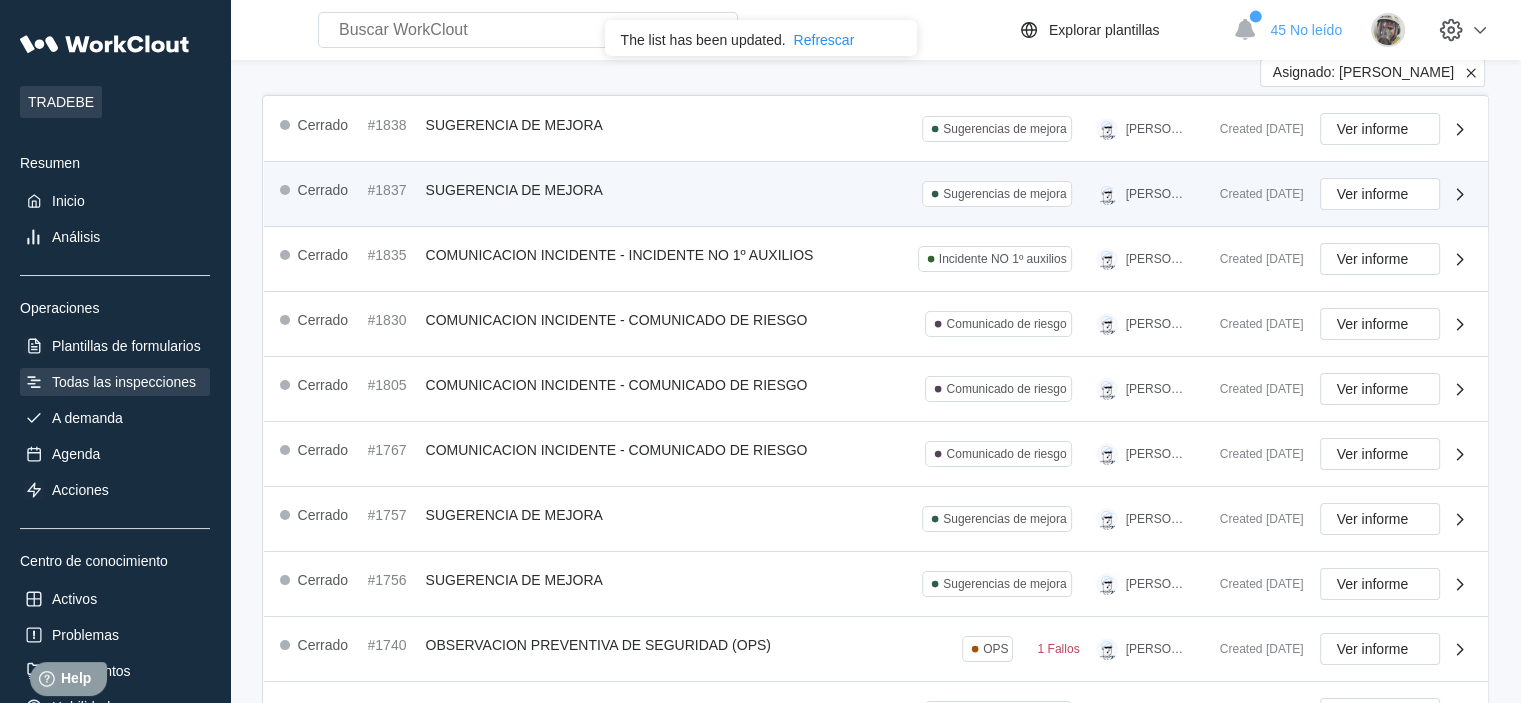 scroll, scrollTop: 95, scrollLeft: 0, axis: vertical 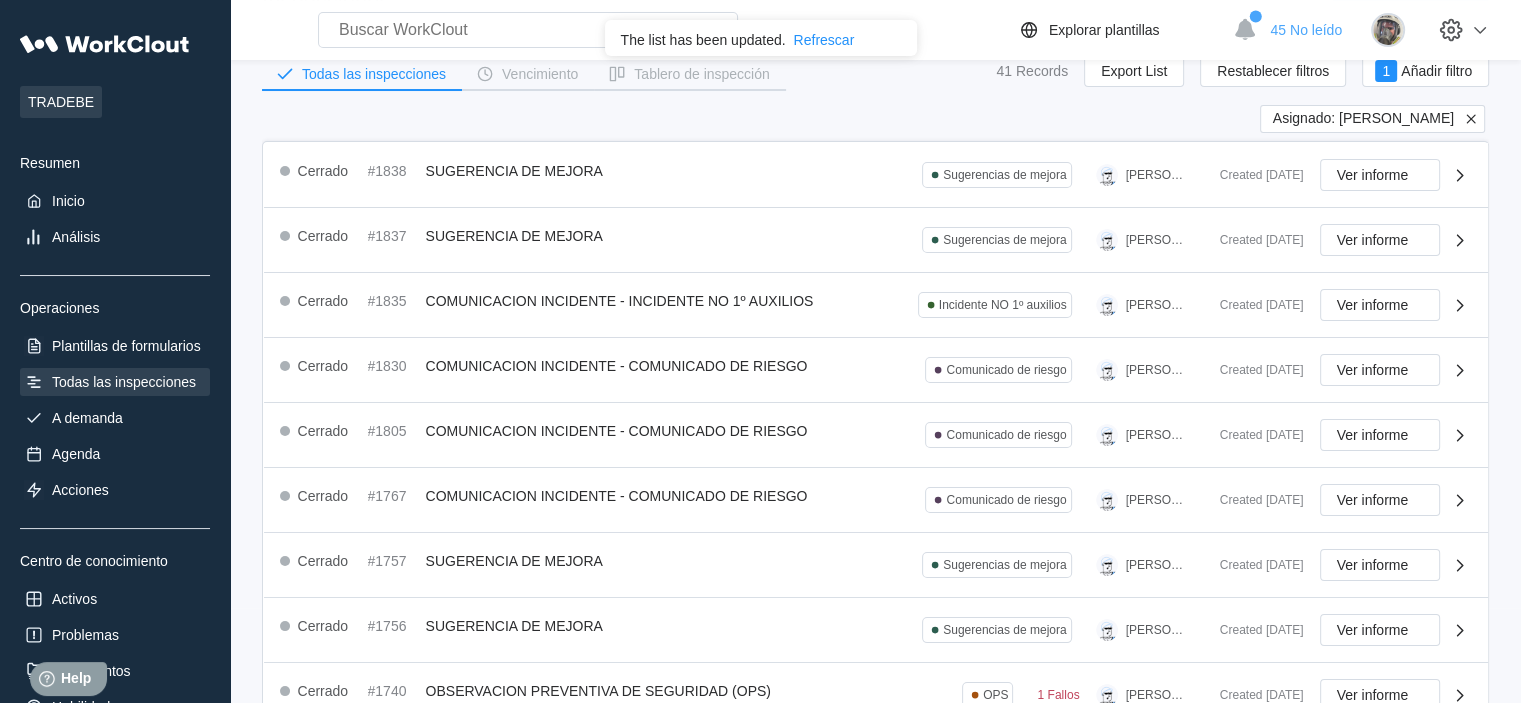 click 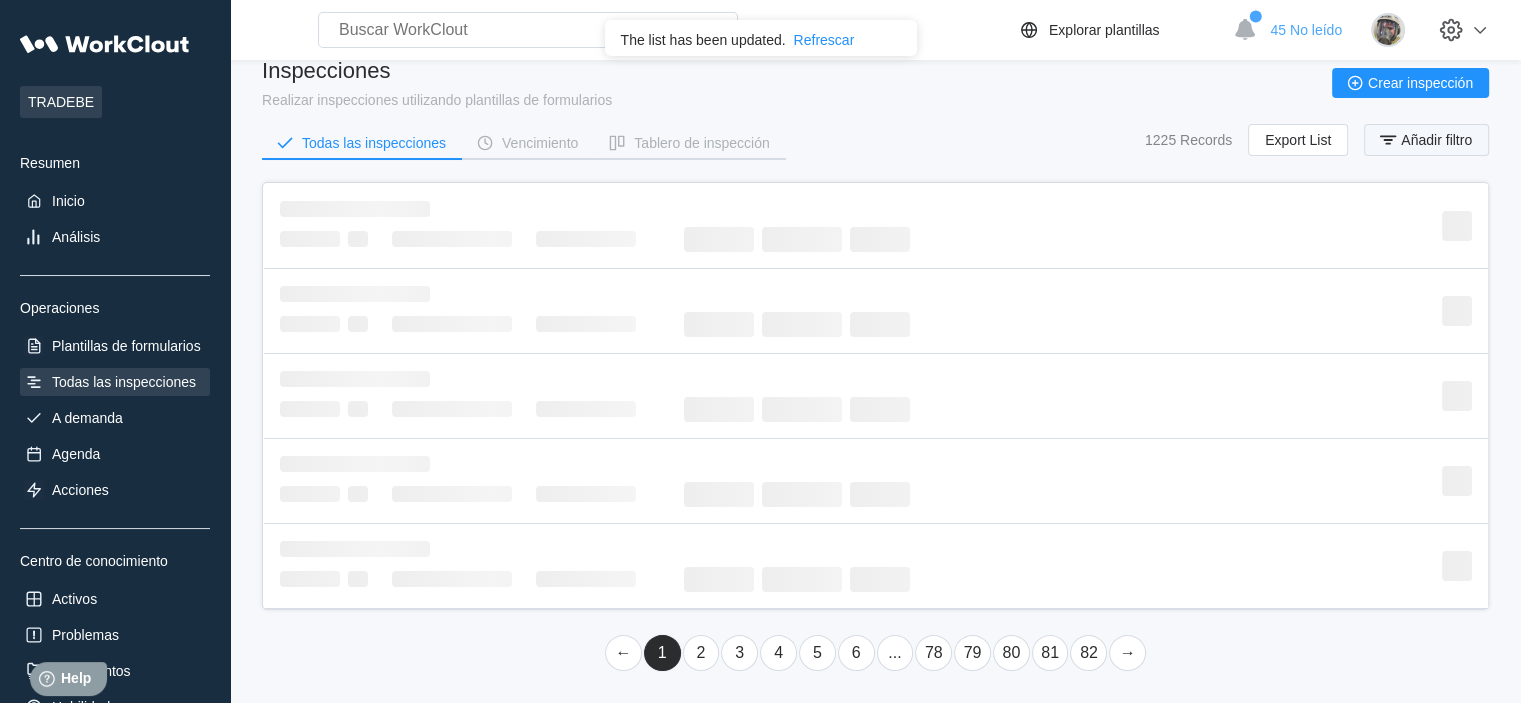 scroll, scrollTop: 95, scrollLeft: 0, axis: vertical 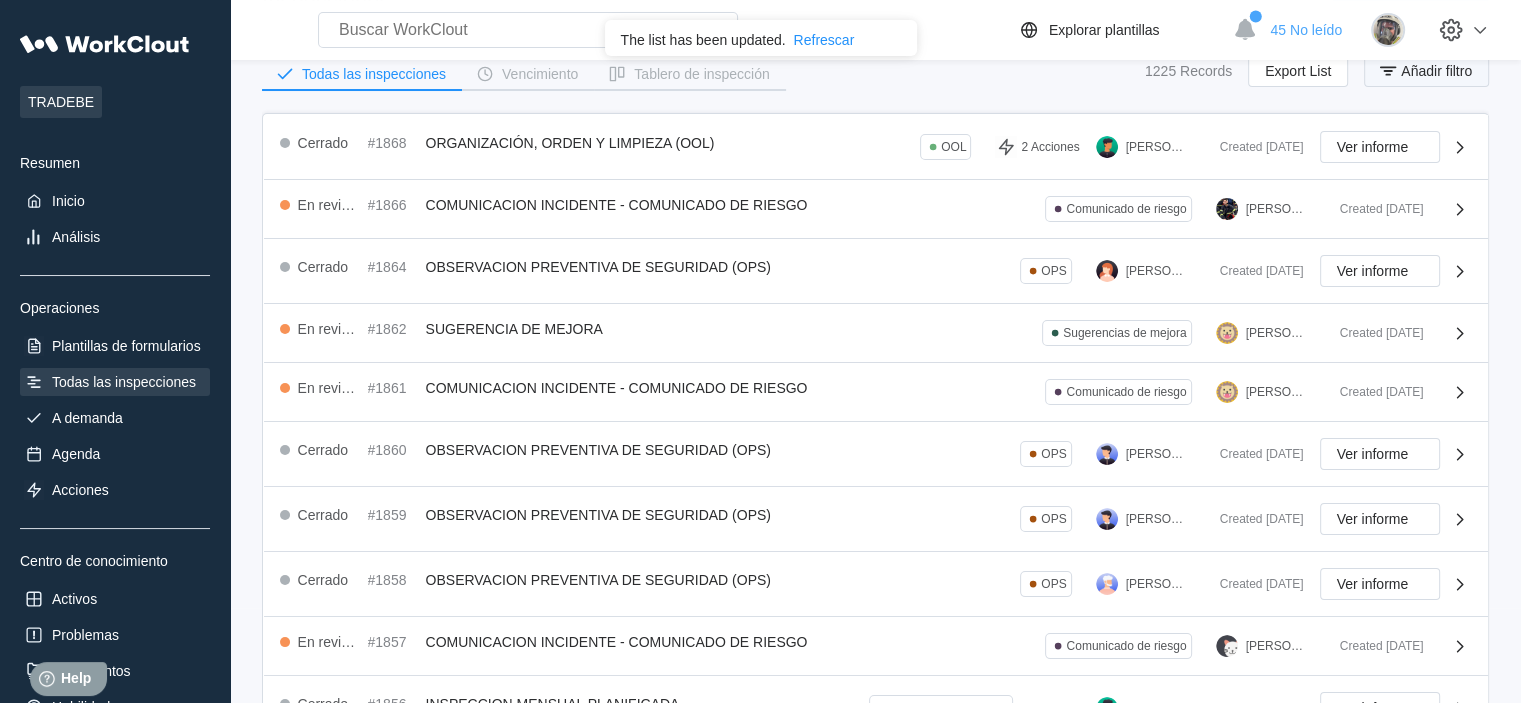 click on "Añadir filtro" at bounding box center (1436, 71) 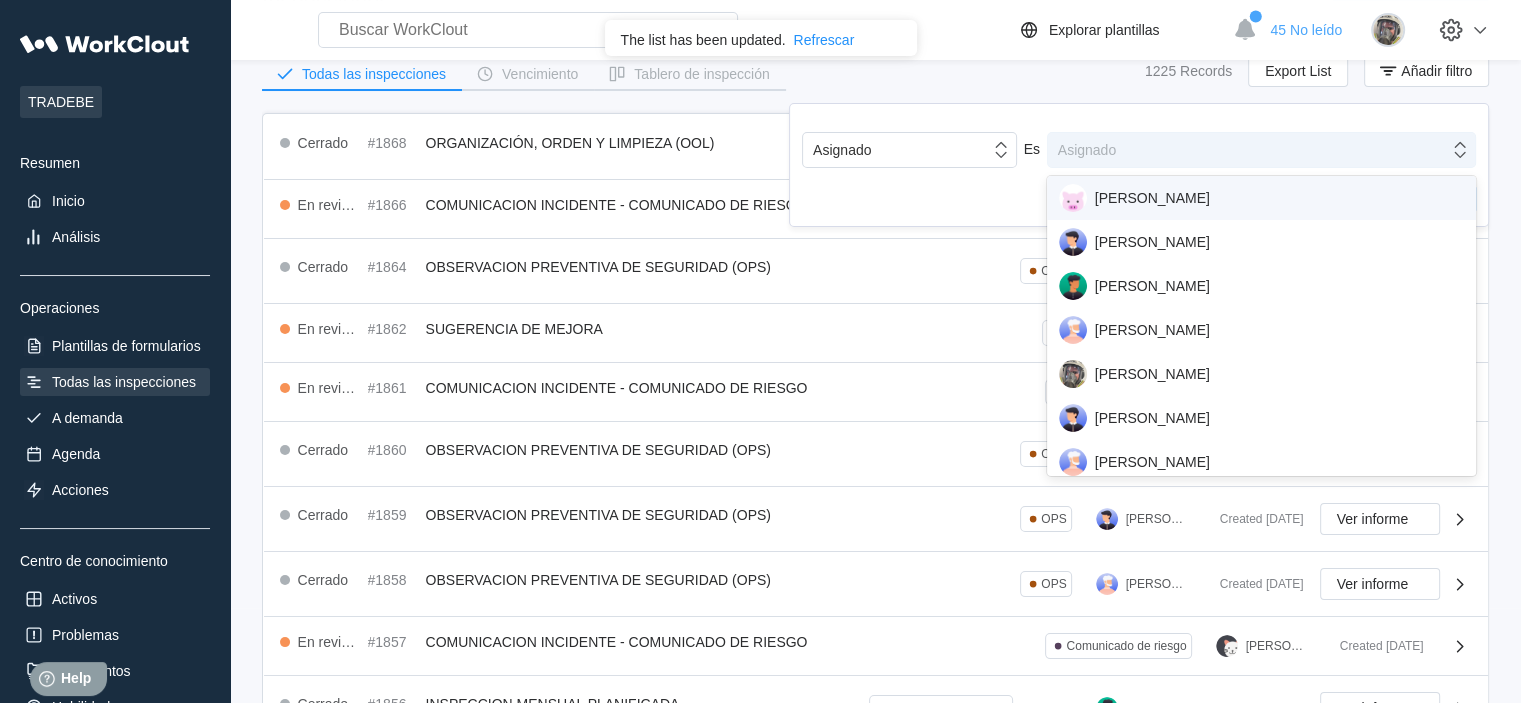 click on "Asignado" at bounding box center (1248, 150) 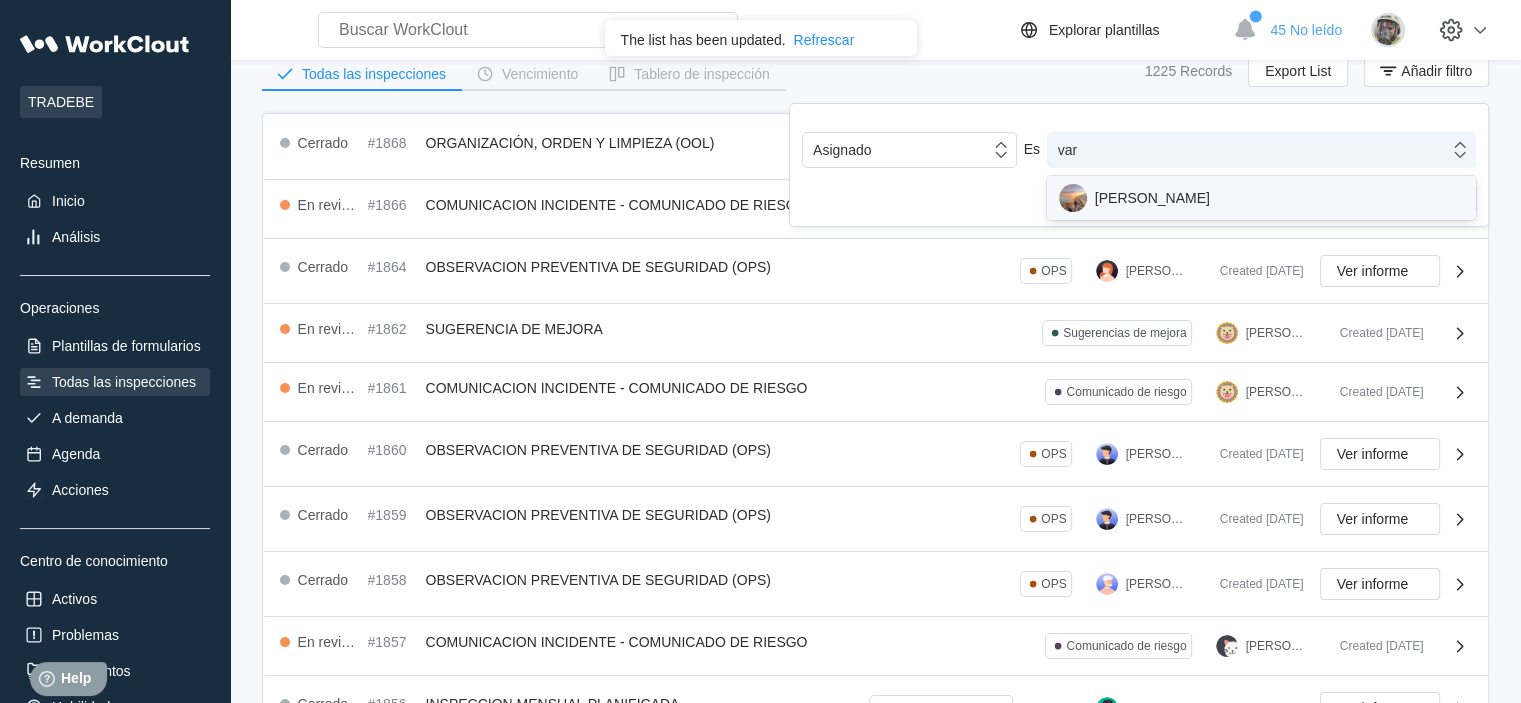 type on "varg" 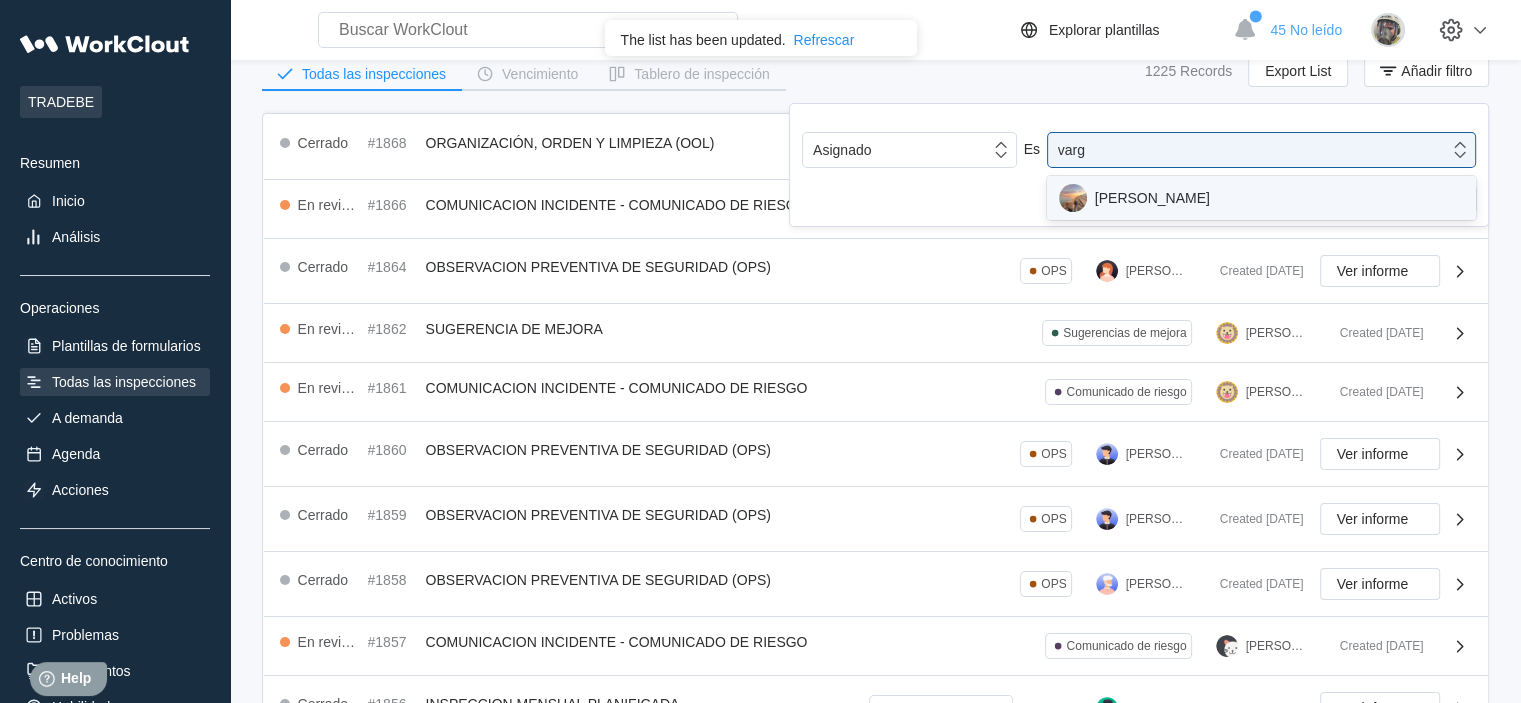 click on "DAVID VARGAS" at bounding box center (1261, 198) 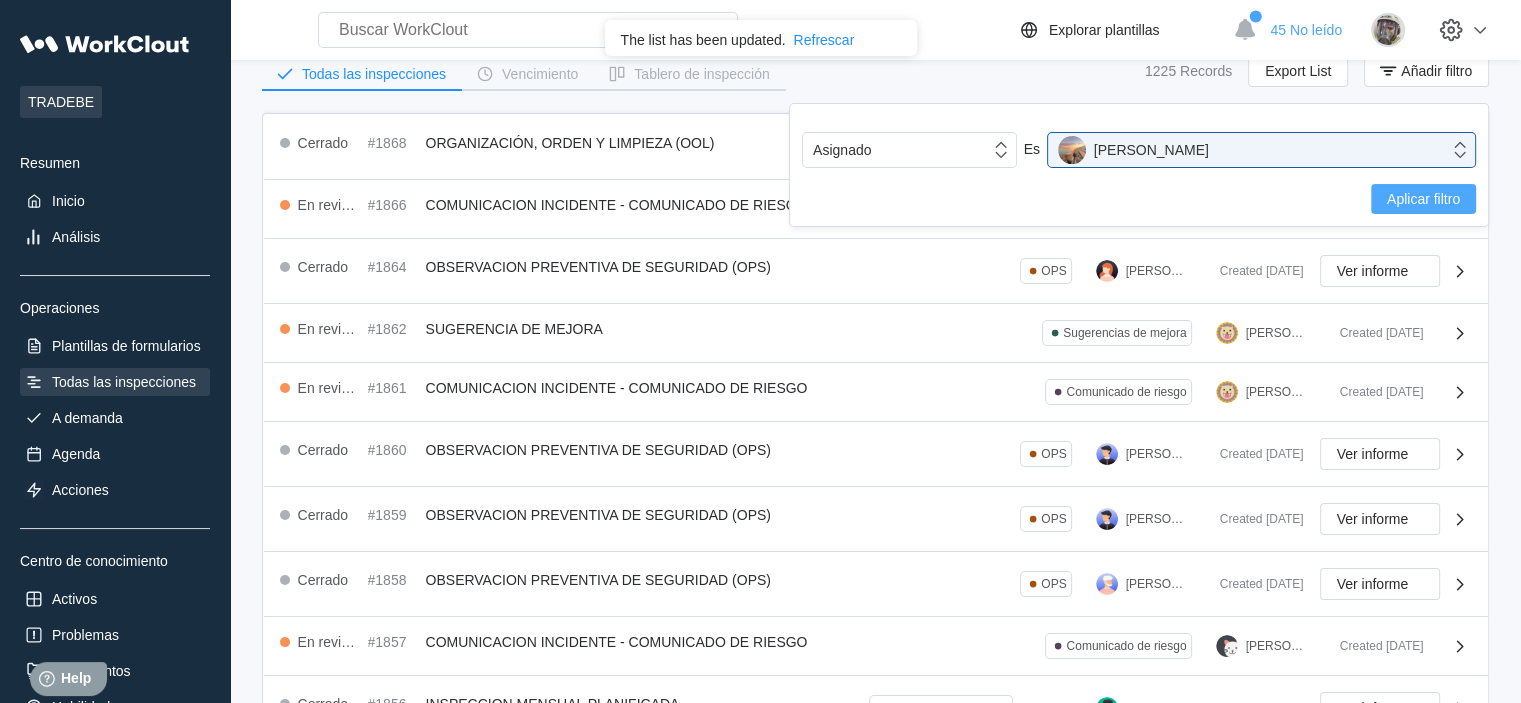 click on "Aplicar filtro" at bounding box center (1423, 199) 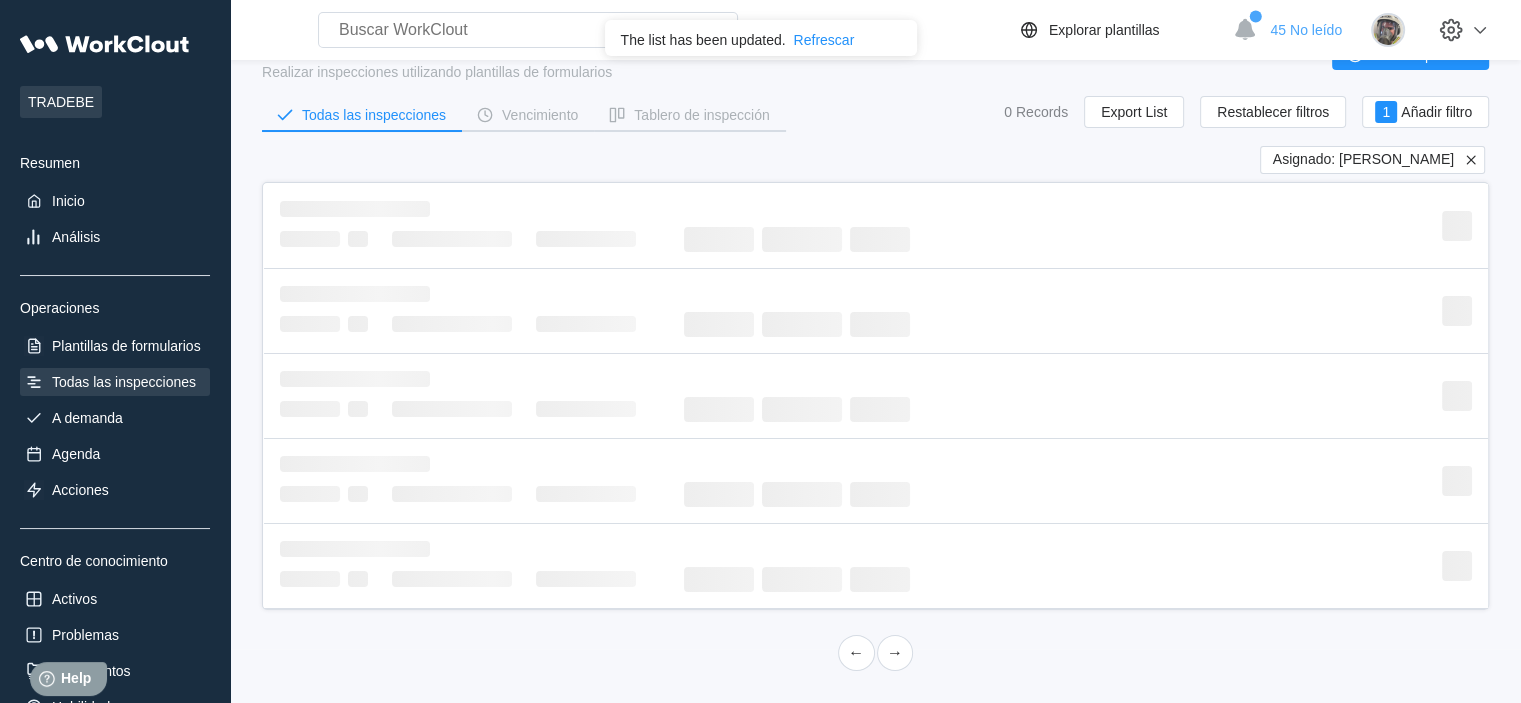 scroll, scrollTop: 95, scrollLeft: 0, axis: vertical 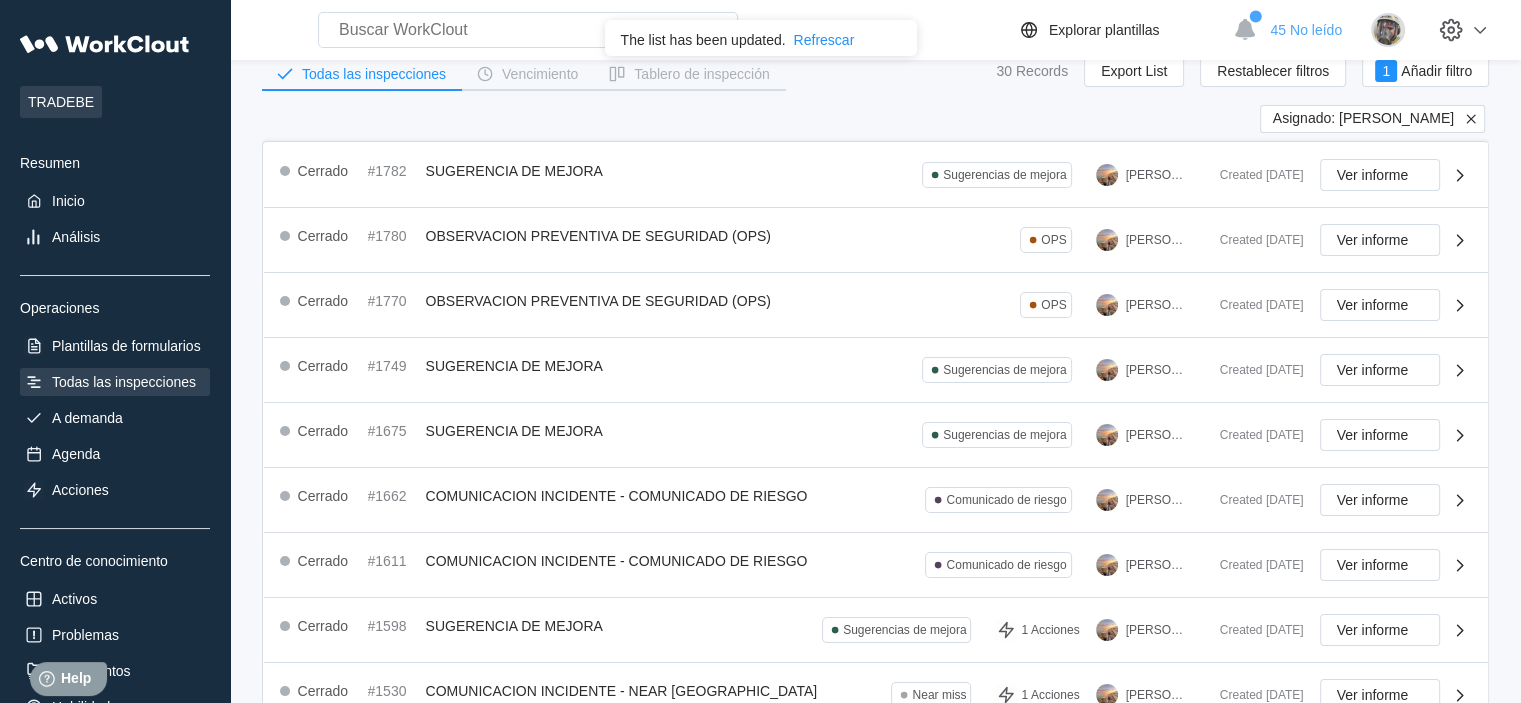 click 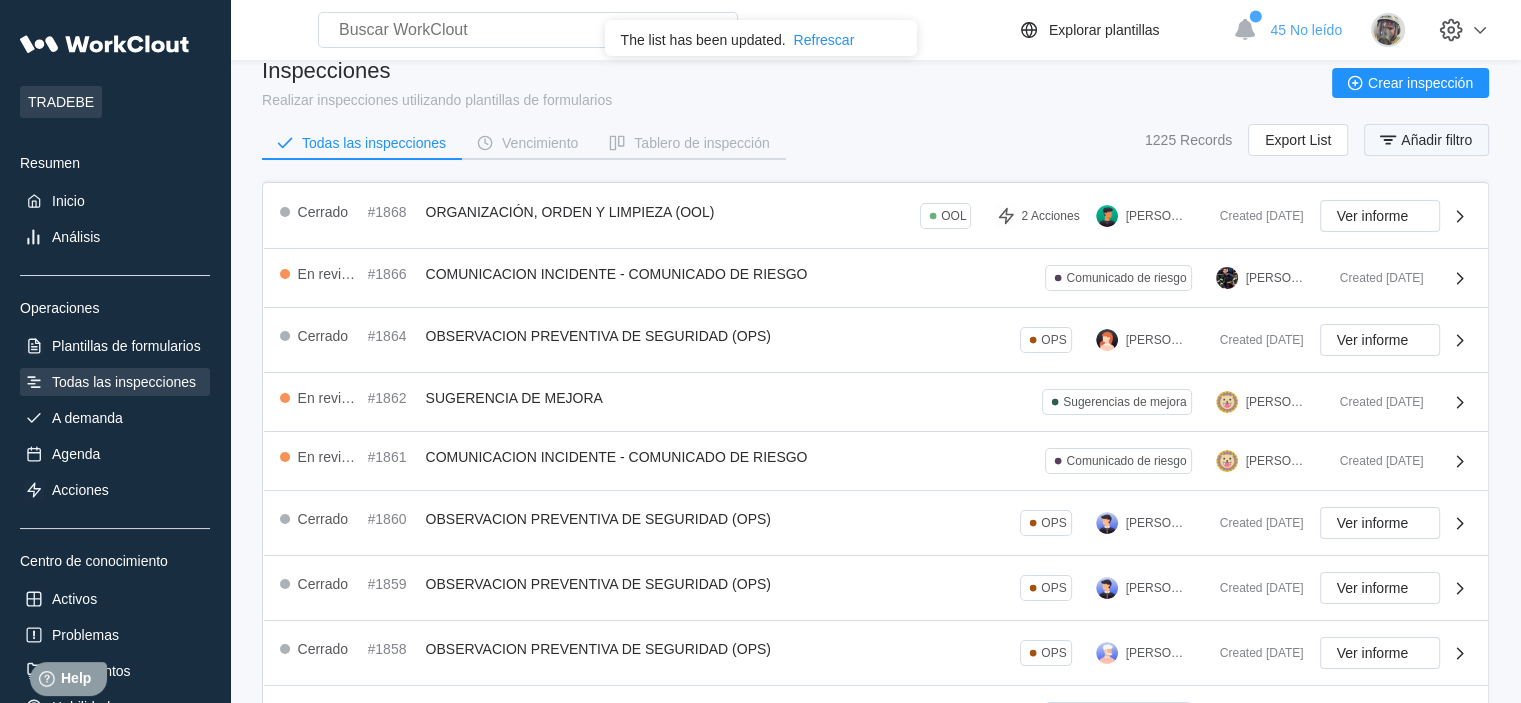 scroll, scrollTop: 95, scrollLeft: 0, axis: vertical 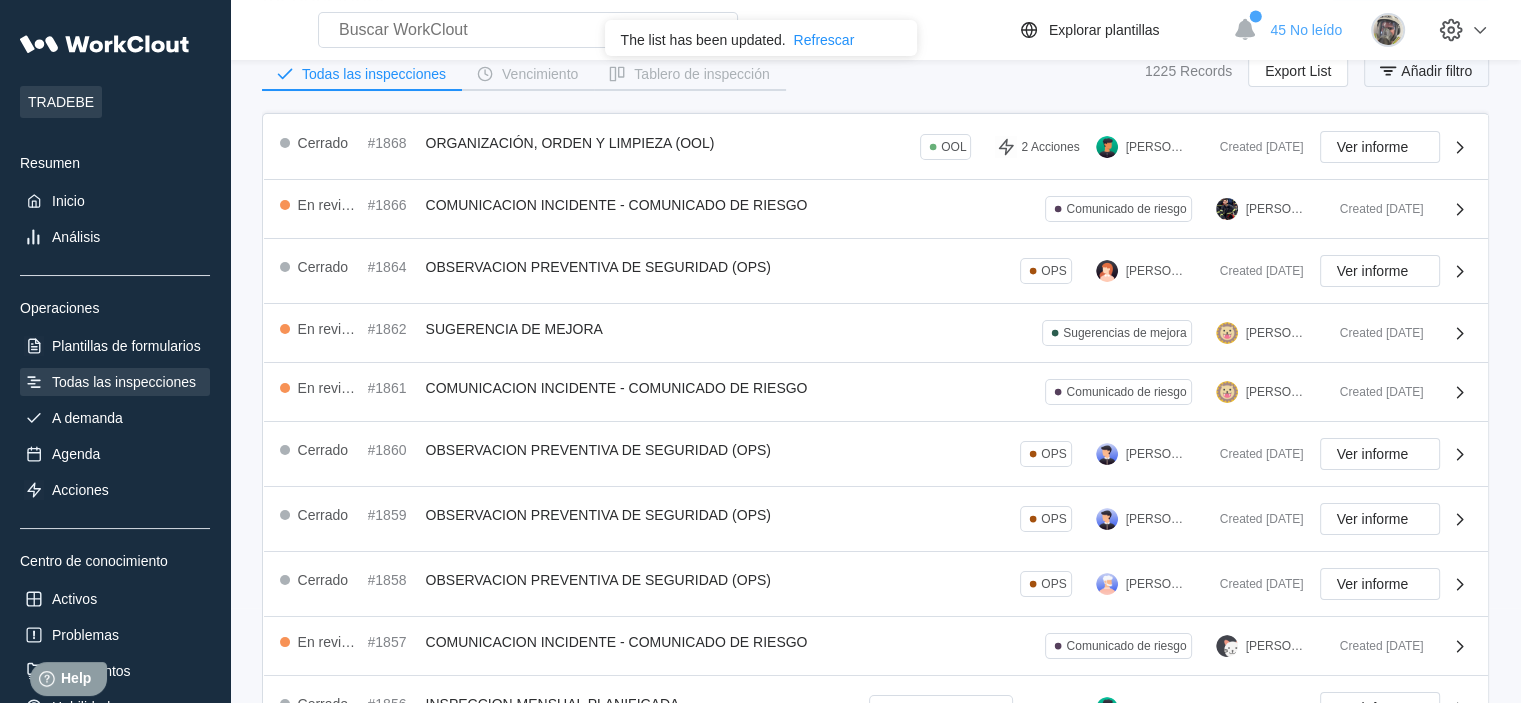 click on "Añadir filtro" at bounding box center (1436, 71) 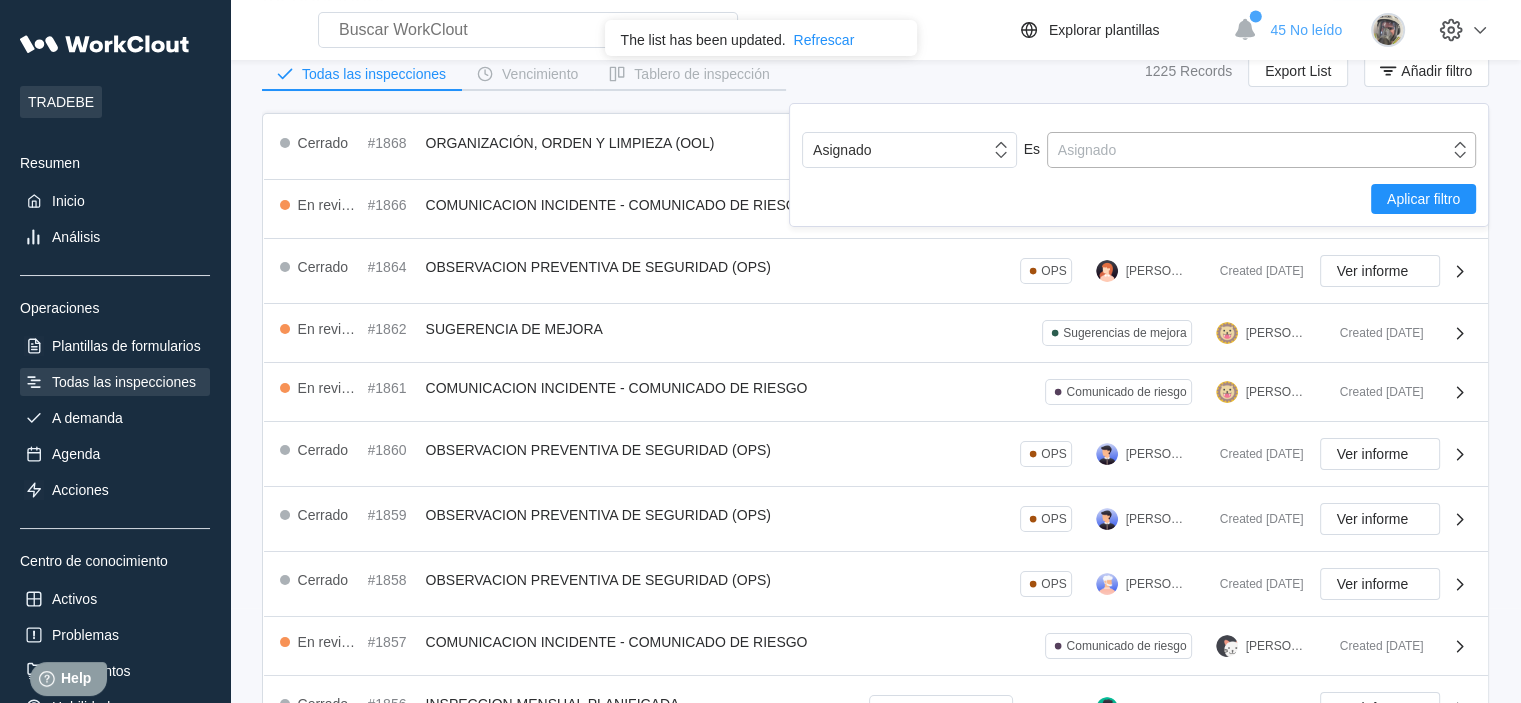 click on "Asignado" at bounding box center [1248, 150] 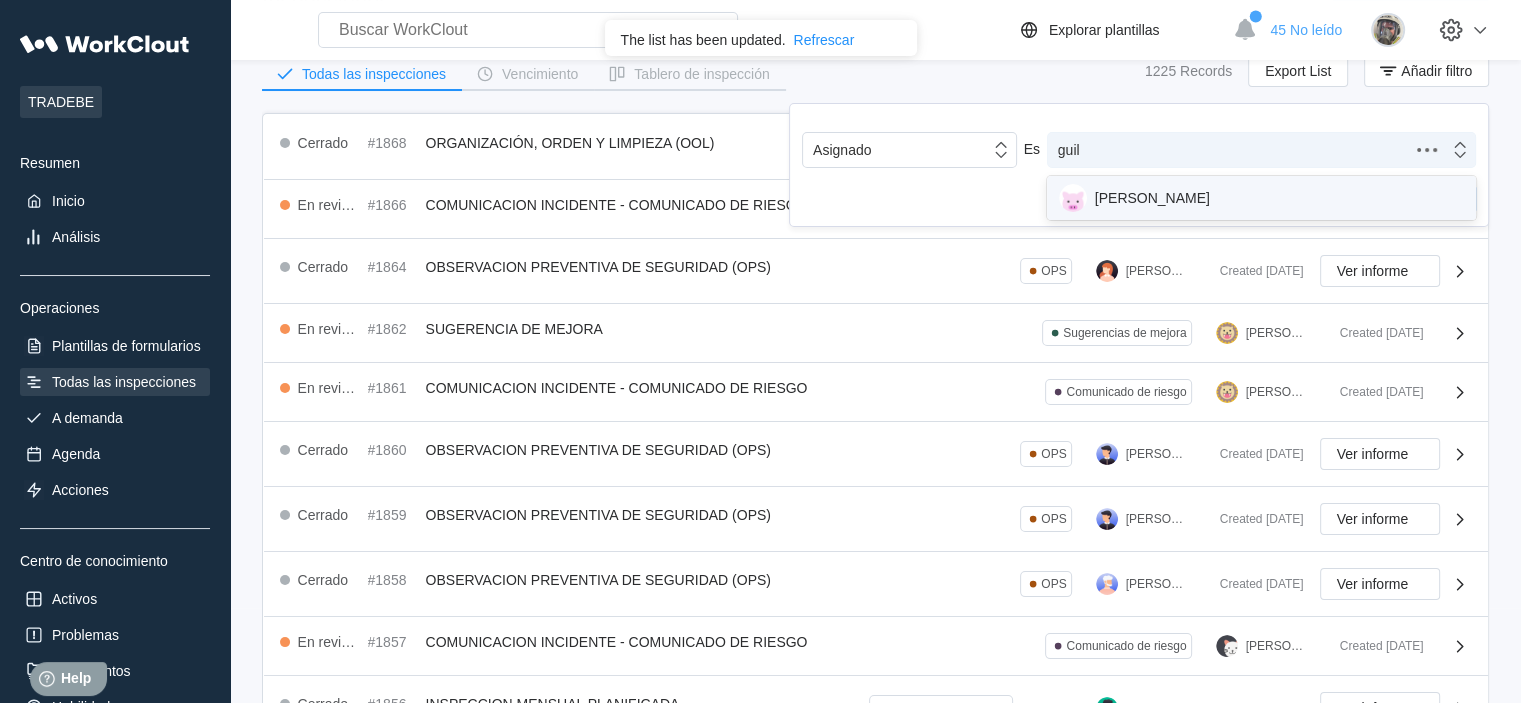 type on "guill" 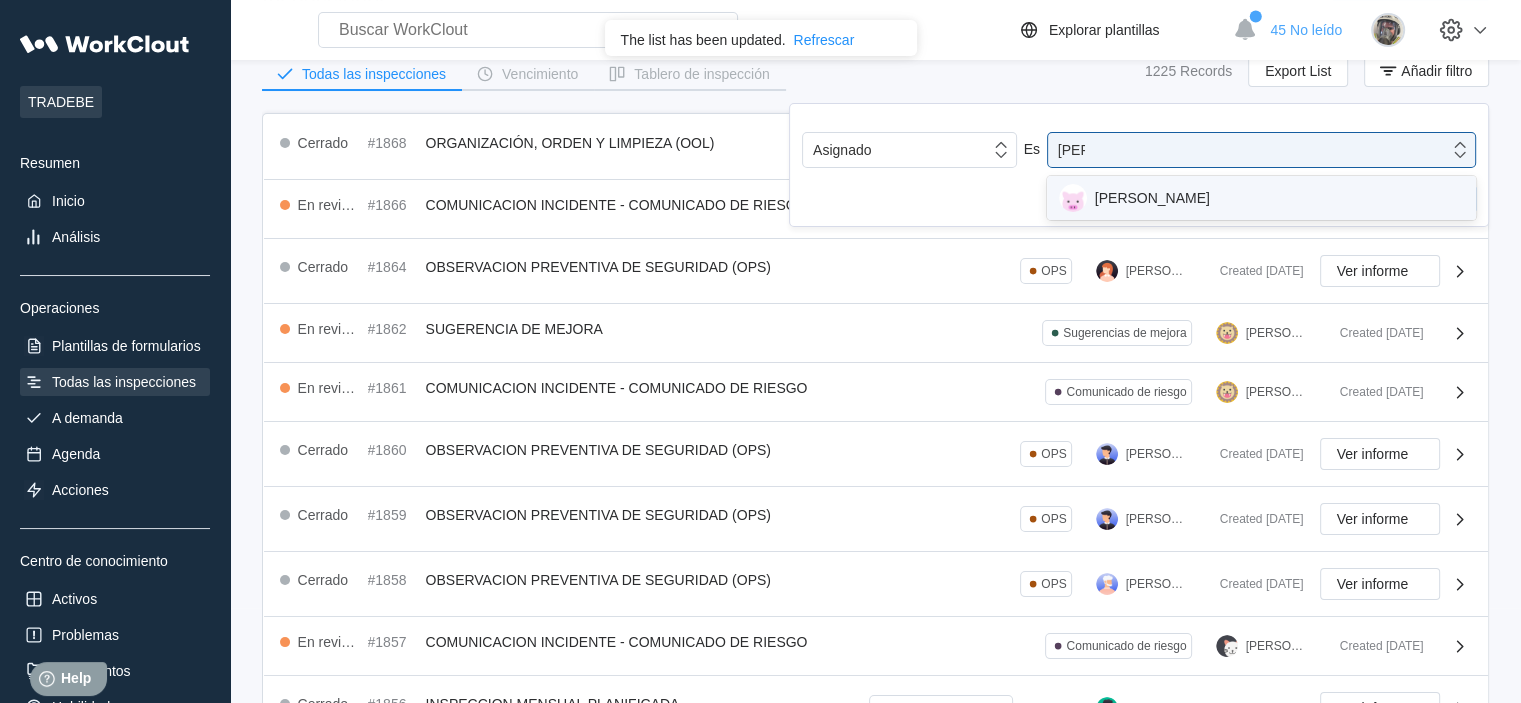 click on "GUILLERMO ALTABAS" at bounding box center [1261, 198] 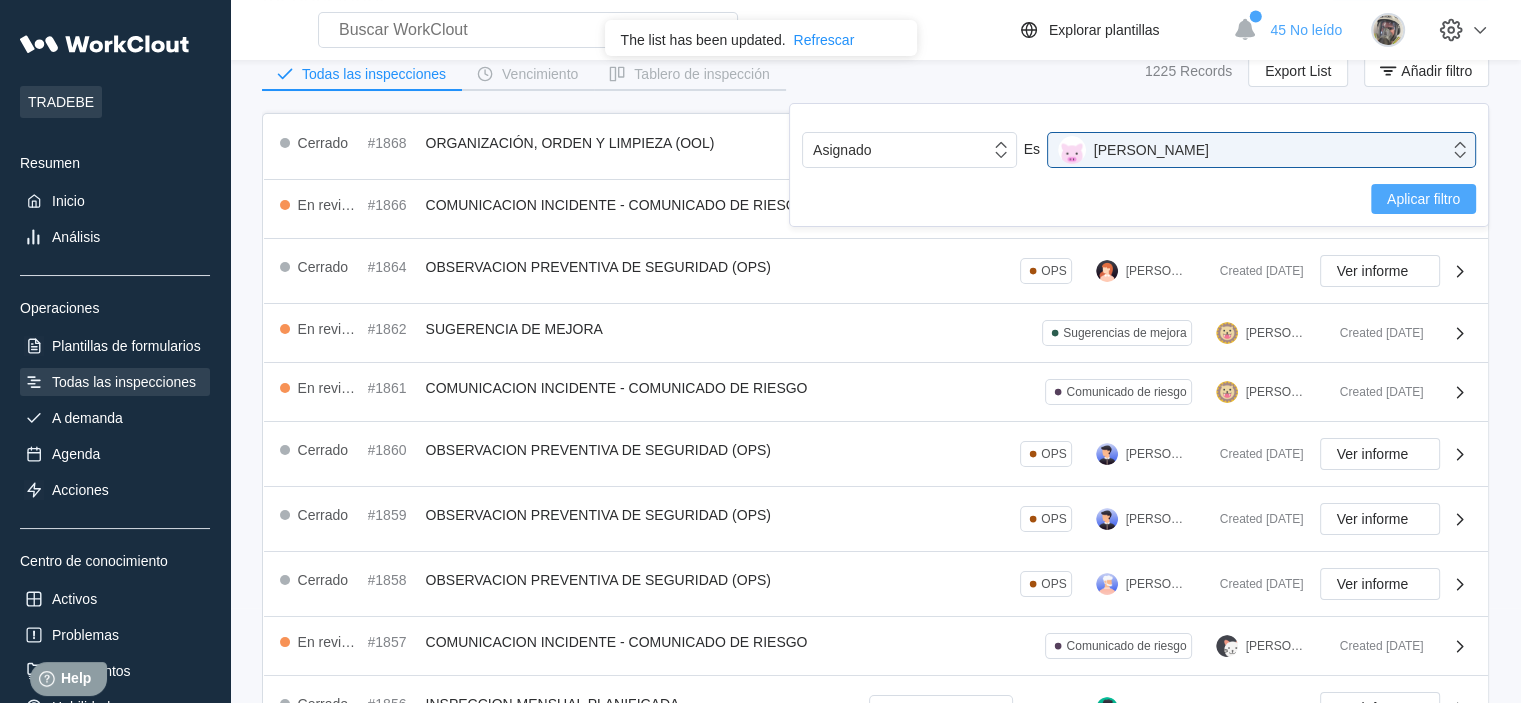 click on "Aplicar filtro" at bounding box center (1423, 199) 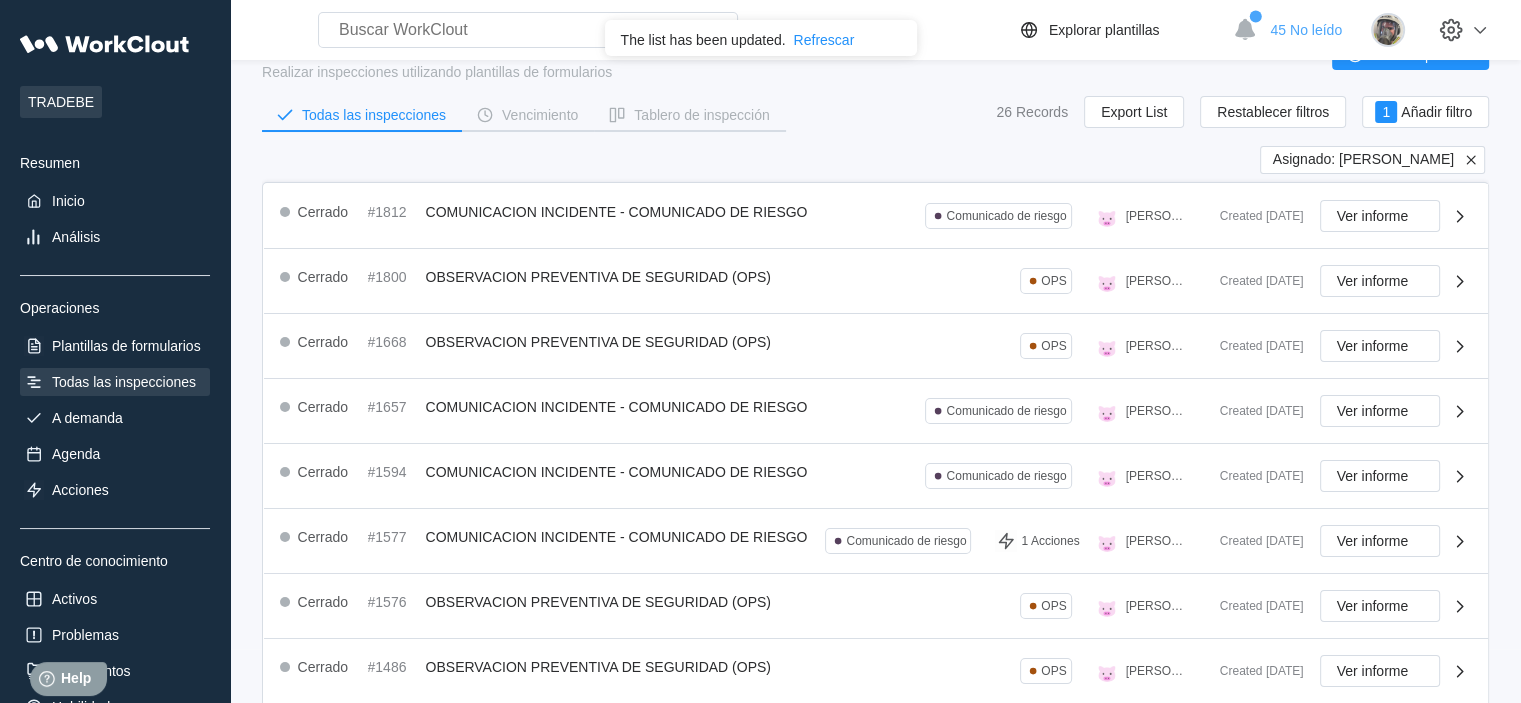 scroll, scrollTop: 95, scrollLeft: 0, axis: vertical 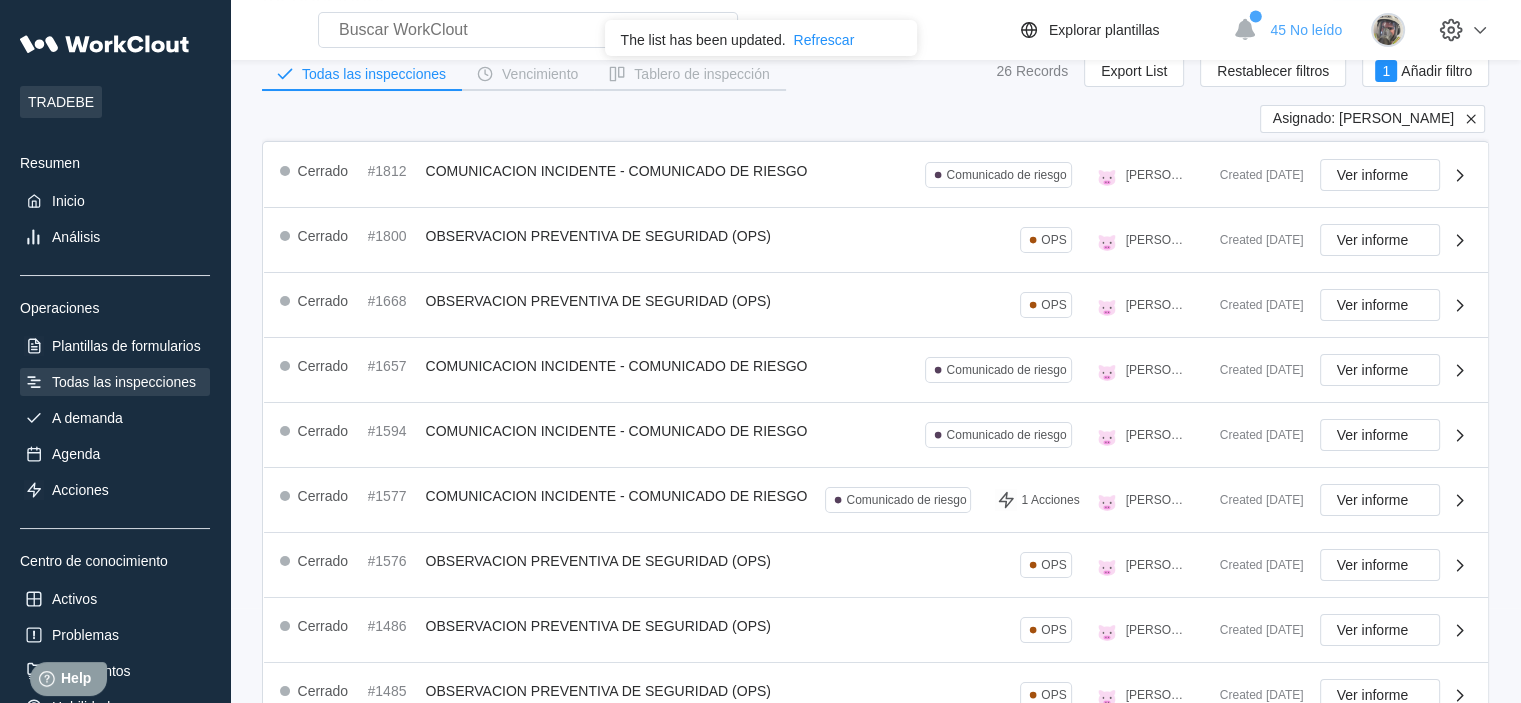 click 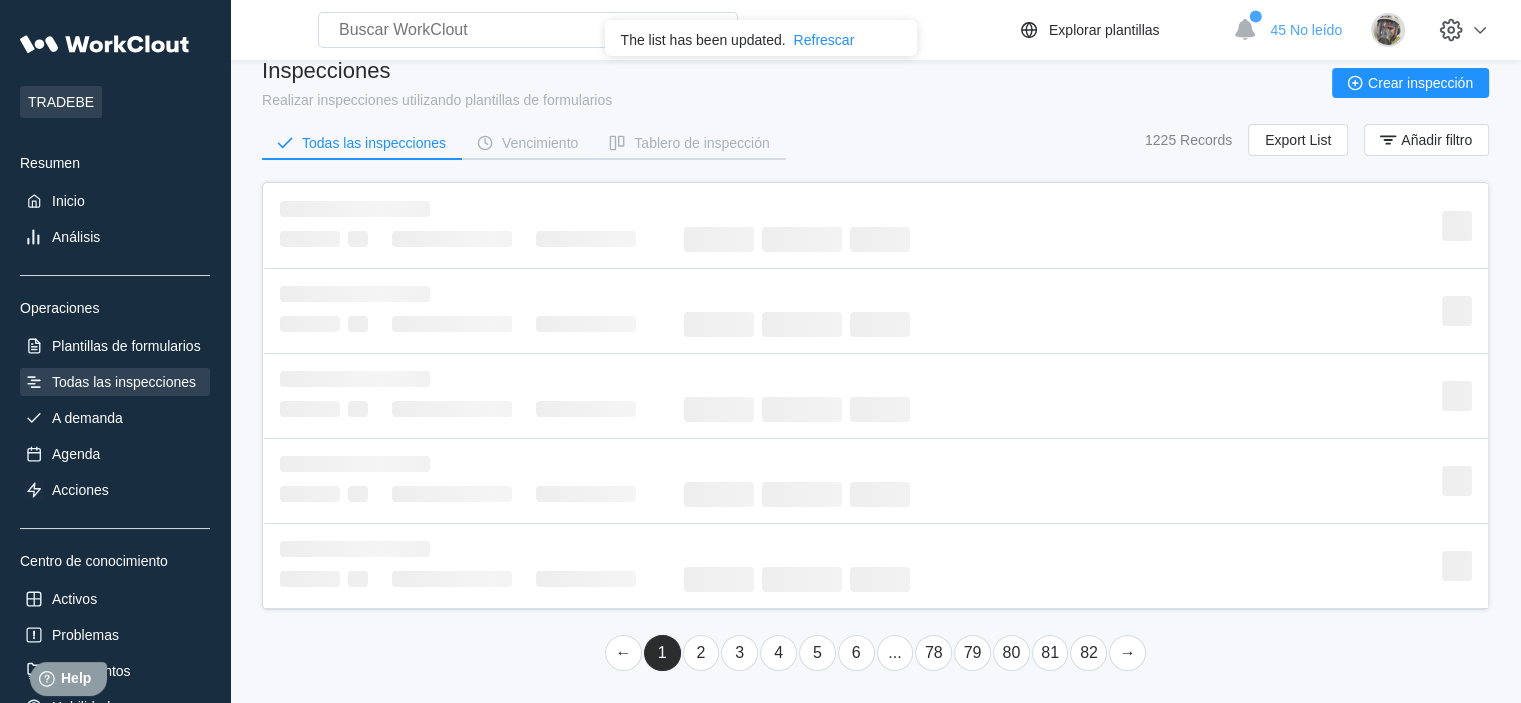scroll, scrollTop: 95, scrollLeft: 0, axis: vertical 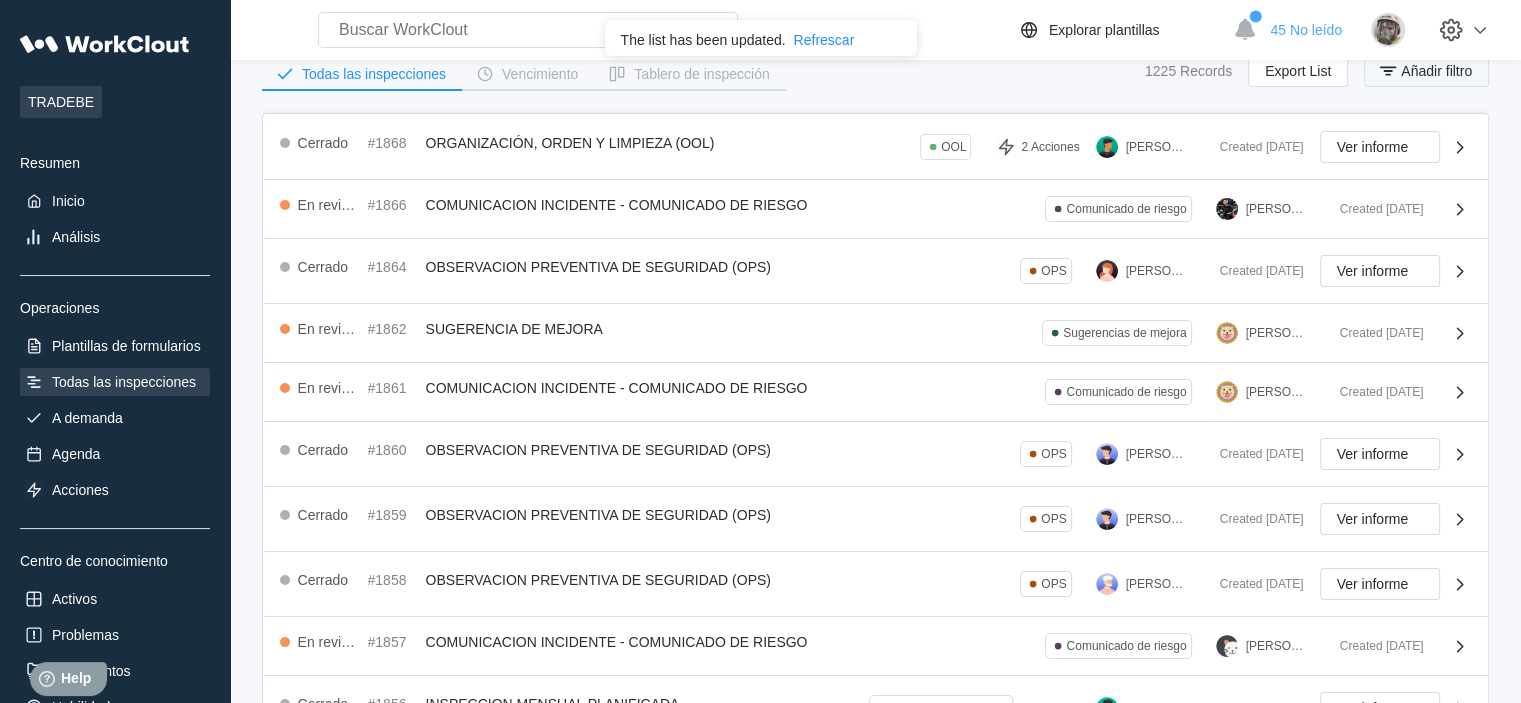 click on "Añadir filtro" at bounding box center (1426, 71) 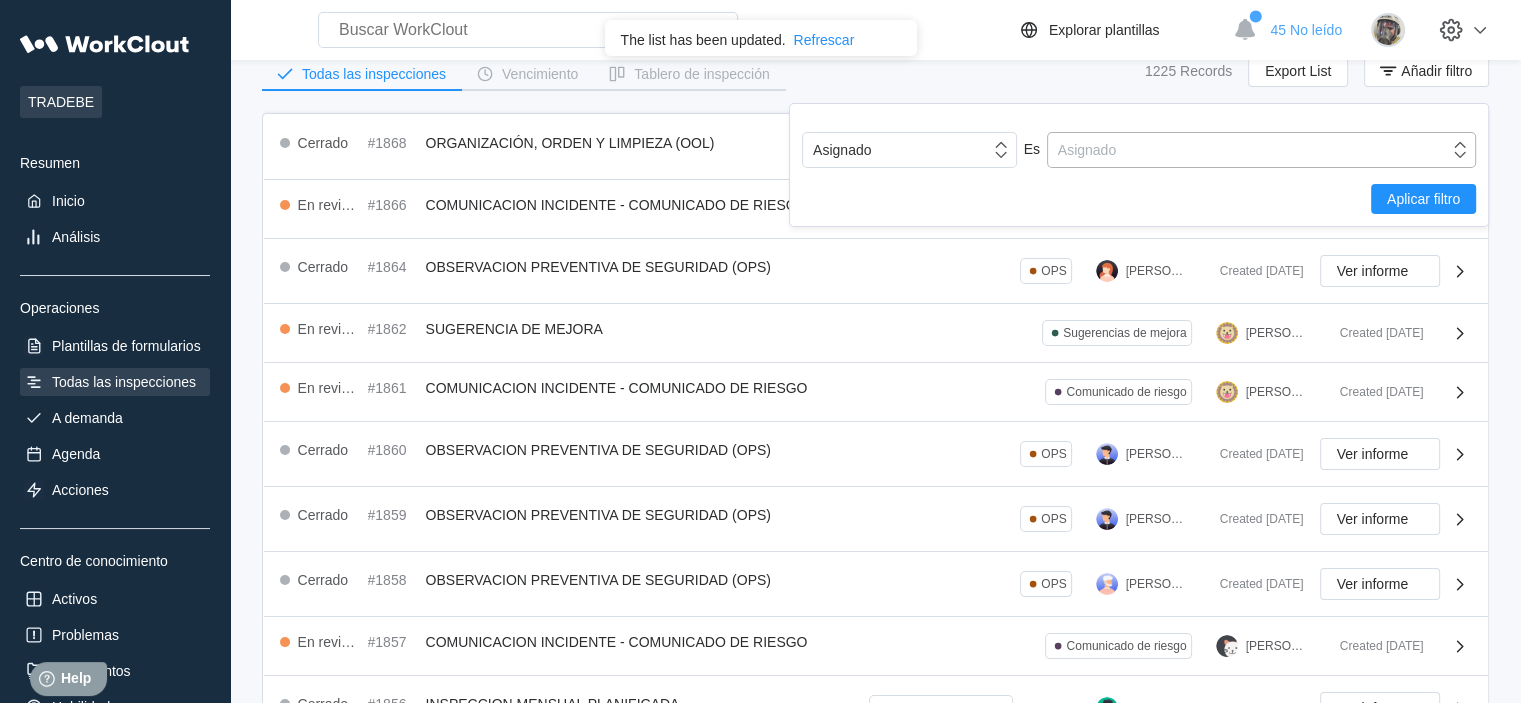 click on "Asignado" at bounding box center (1248, 150) 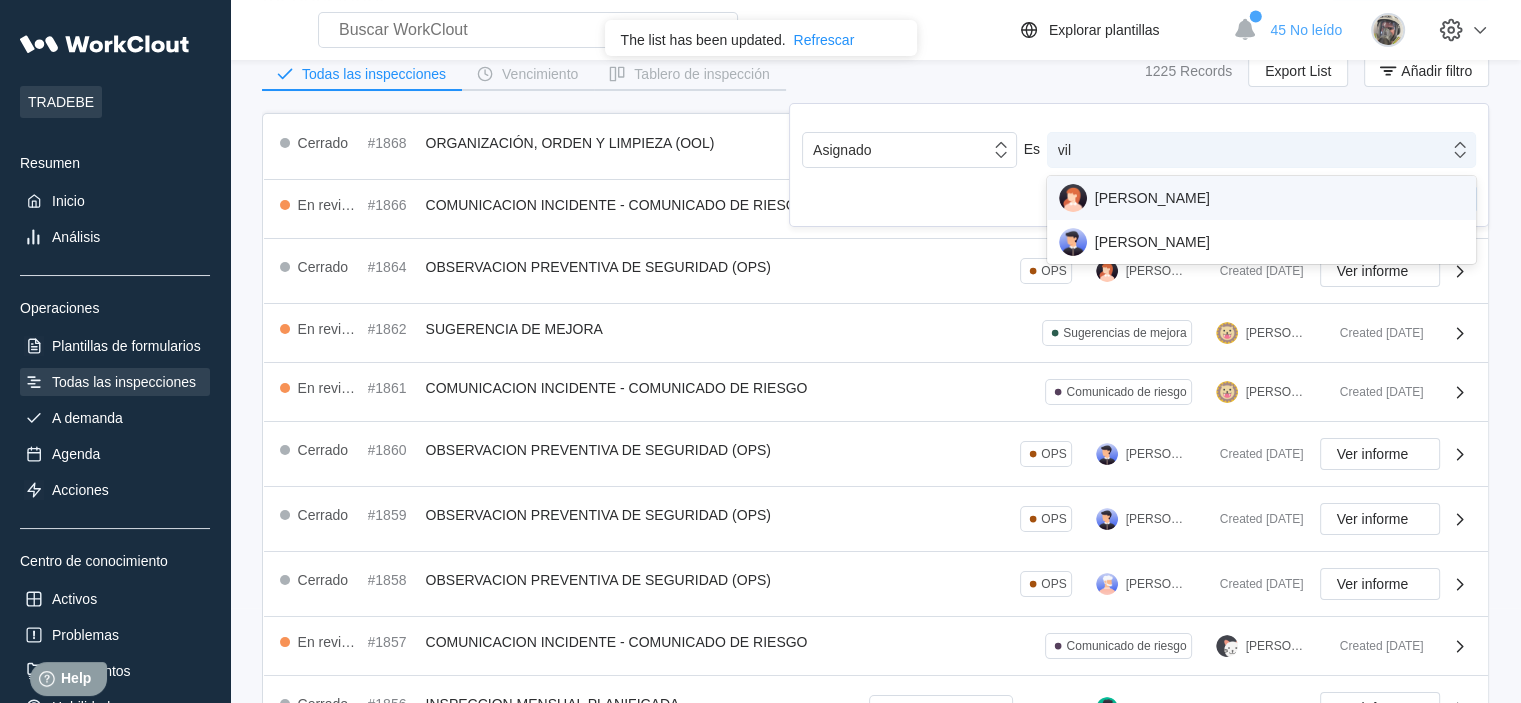 type on "vill" 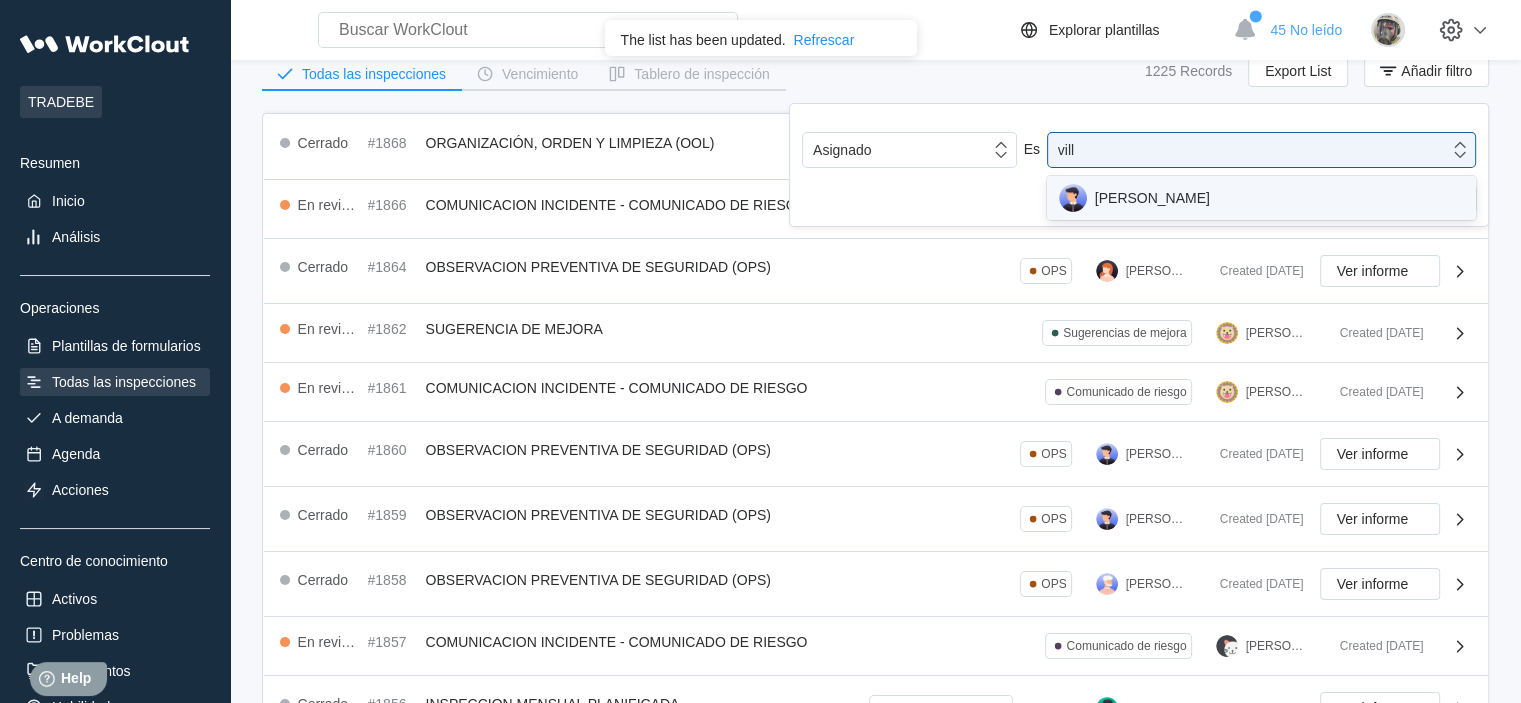 click on "[PERSON_NAME]" at bounding box center (1261, 198) 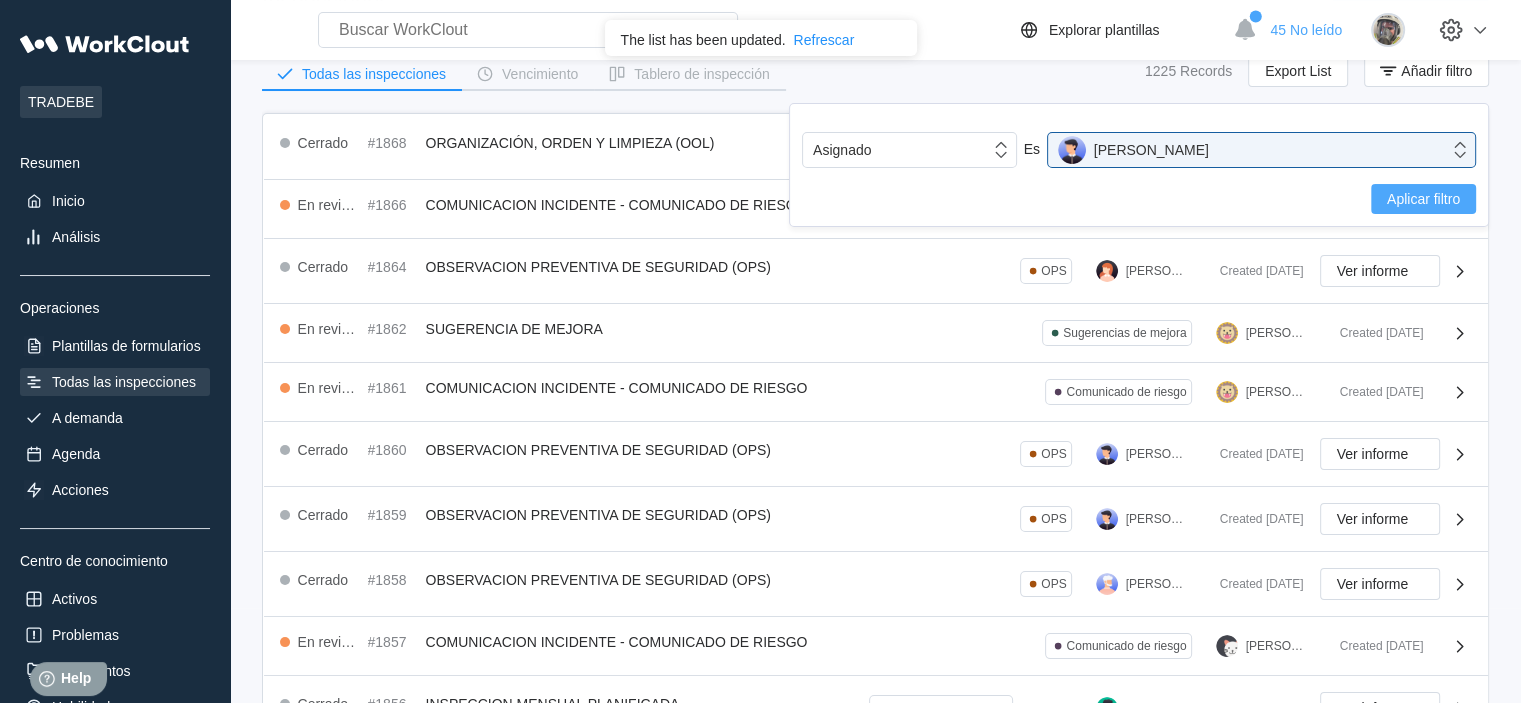 click on "Aplicar filtro" at bounding box center [1423, 199] 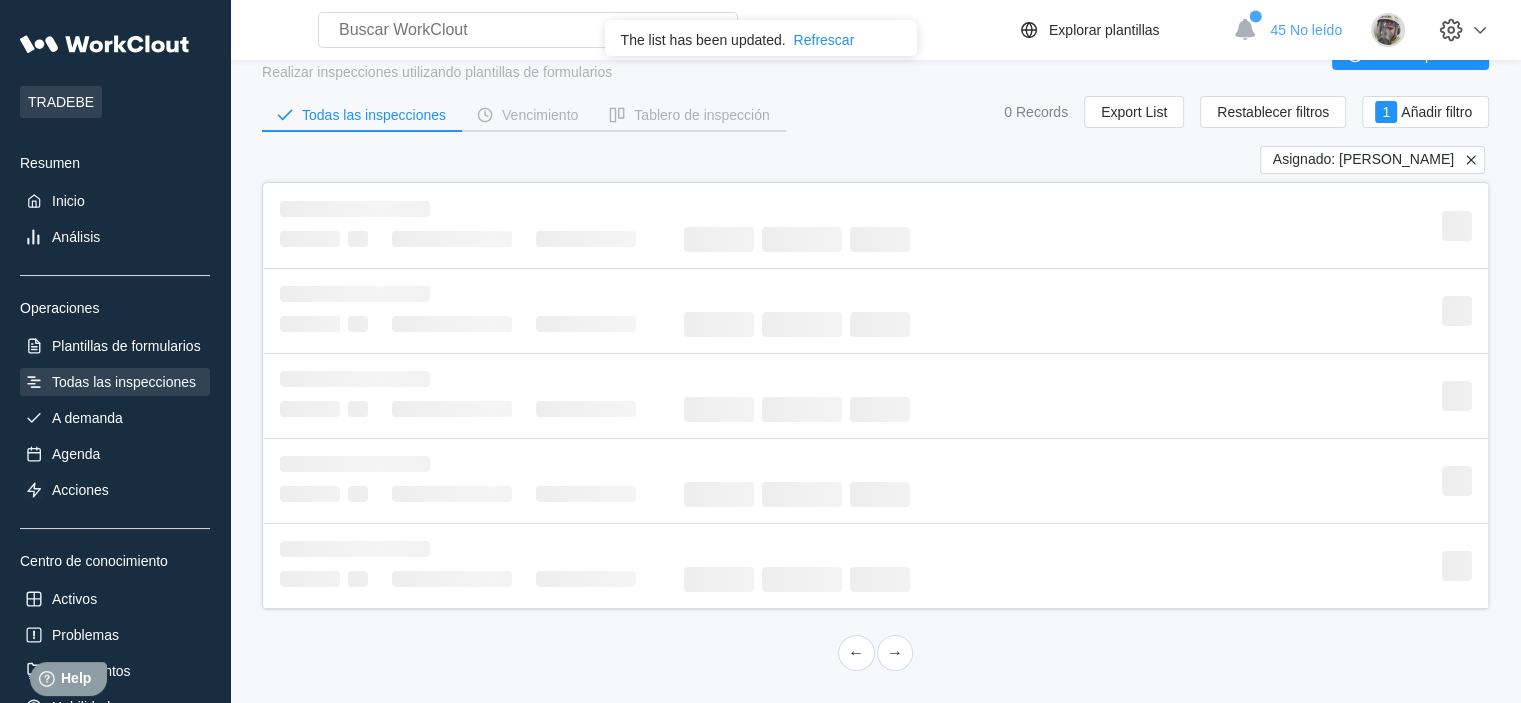 scroll, scrollTop: 95, scrollLeft: 0, axis: vertical 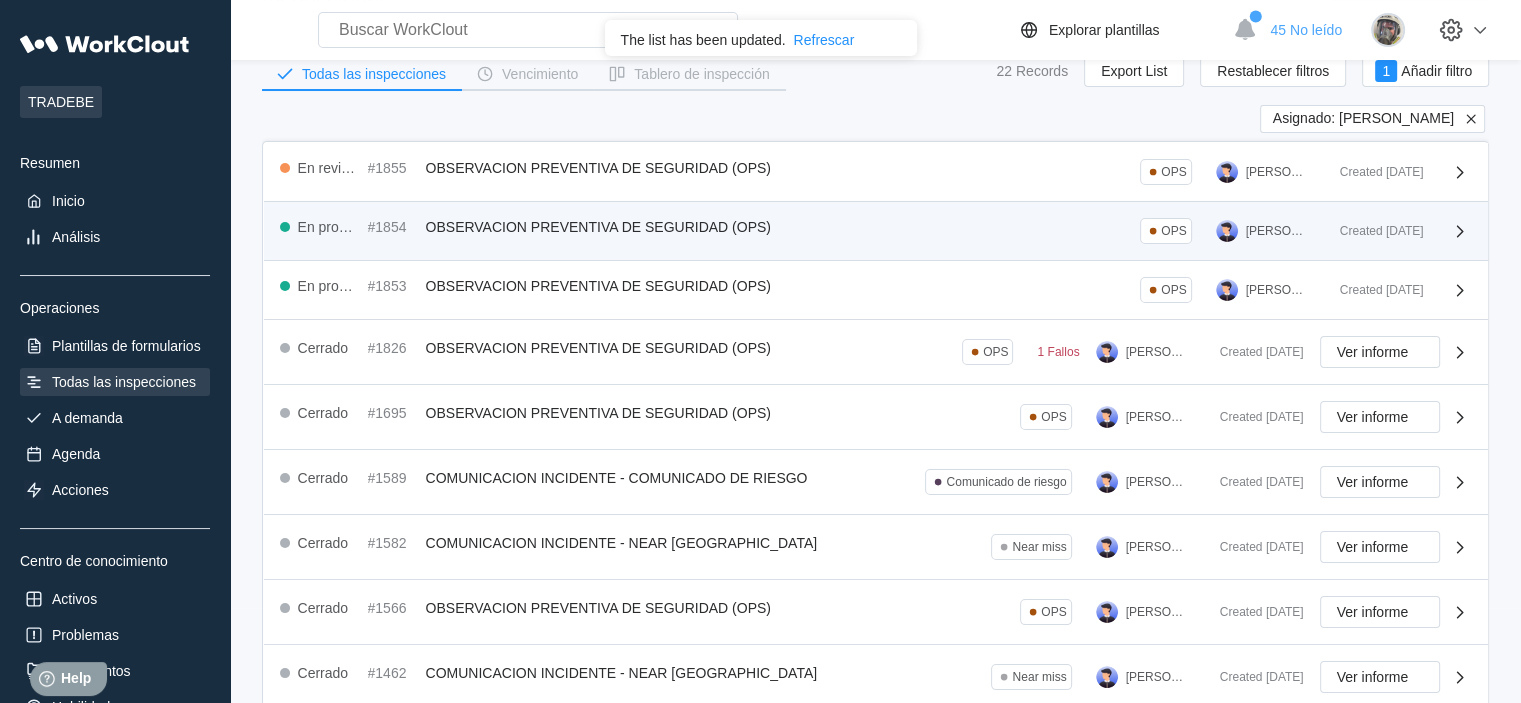 click on "OBSERVACION PREVENTIVA DE SEGURIDAD (OPS)" at bounding box center [598, 227] 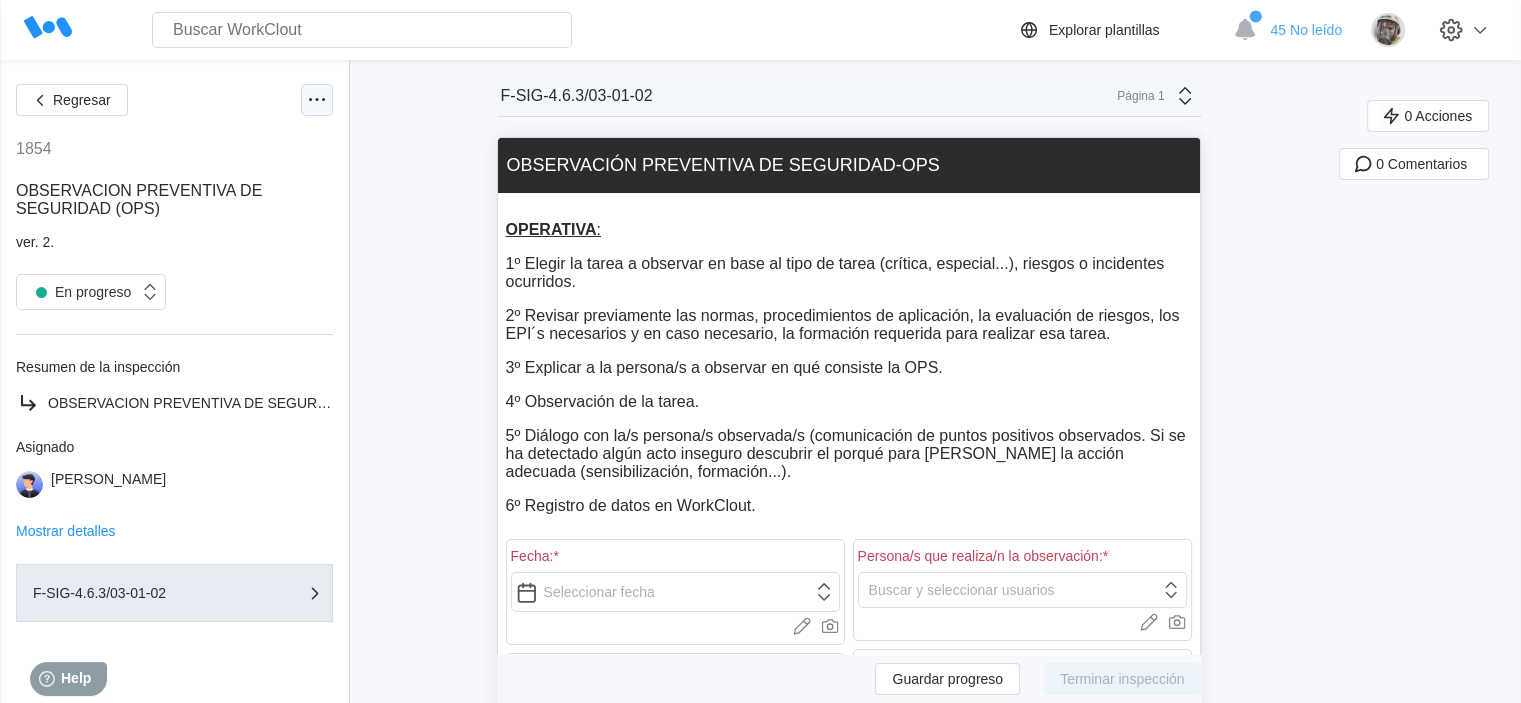 click 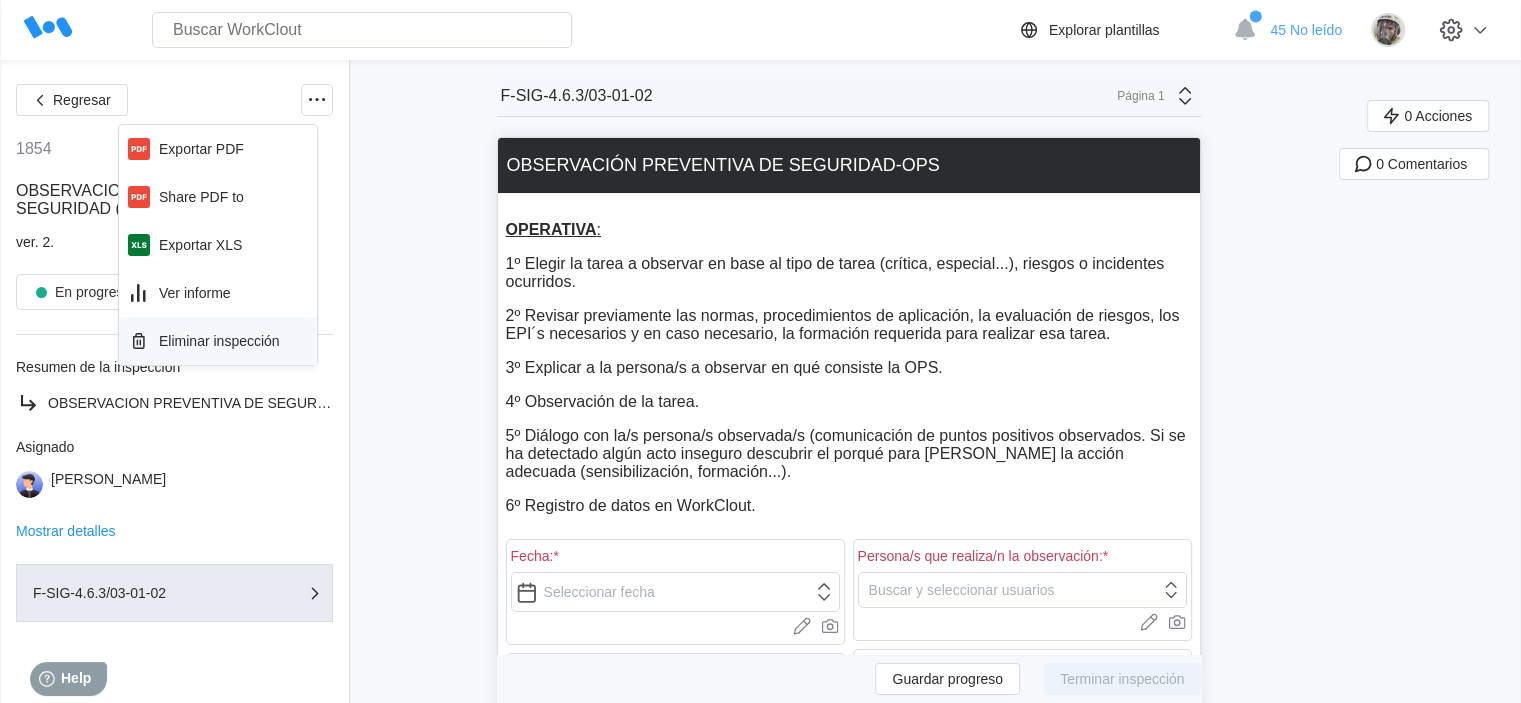 click on "Eliminar inspección" at bounding box center [218, 341] 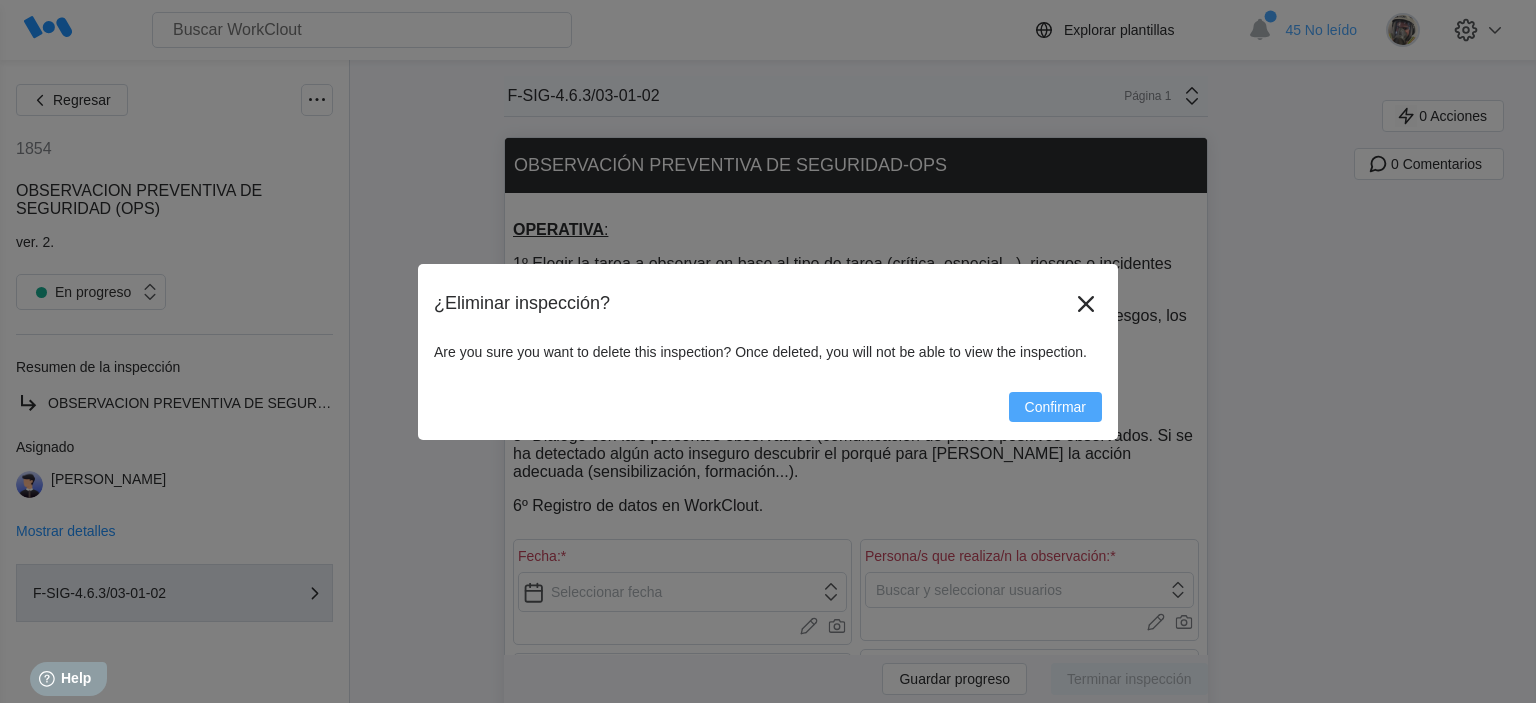 click on "Confirmar" at bounding box center [1055, 407] 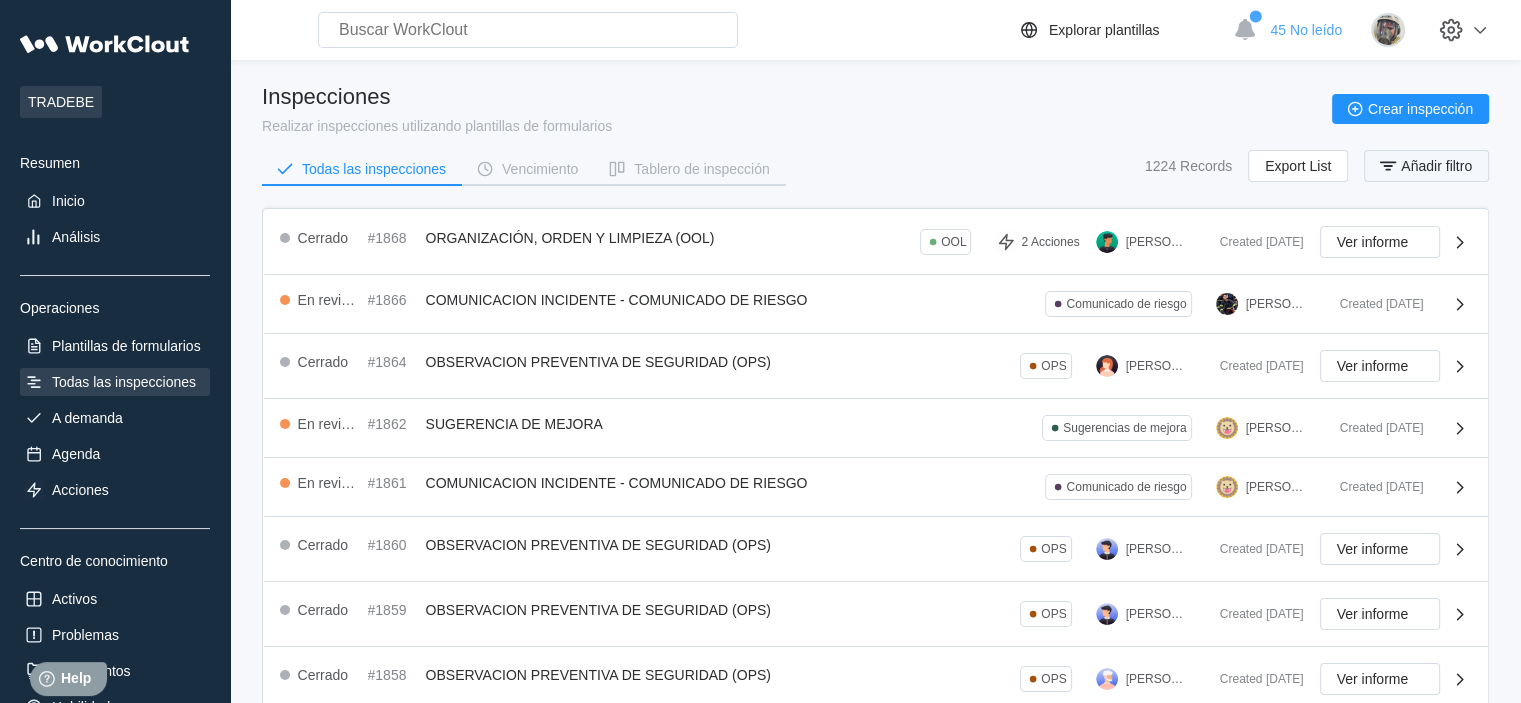 click on "Añadir filtro" at bounding box center [1426, 166] 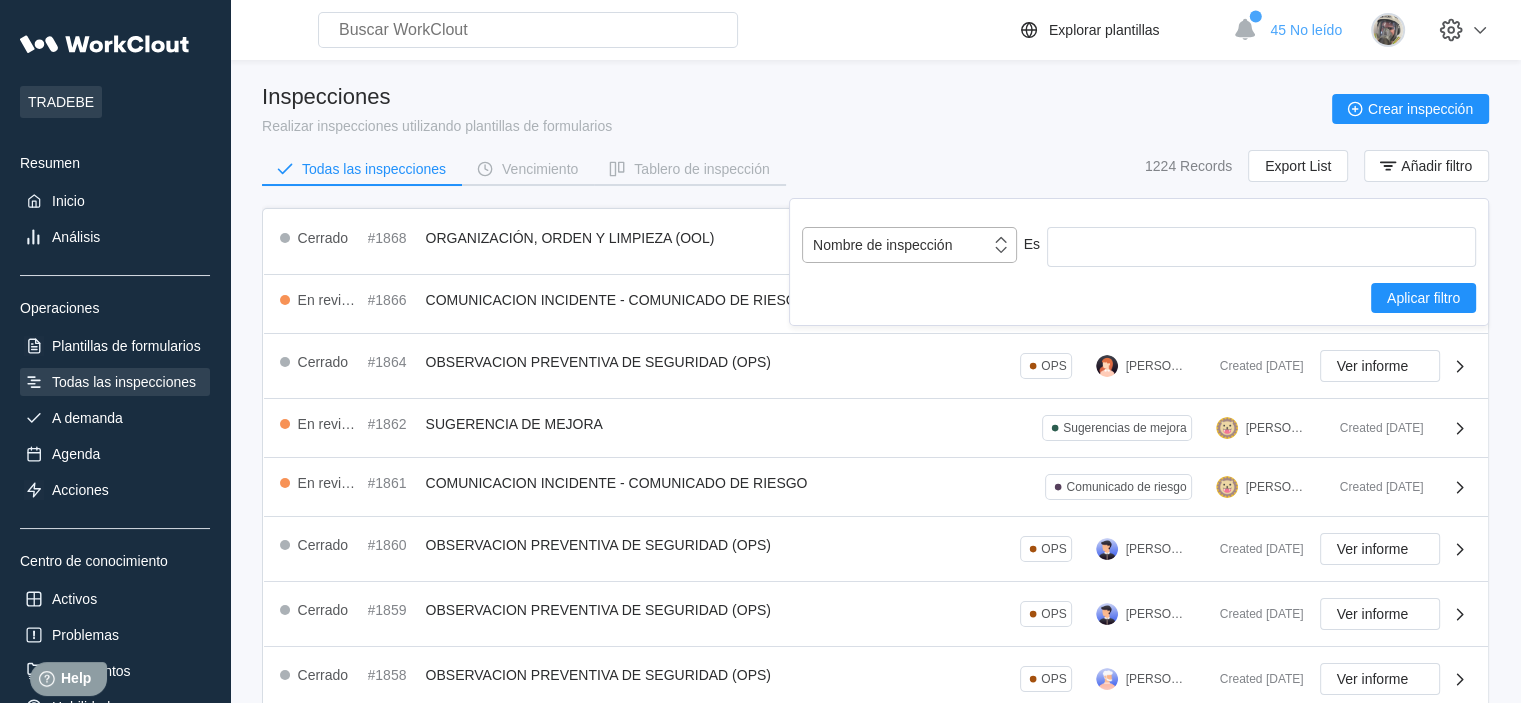 click on "Nombre de inspección" at bounding box center [896, 245] 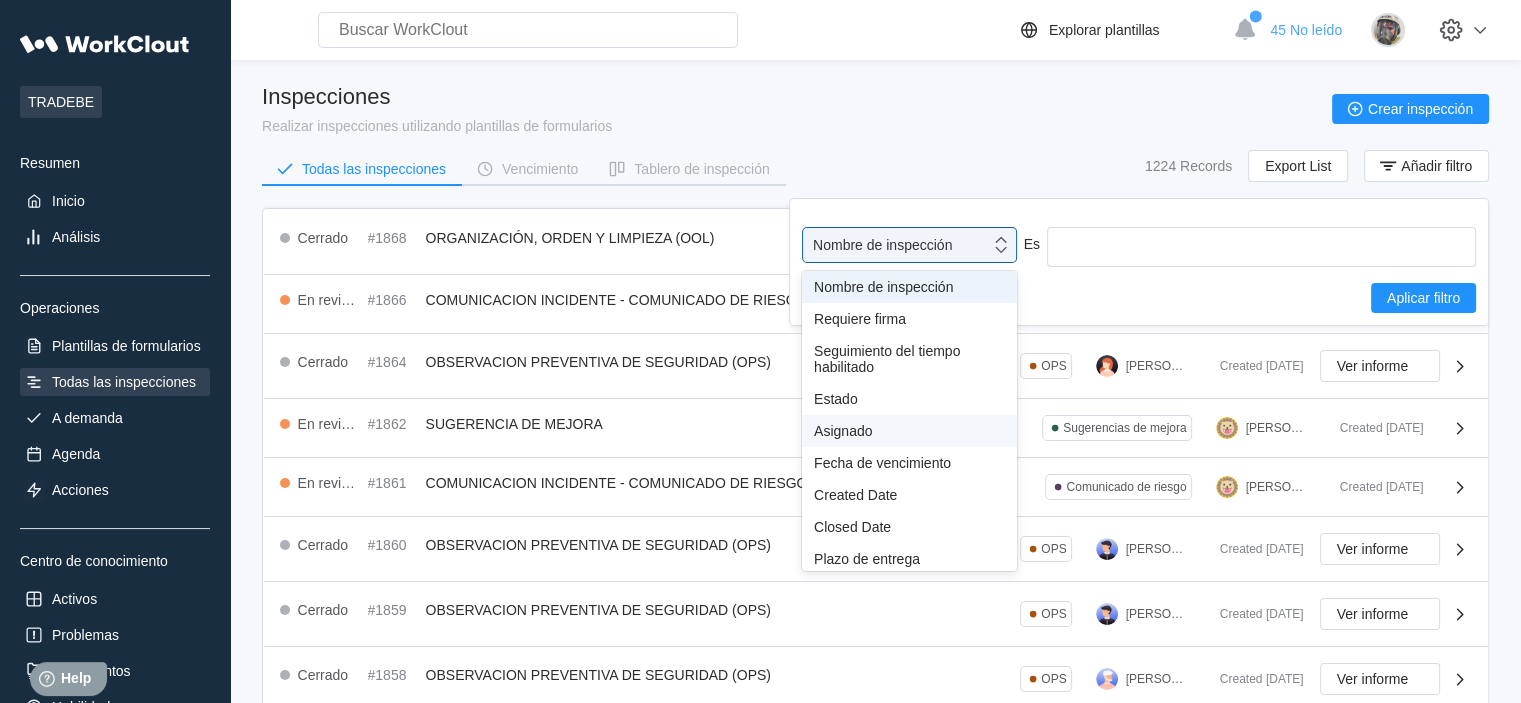 click on "Asignado" at bounding box center (909, 431) 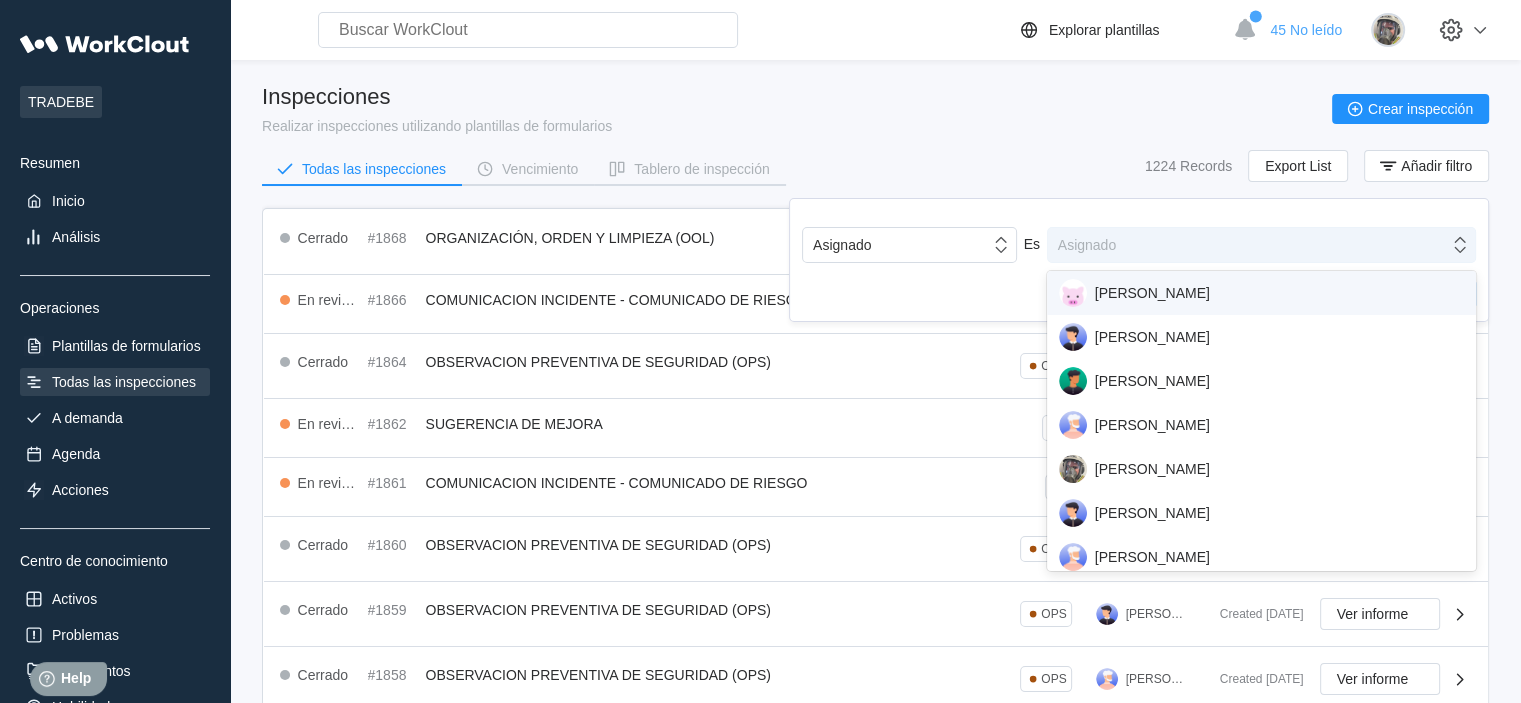 click on "Asignado" at bounding box center [1087, 245] 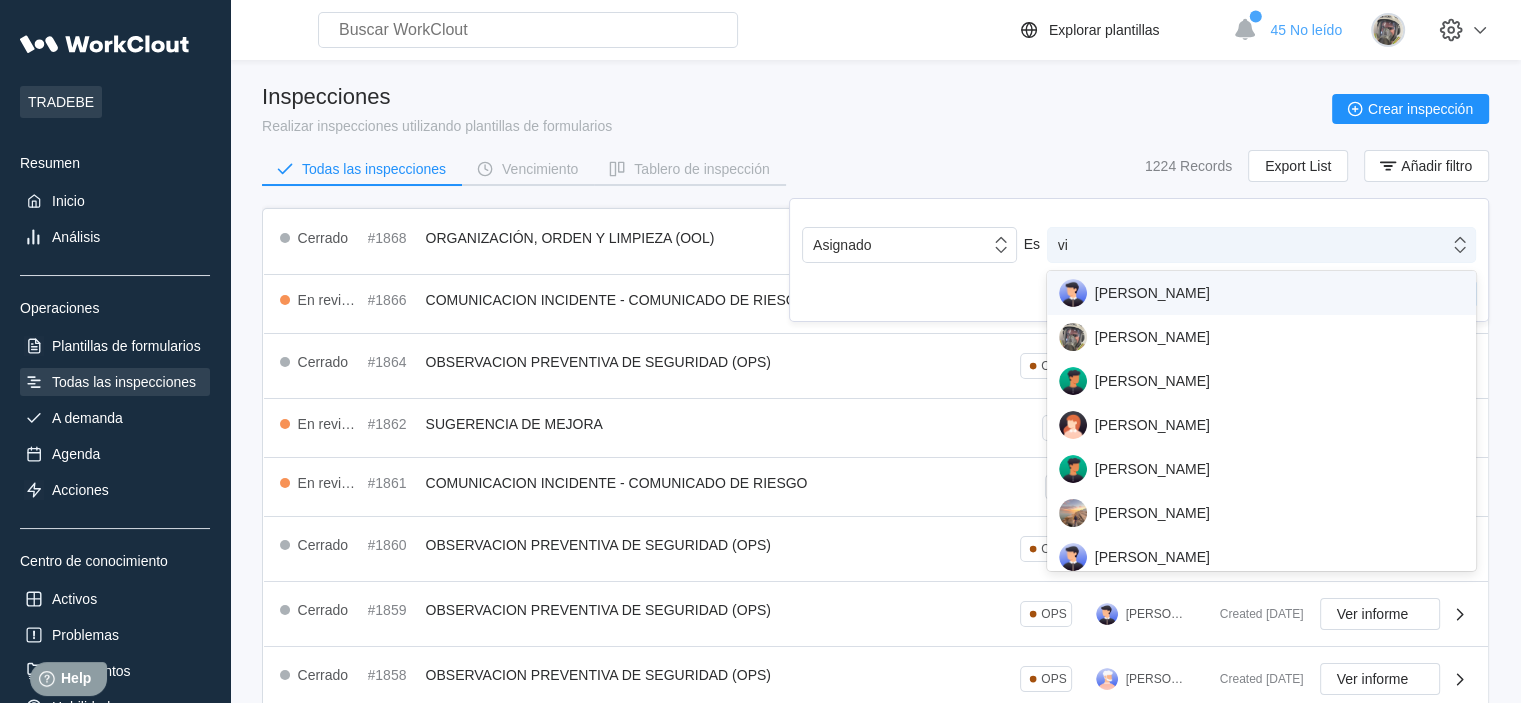 type on "vil" 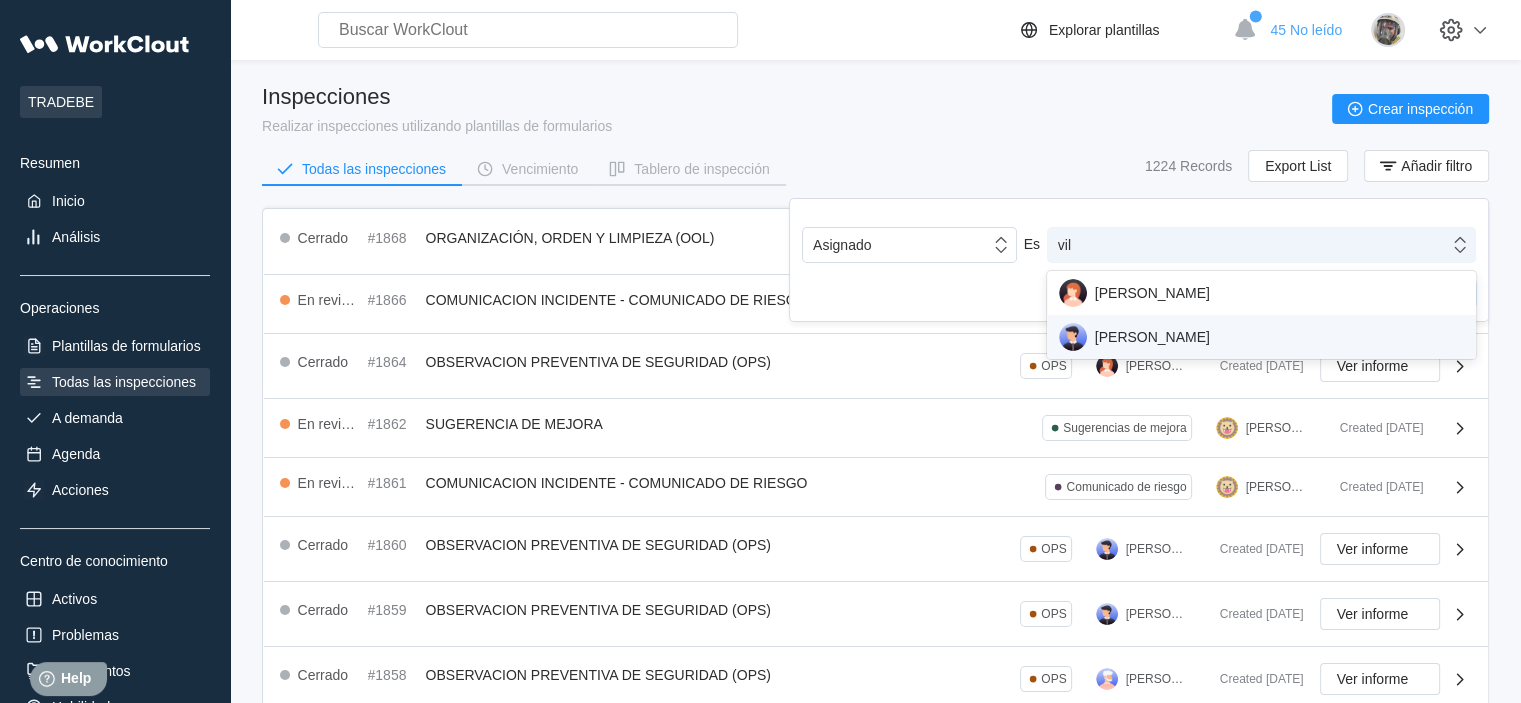 click on "[PERSON_NAME]" at bounding box center (1261, 337) 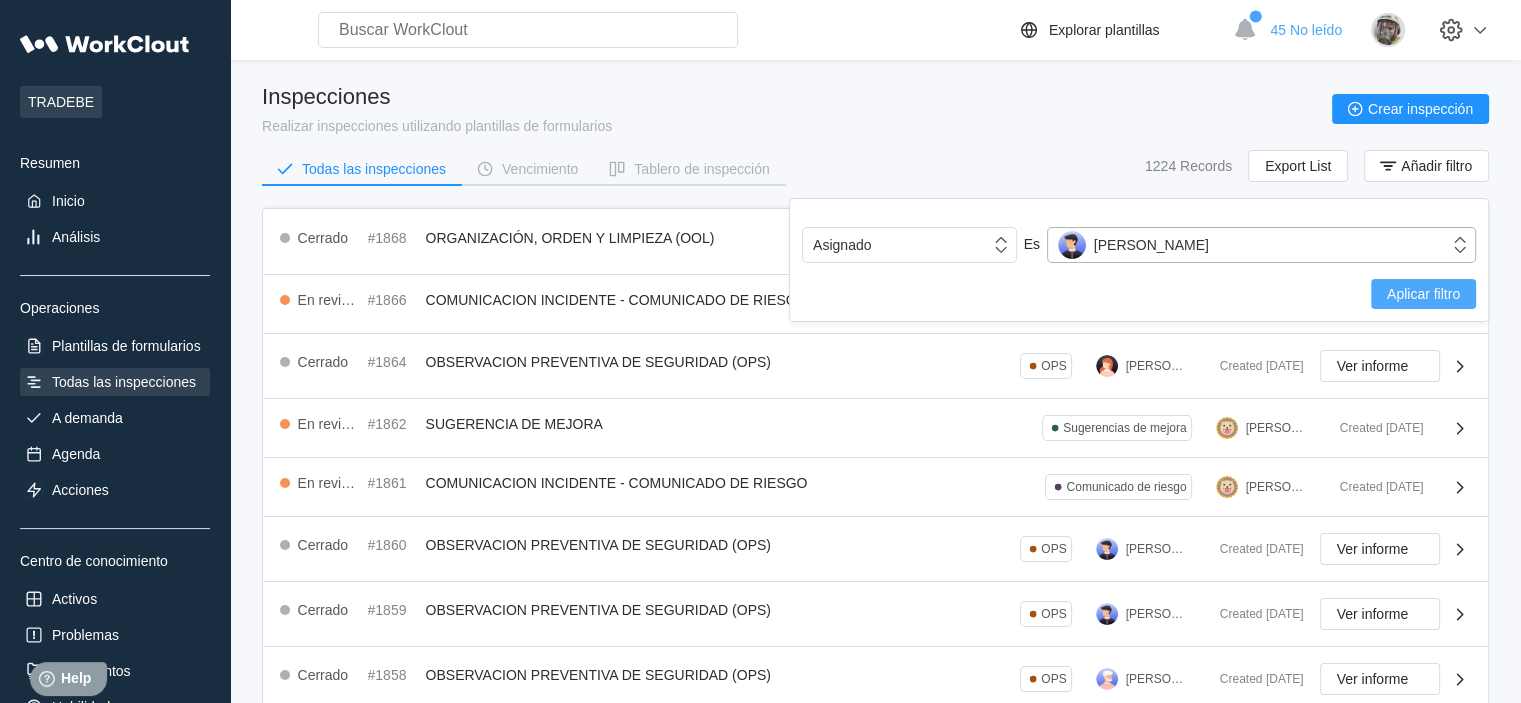 click on "Aplicar filtro" at bounding box center (1423, 294) 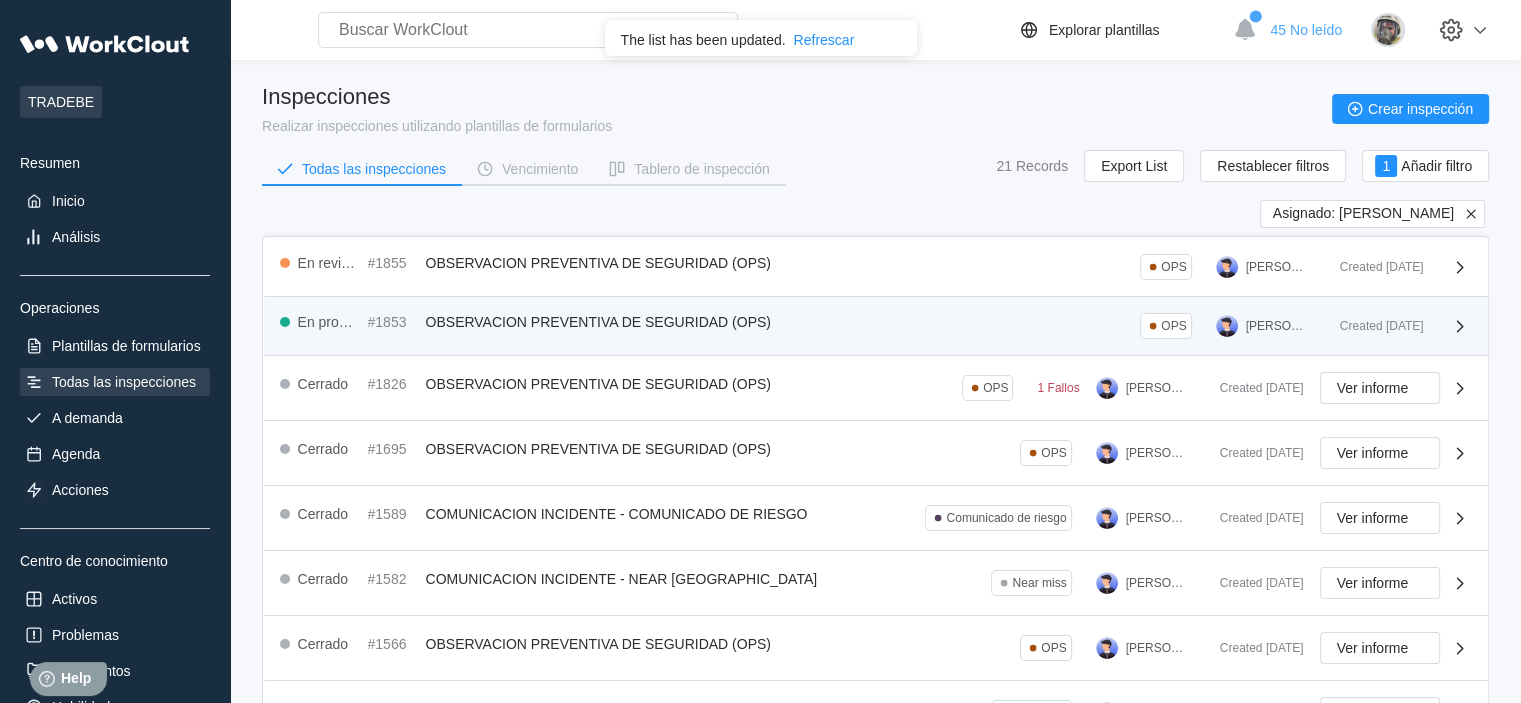 drag, startPoint x: 612, startPoint y: 318, endPoint x: 554, endPoint y: 315, distance: 58.077534 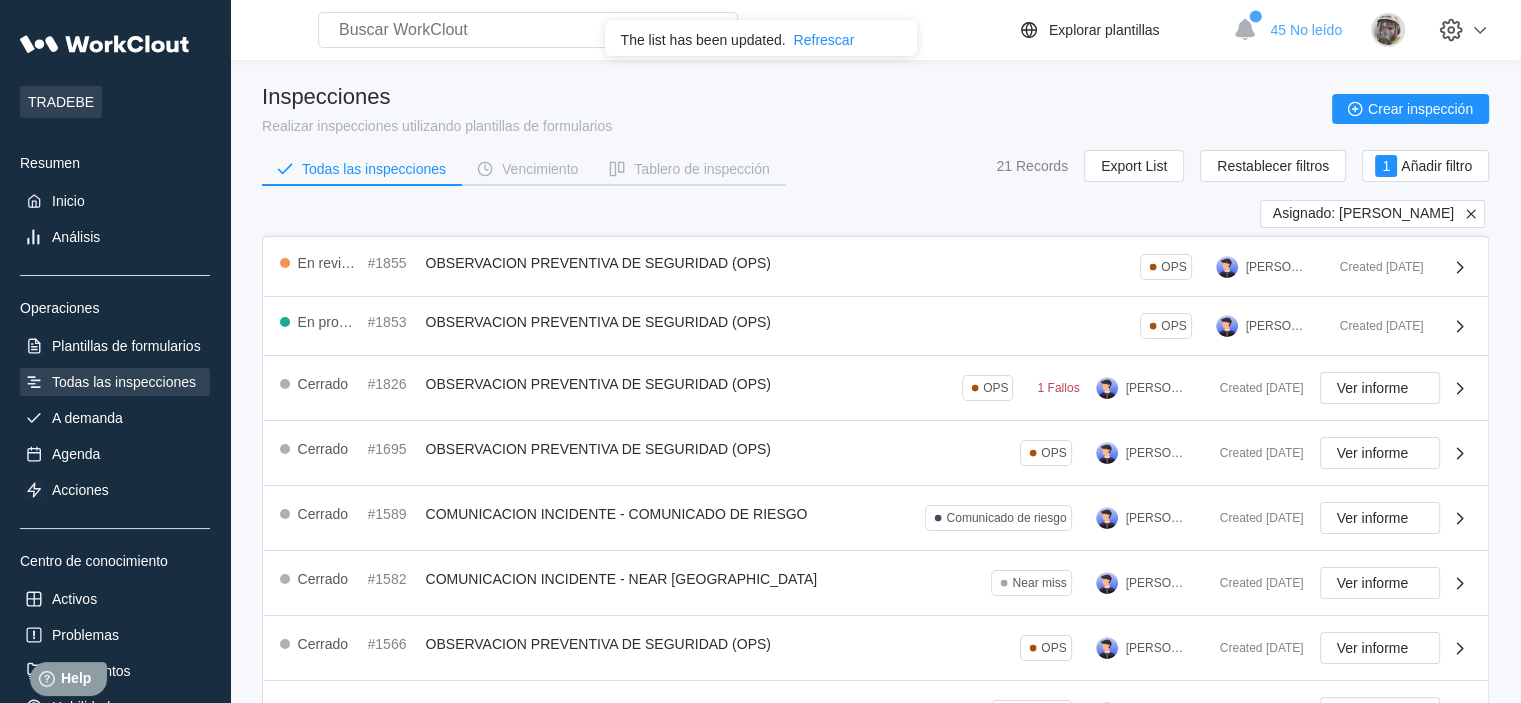 click on "Todas las inspecciones" at bounding box center [124, 382] 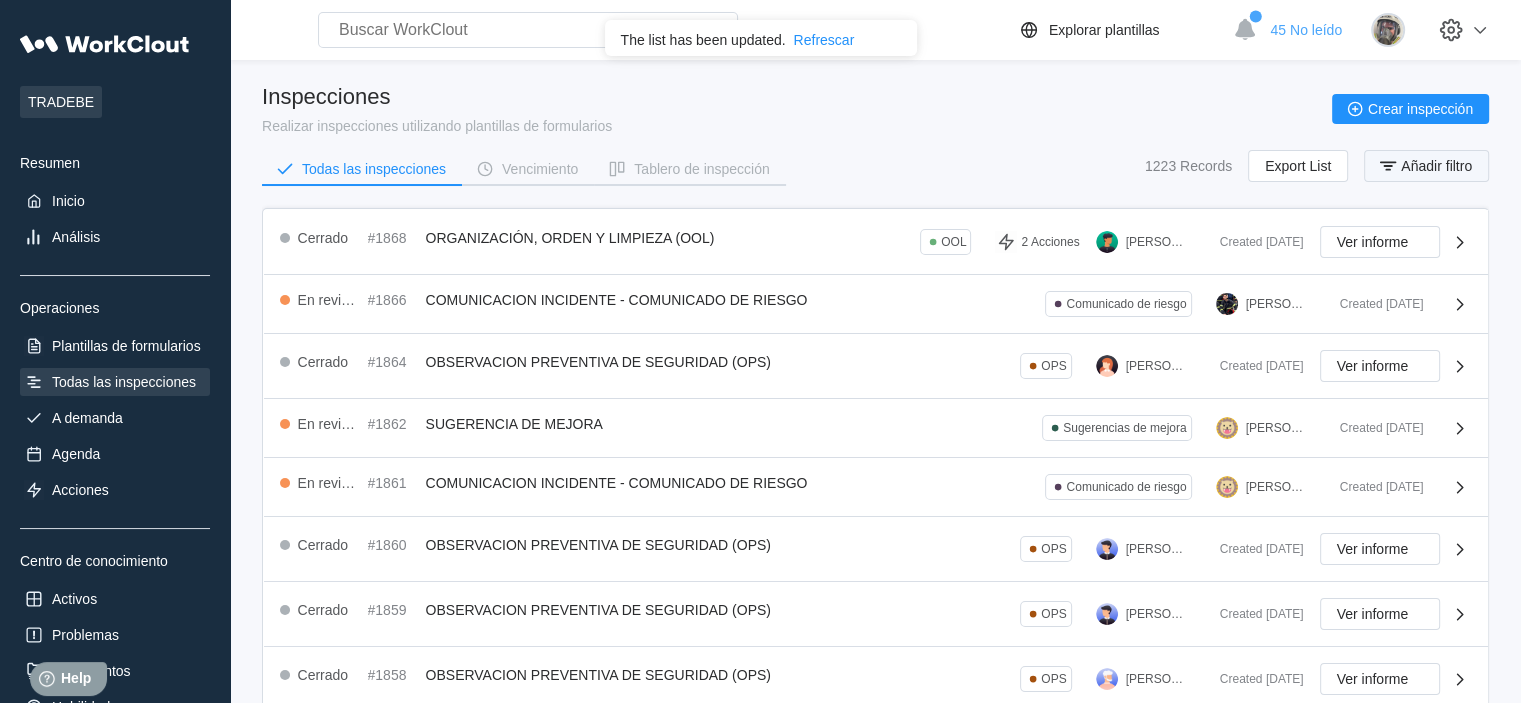 click on "Añadir filtro" at bounding box center [1436, 166] 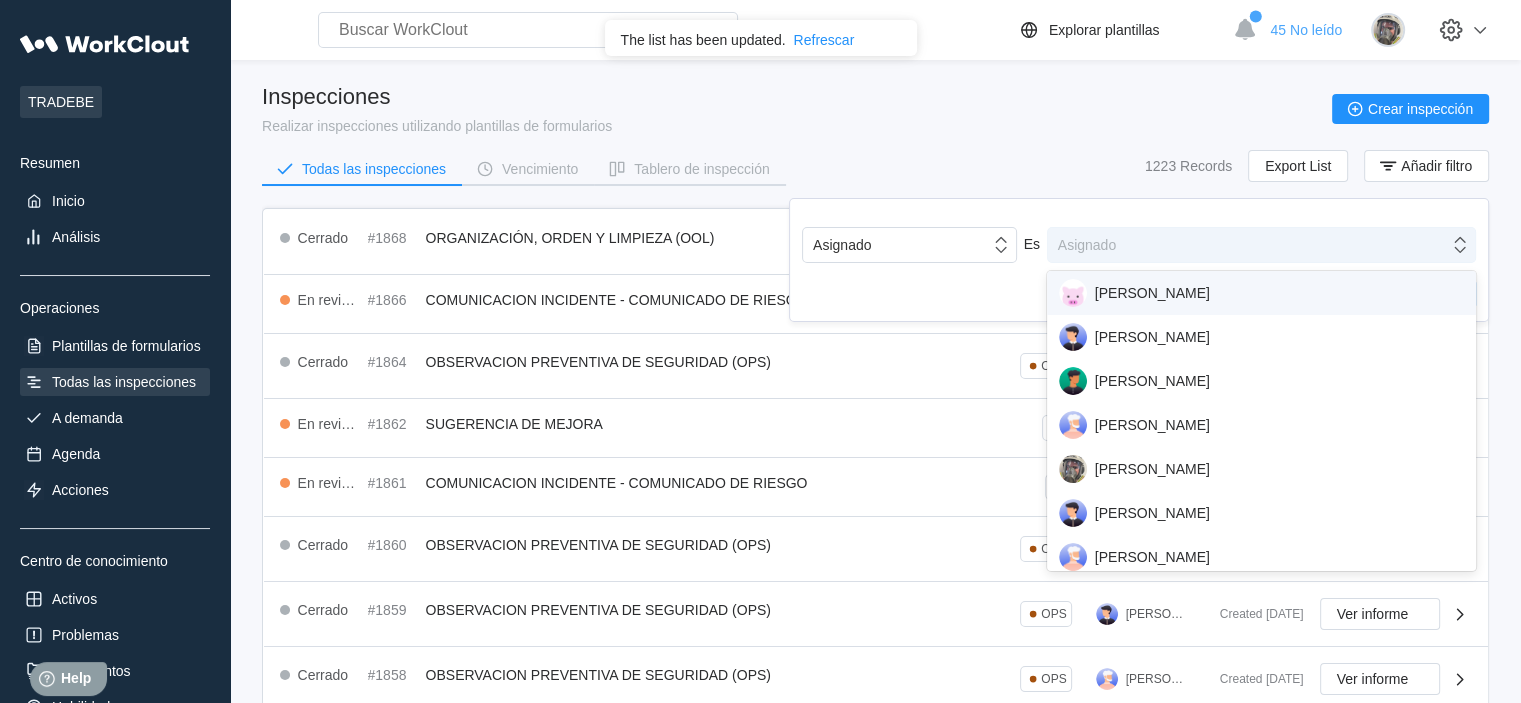 click on "Asignado" at bounding box center [1248, 245] 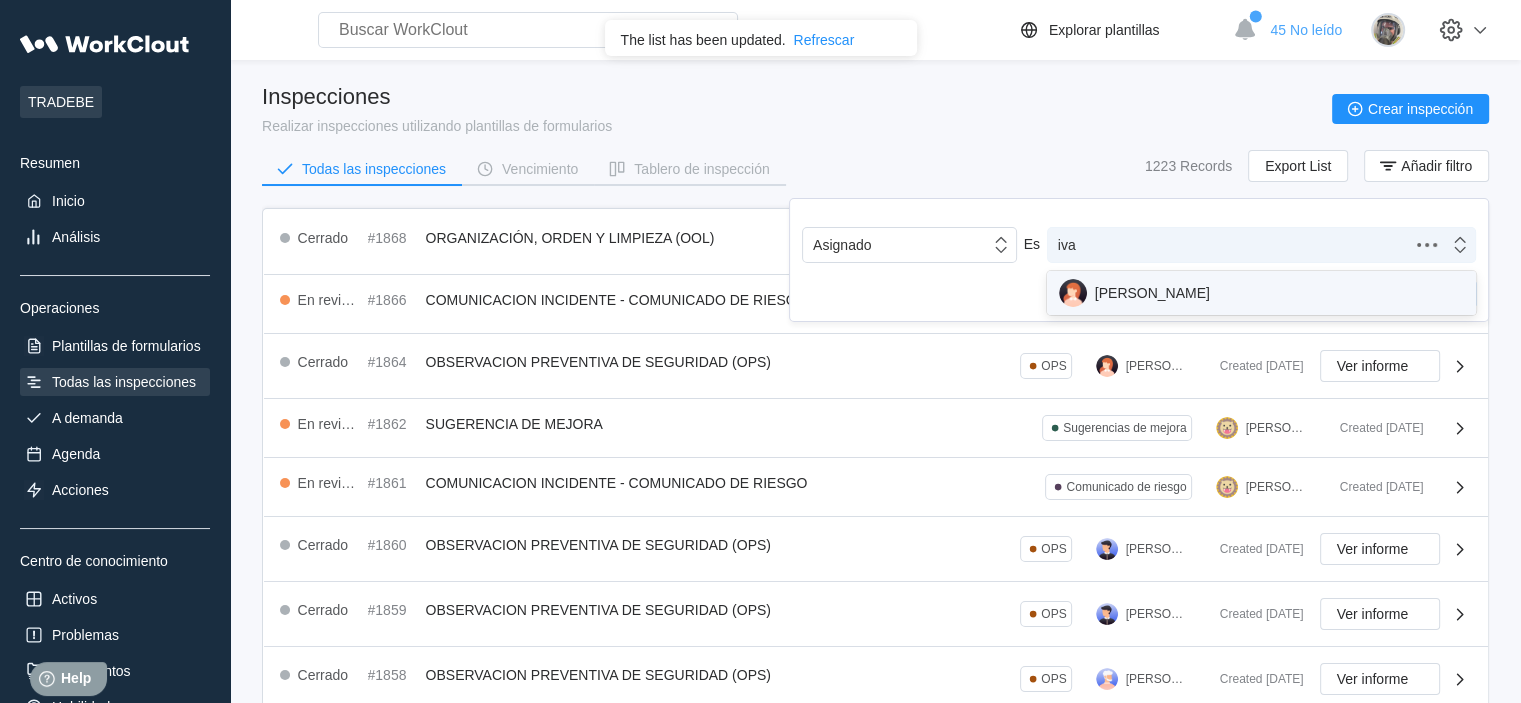 type on "ivan" 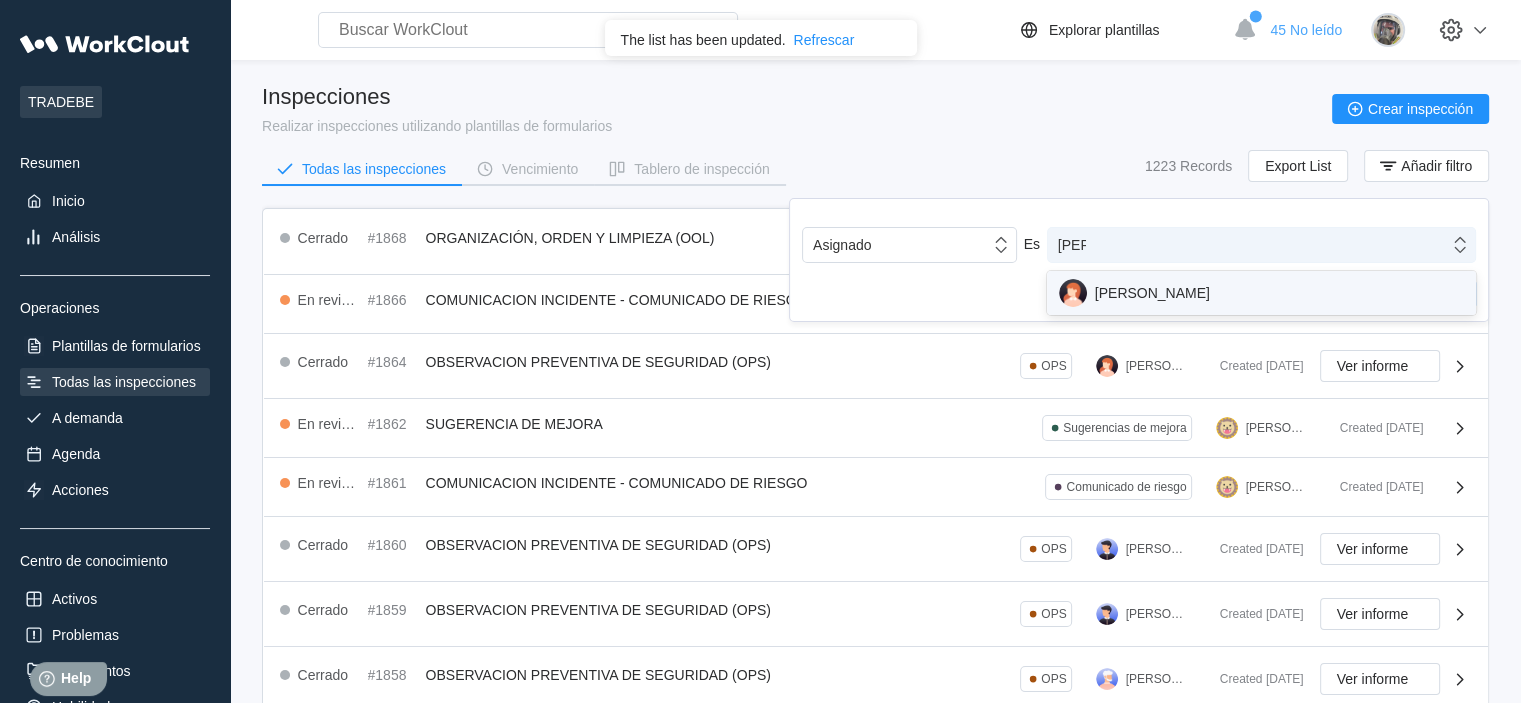 type 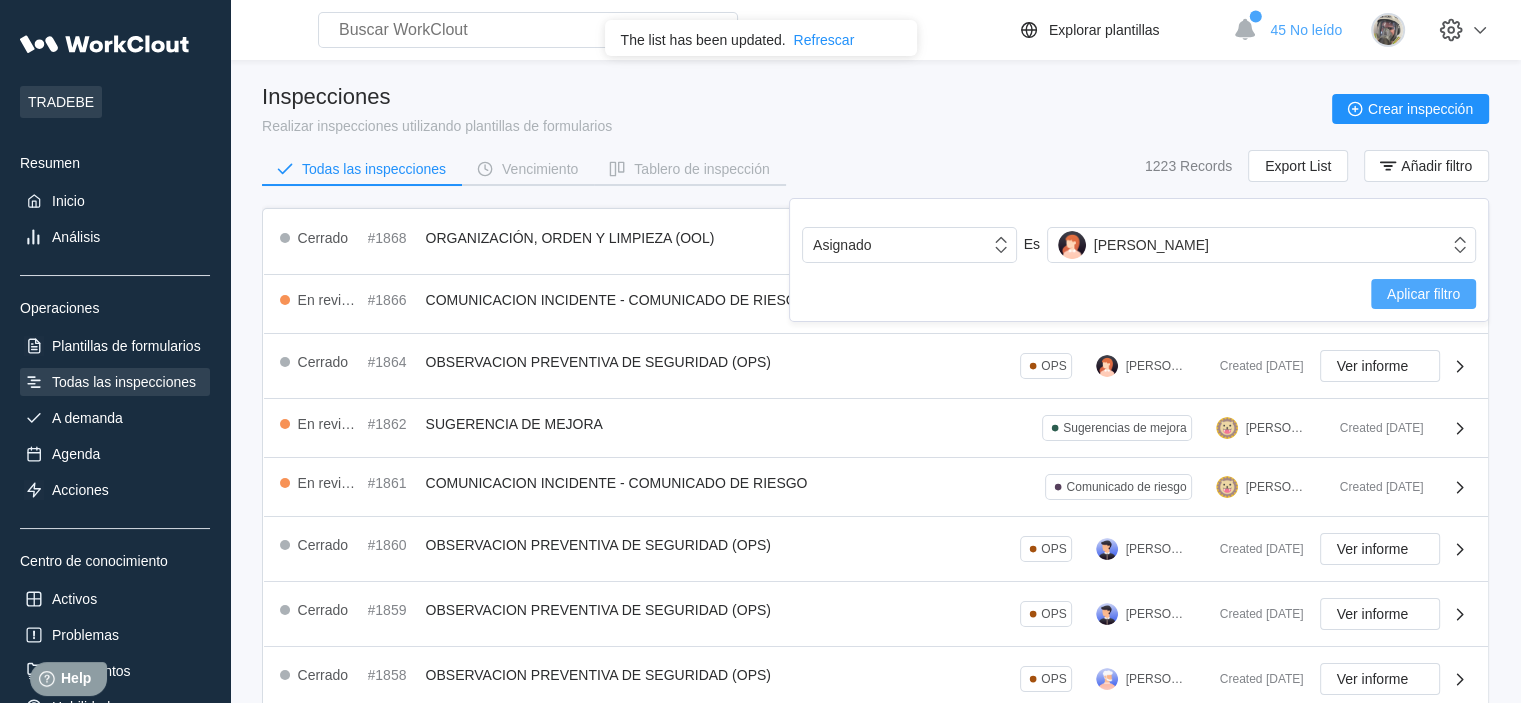 click on "Aplicar filtro" at bounding box center (1423, 294) 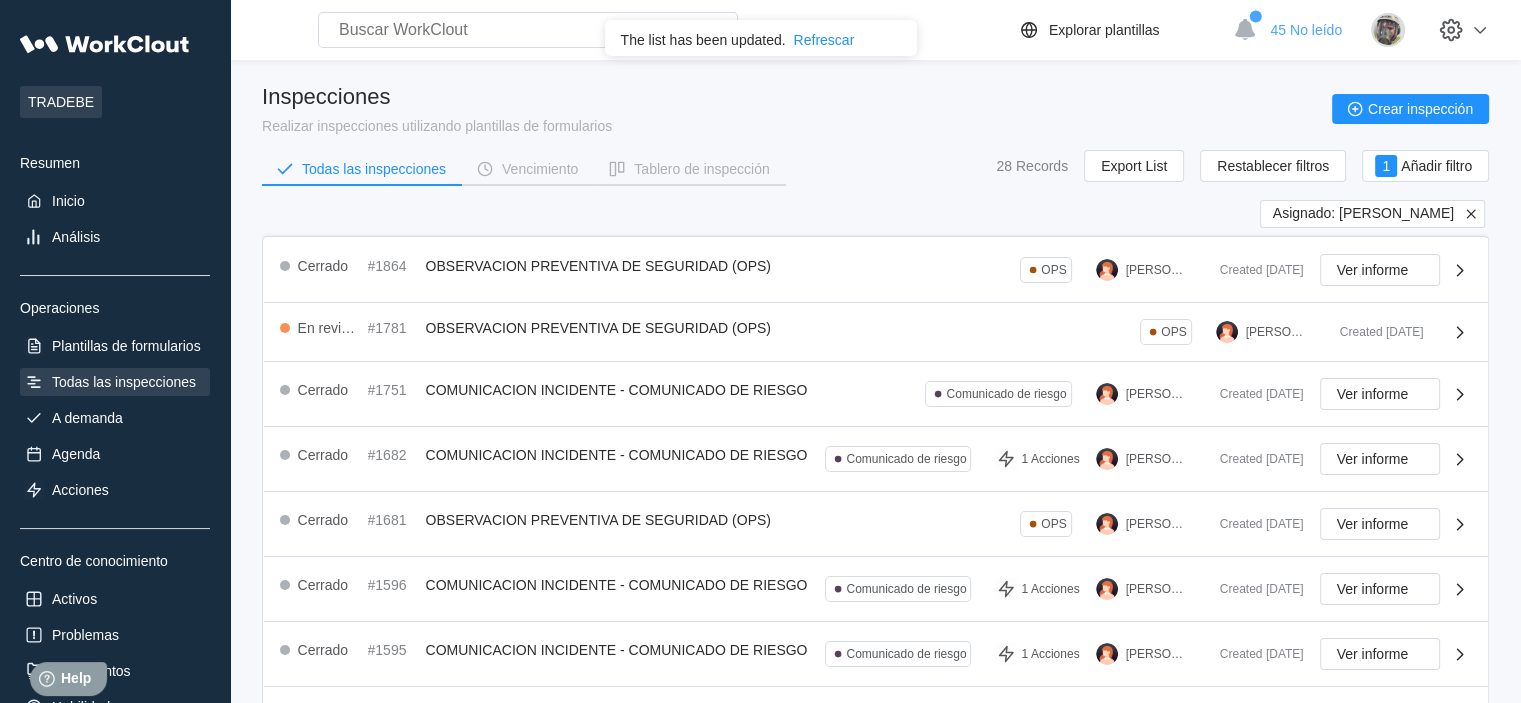 click 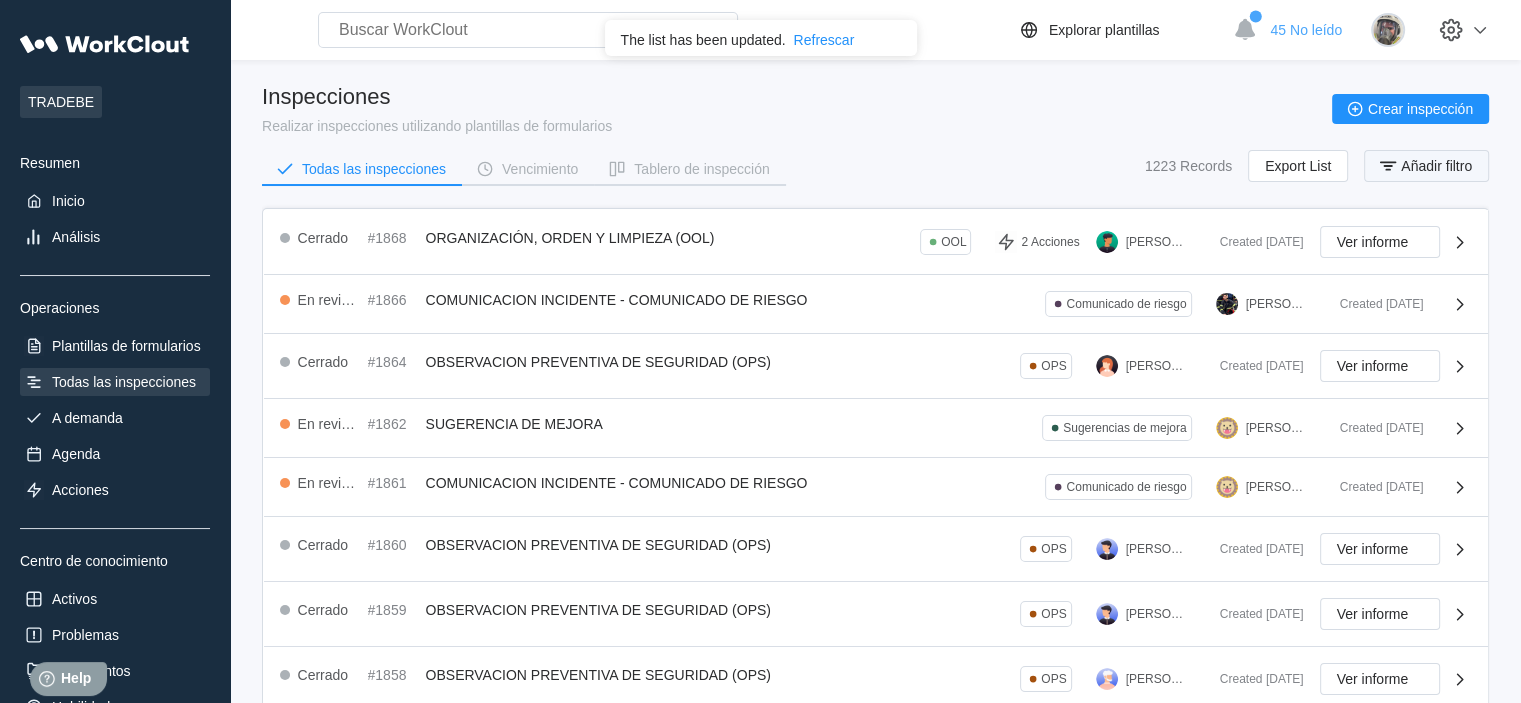 click on "Añadir filtro" at bounding box center [1436, 166] 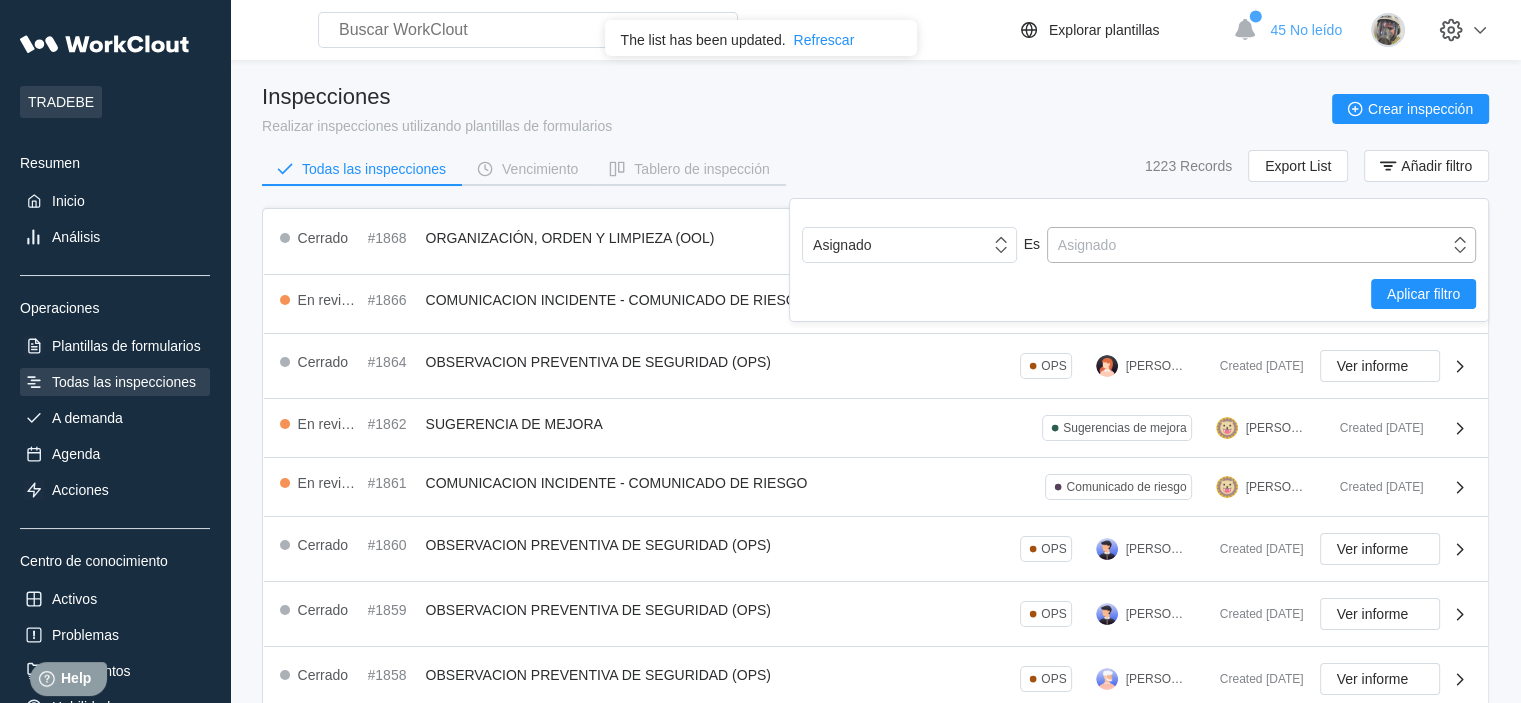 click on "Asignado" at bounding box center [1087, 245] 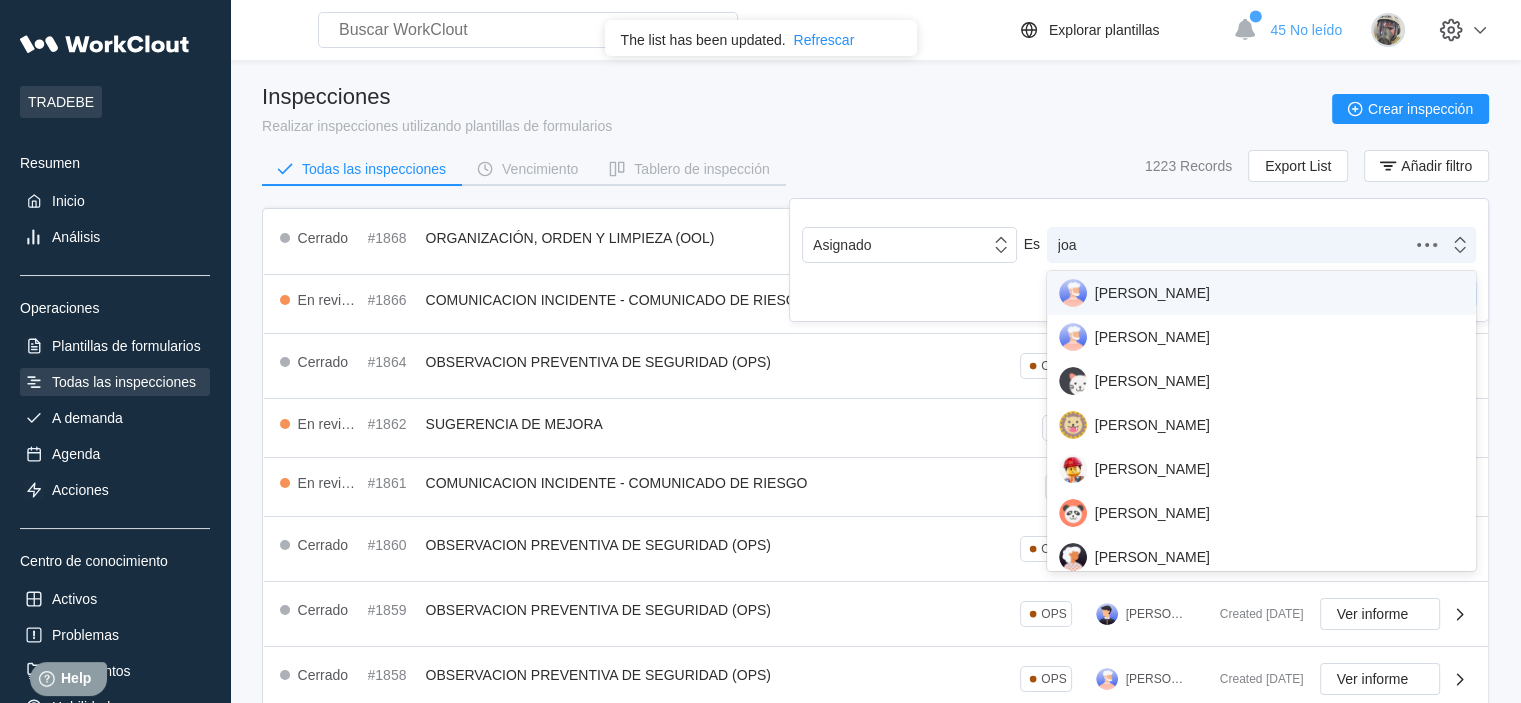 type on "joaq" 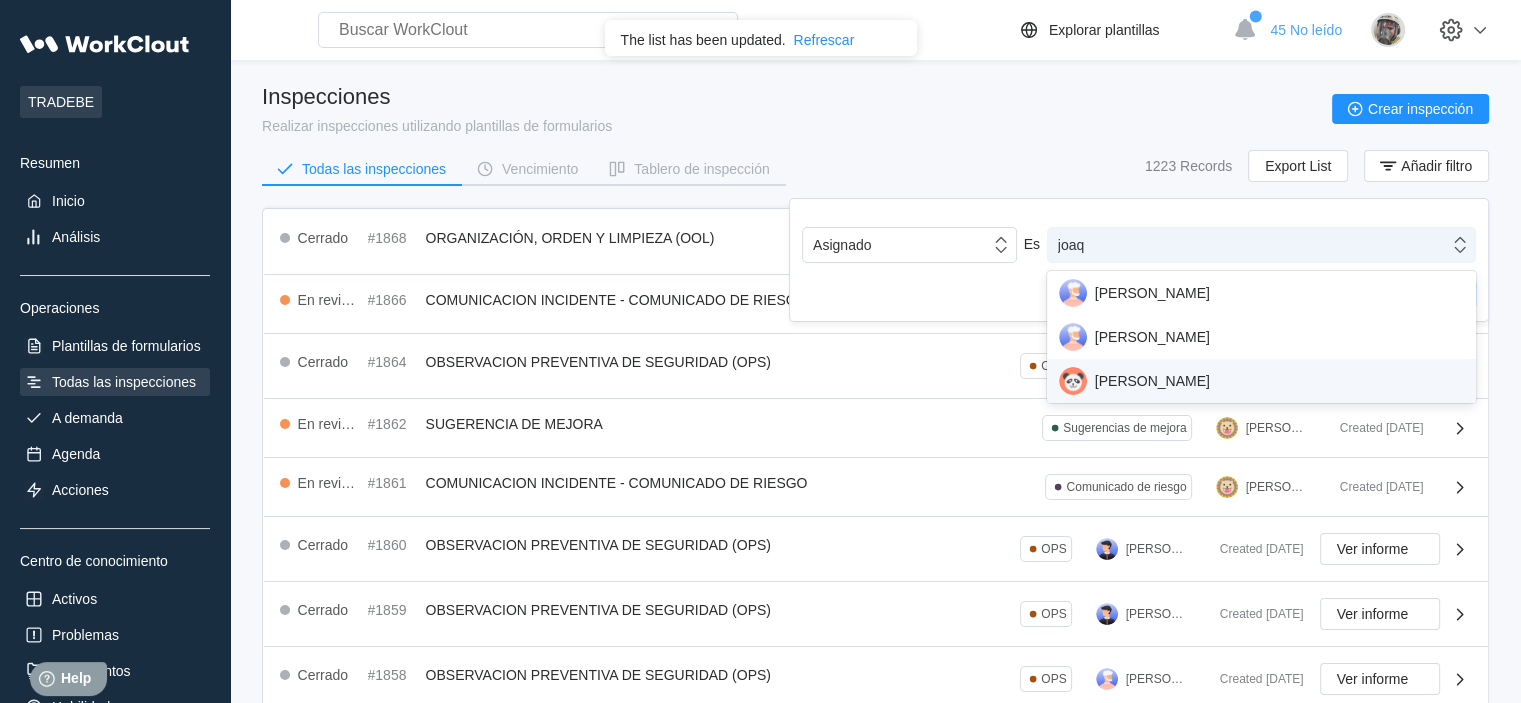click on "JOAQUIN PEREZ" at bounding box center (1261, 381) 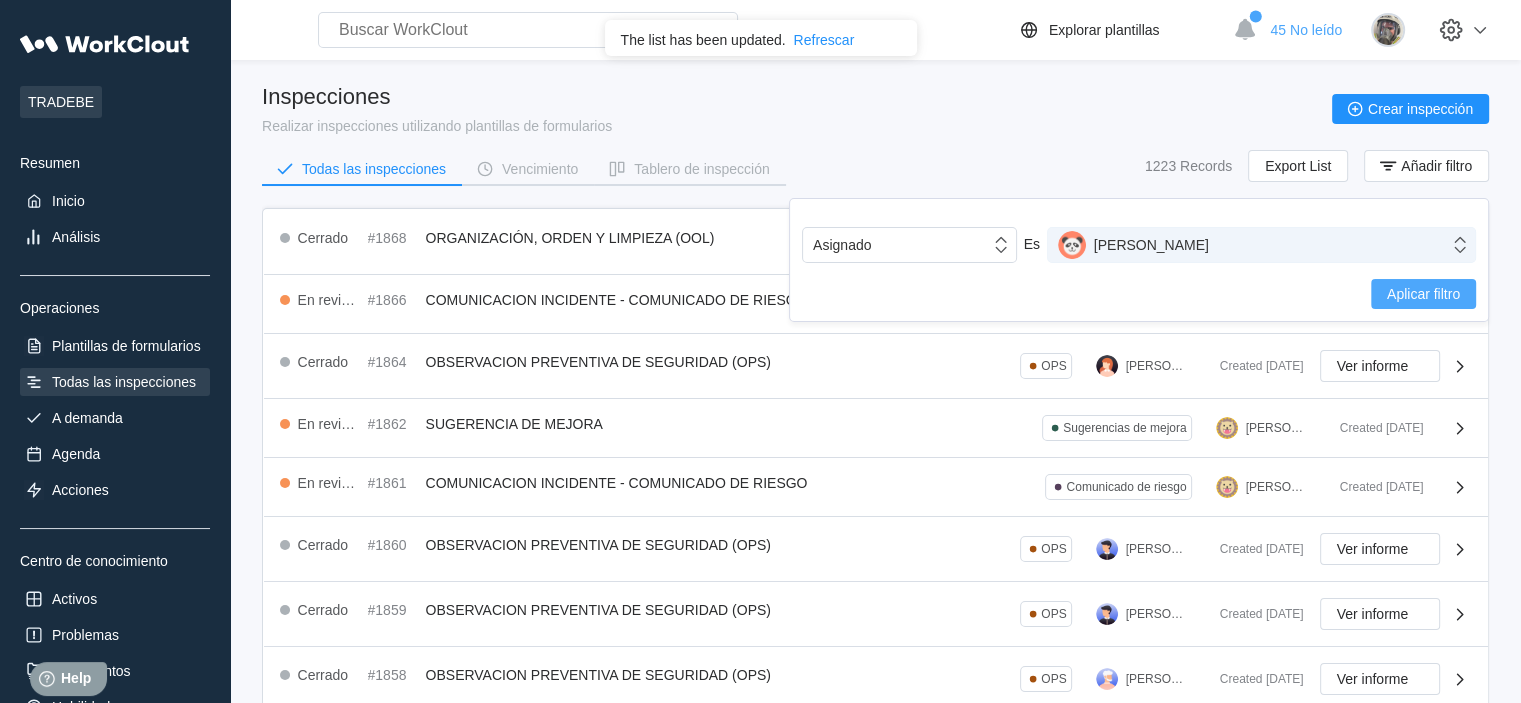 click on "Aplicar filtro" at bounding box center (1423, 294) 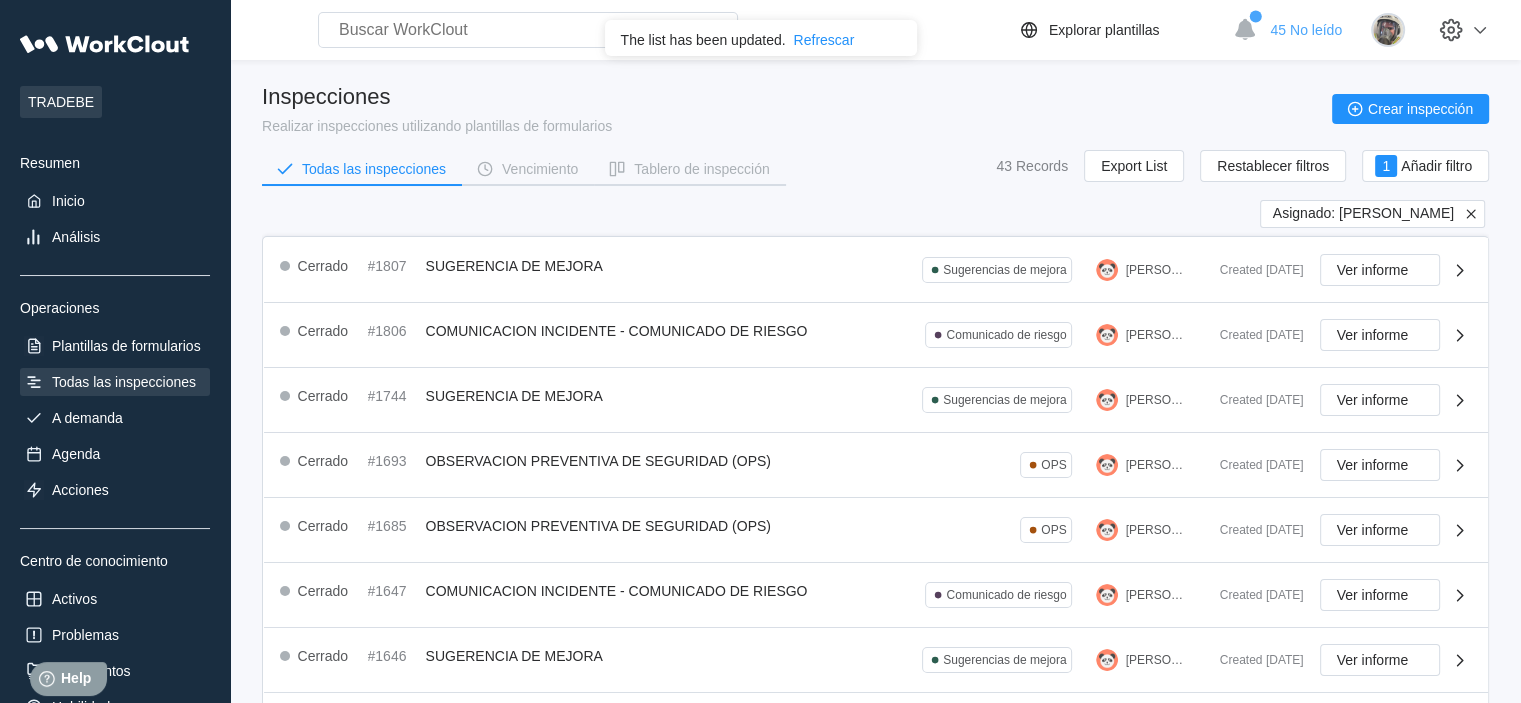 click 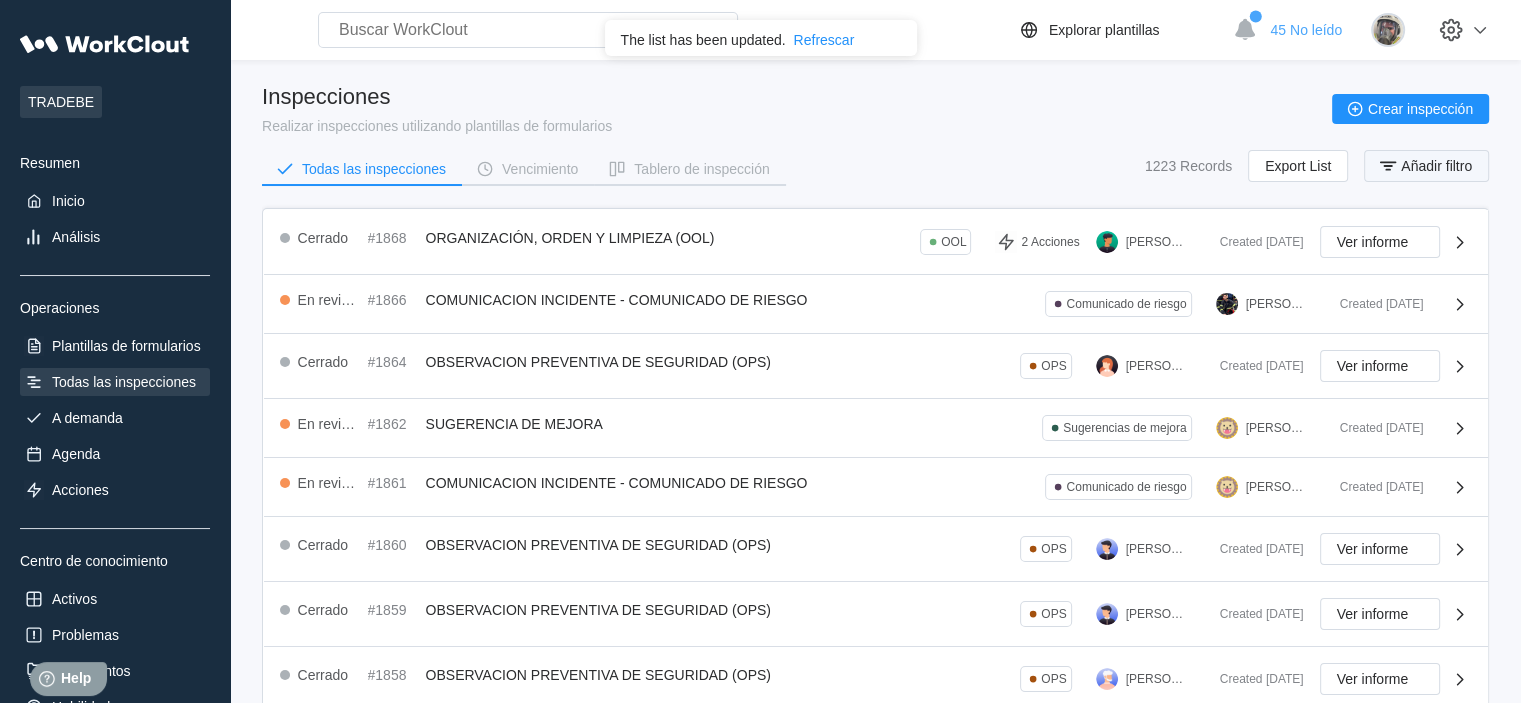click on "Añadir filtro" at bounding box center (1436, 166) 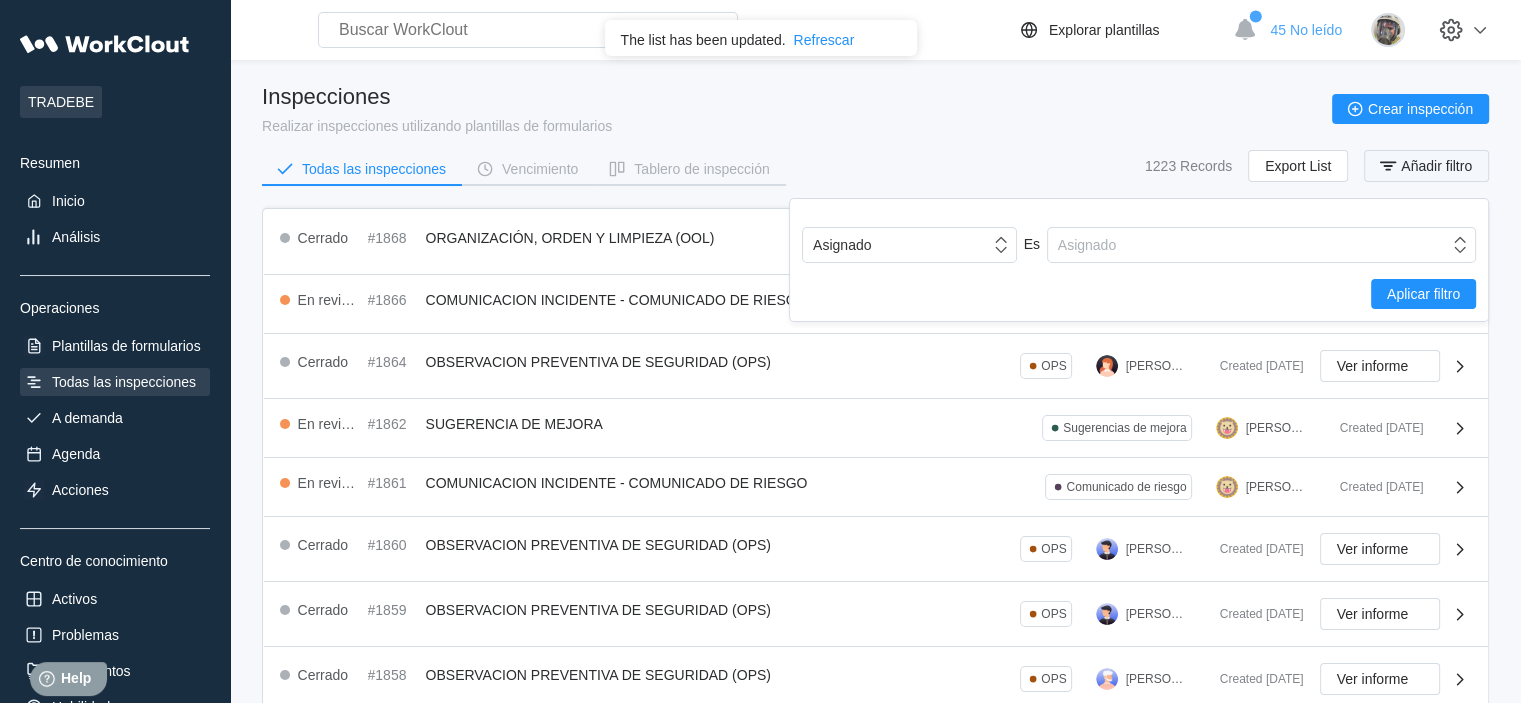 type 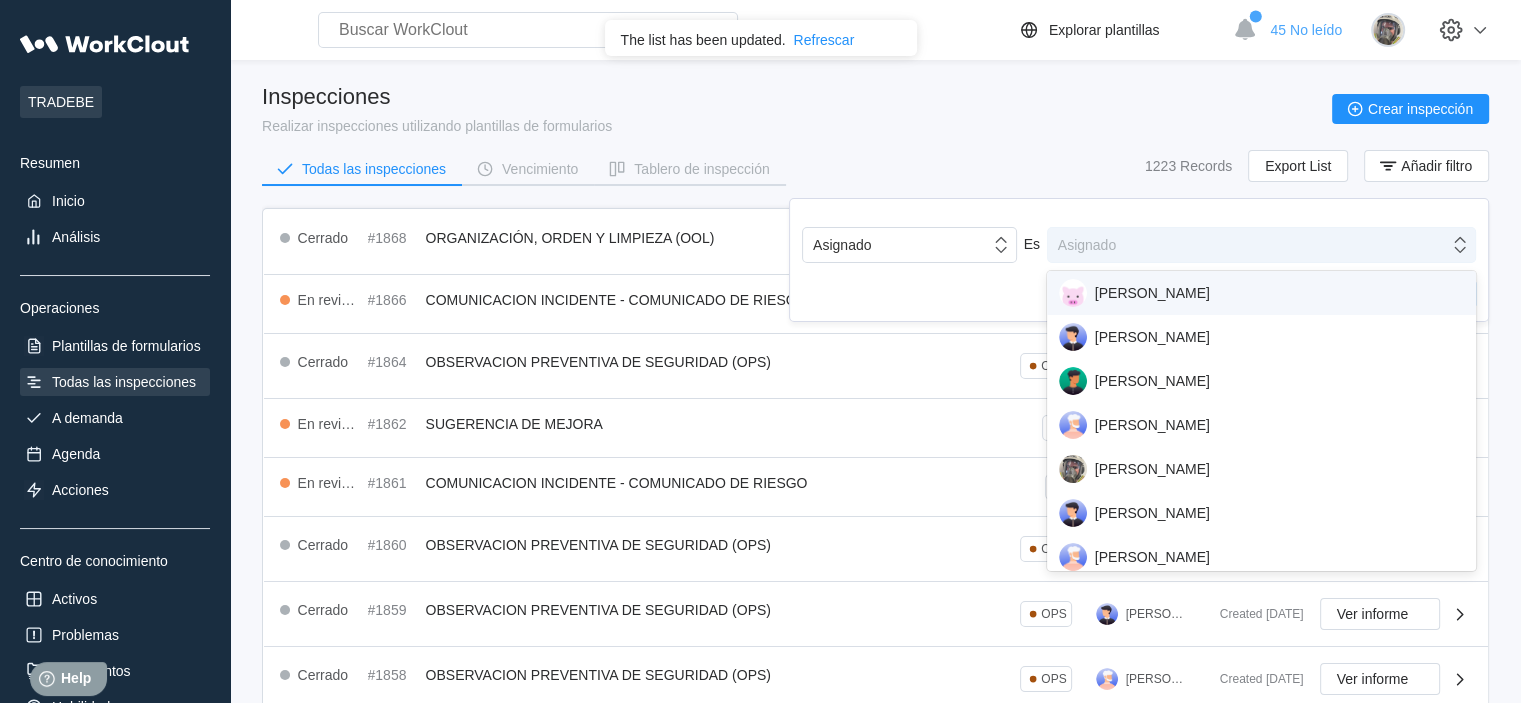 click on "Asignado" at bounding box center [1248, 245] 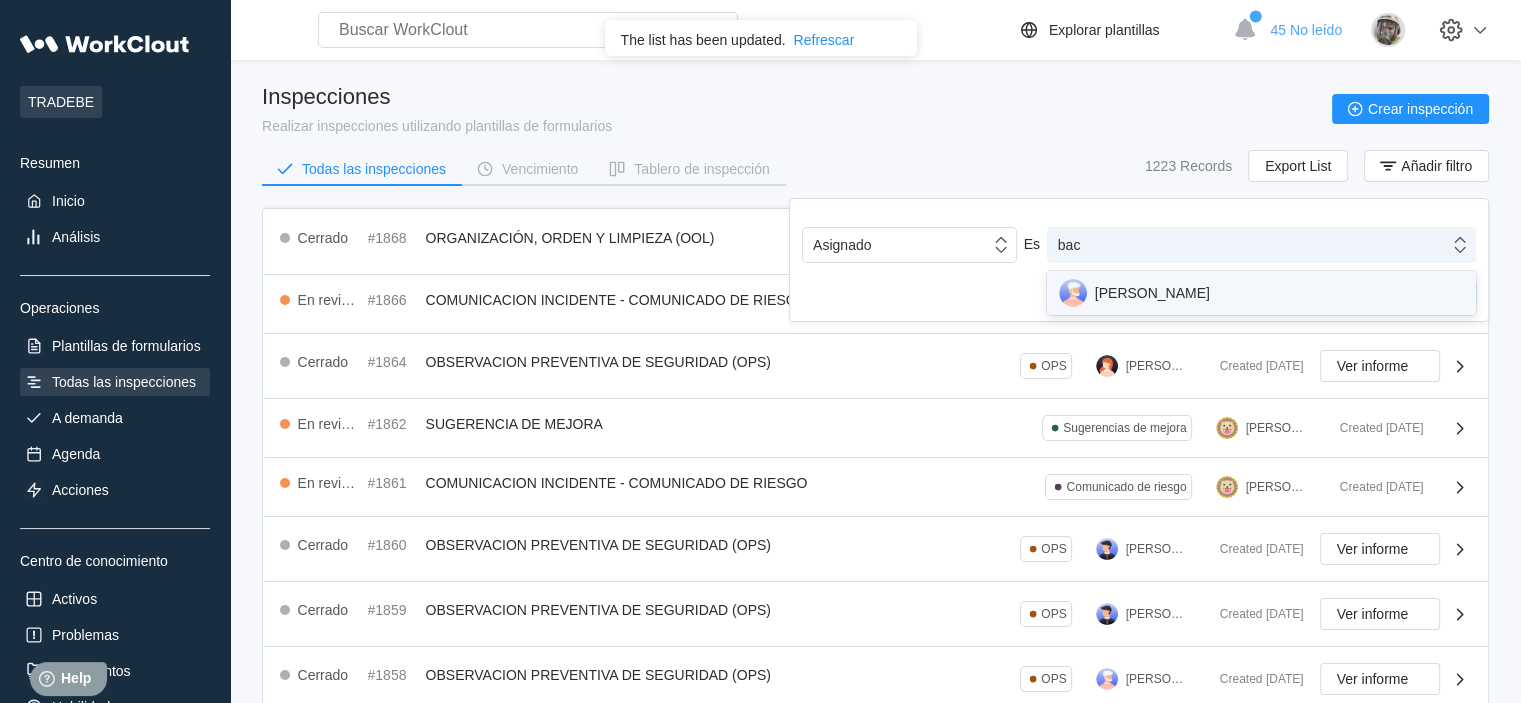 type on "baco" 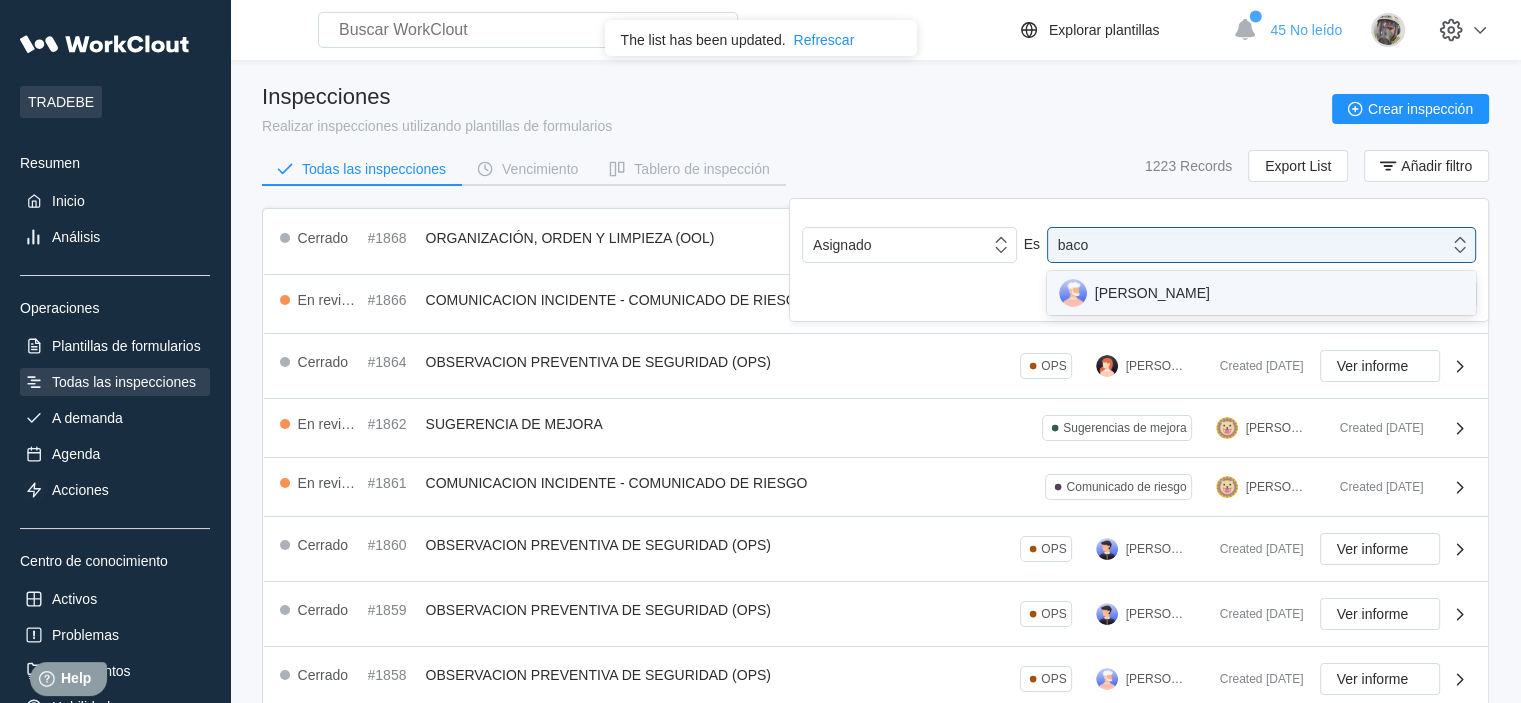 click on "[PERSON_NAME]" at bounding box center [1261, 293] 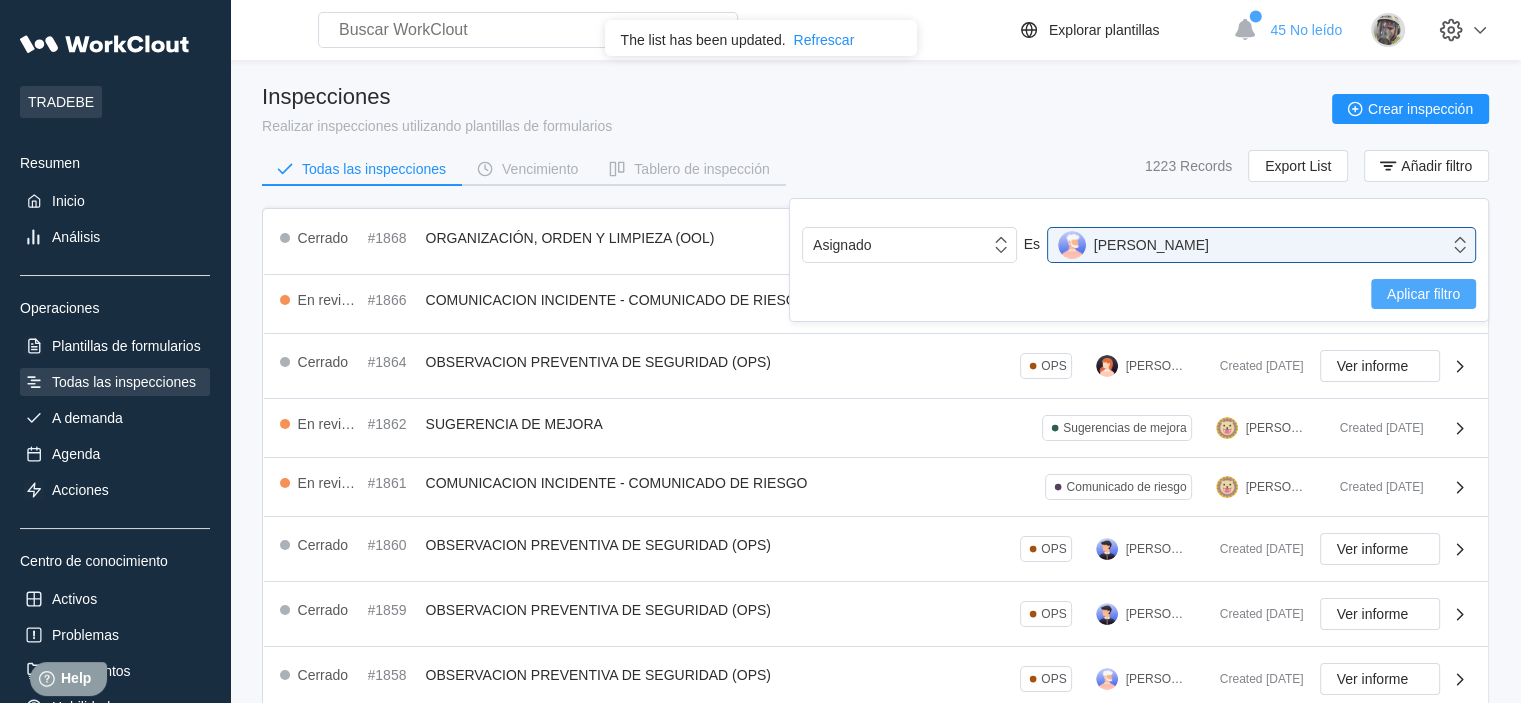 click on "Aplicar filtro" at bounding box center (1423, 294) 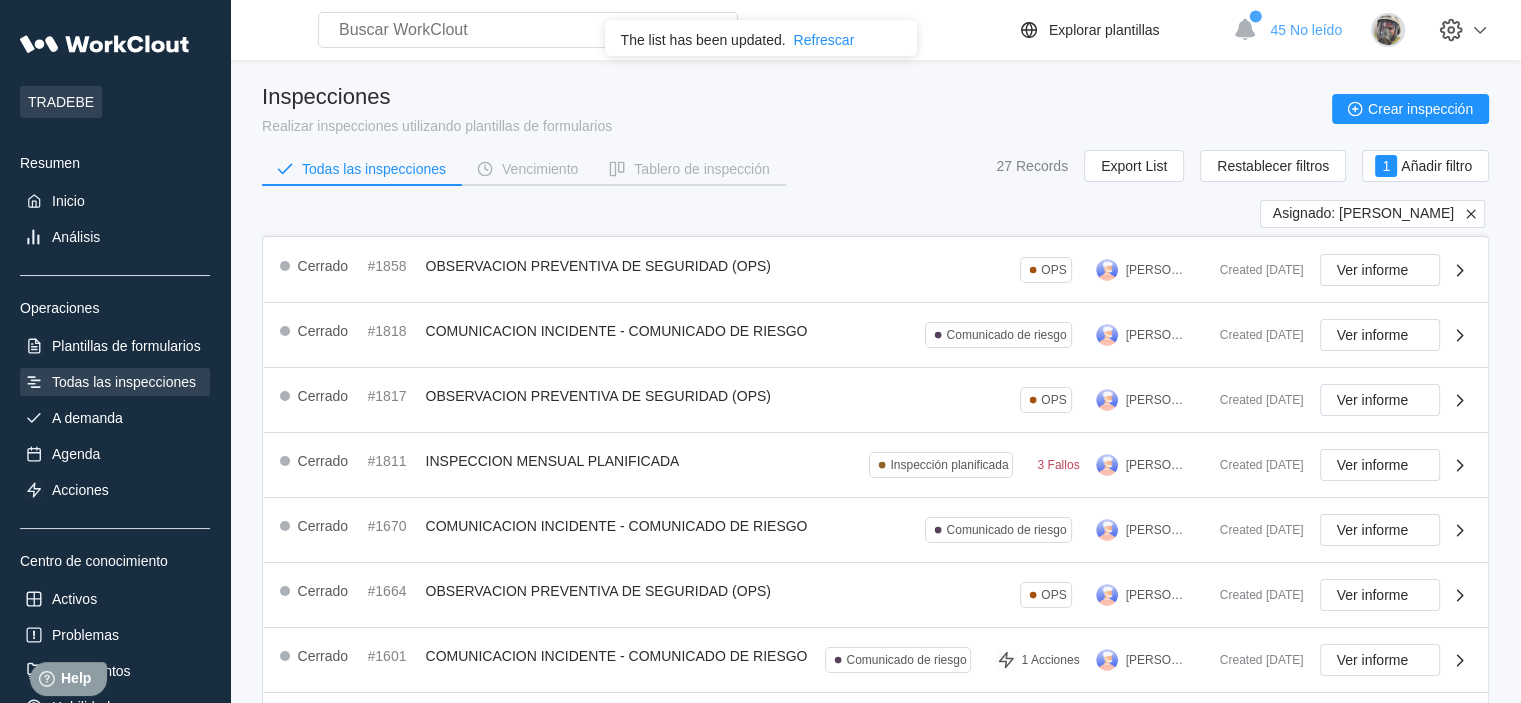 click 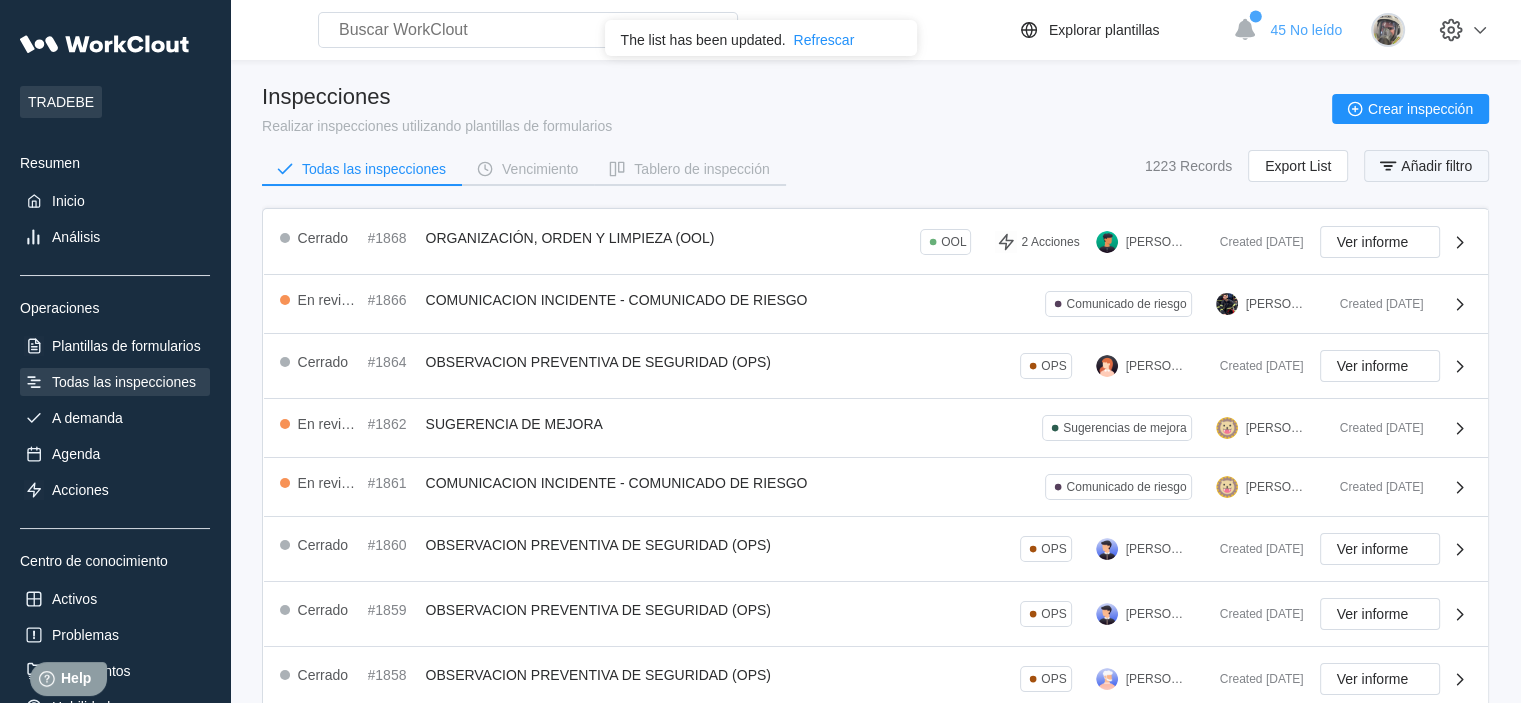 click on "Añadir filtro" at bounding box center [1426, 166] 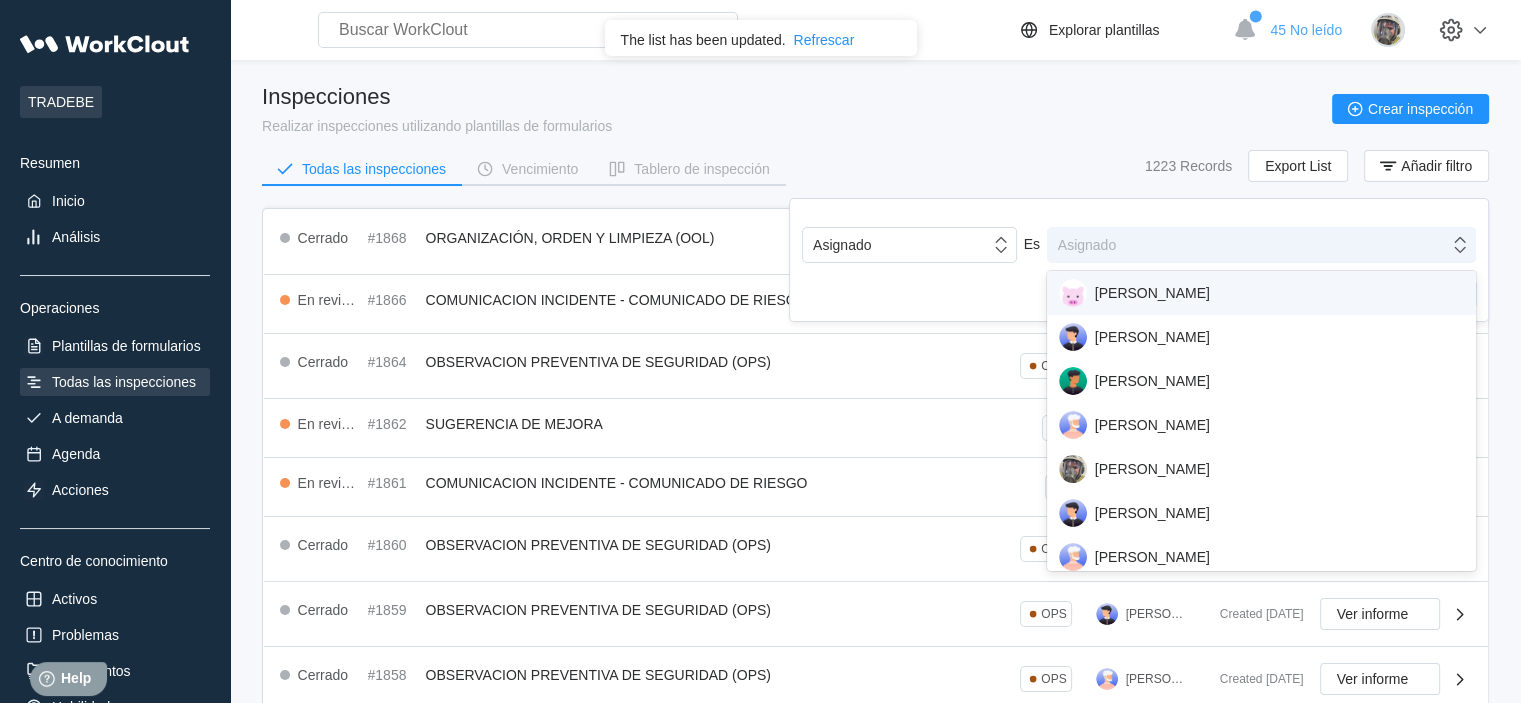 click on "Asignado" at bounding box center [1248, 245] 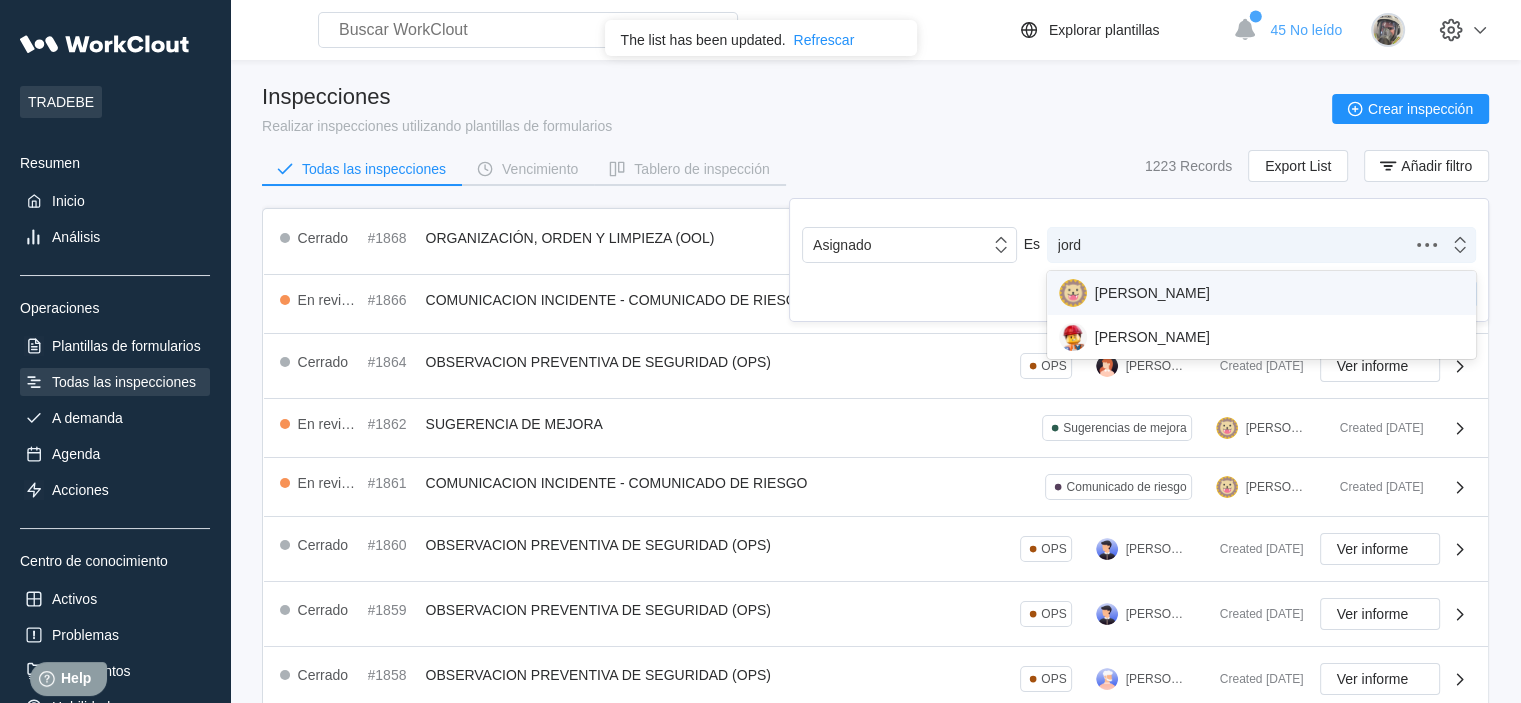 type on "jorda" 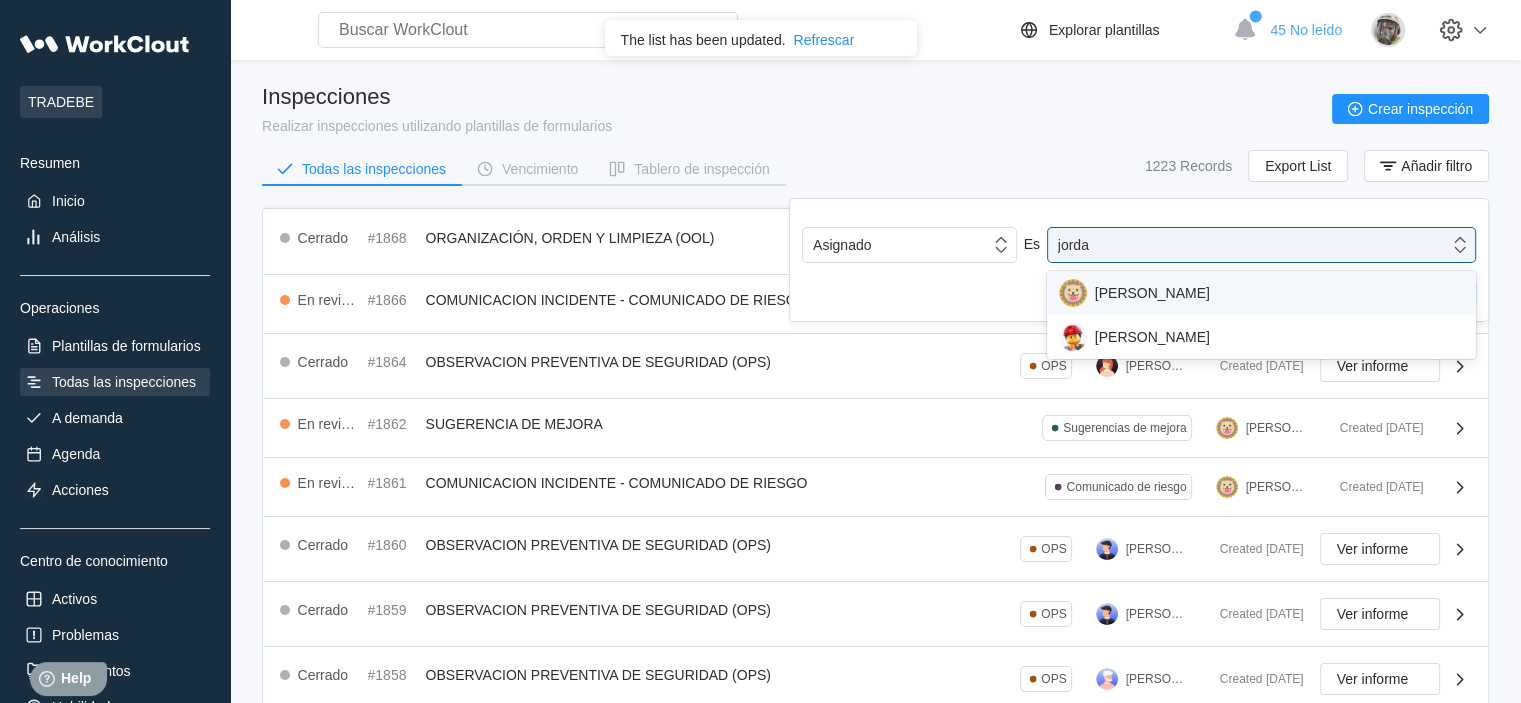 click on "[PERSON_NAME]" at bounding box center (1261, 293) 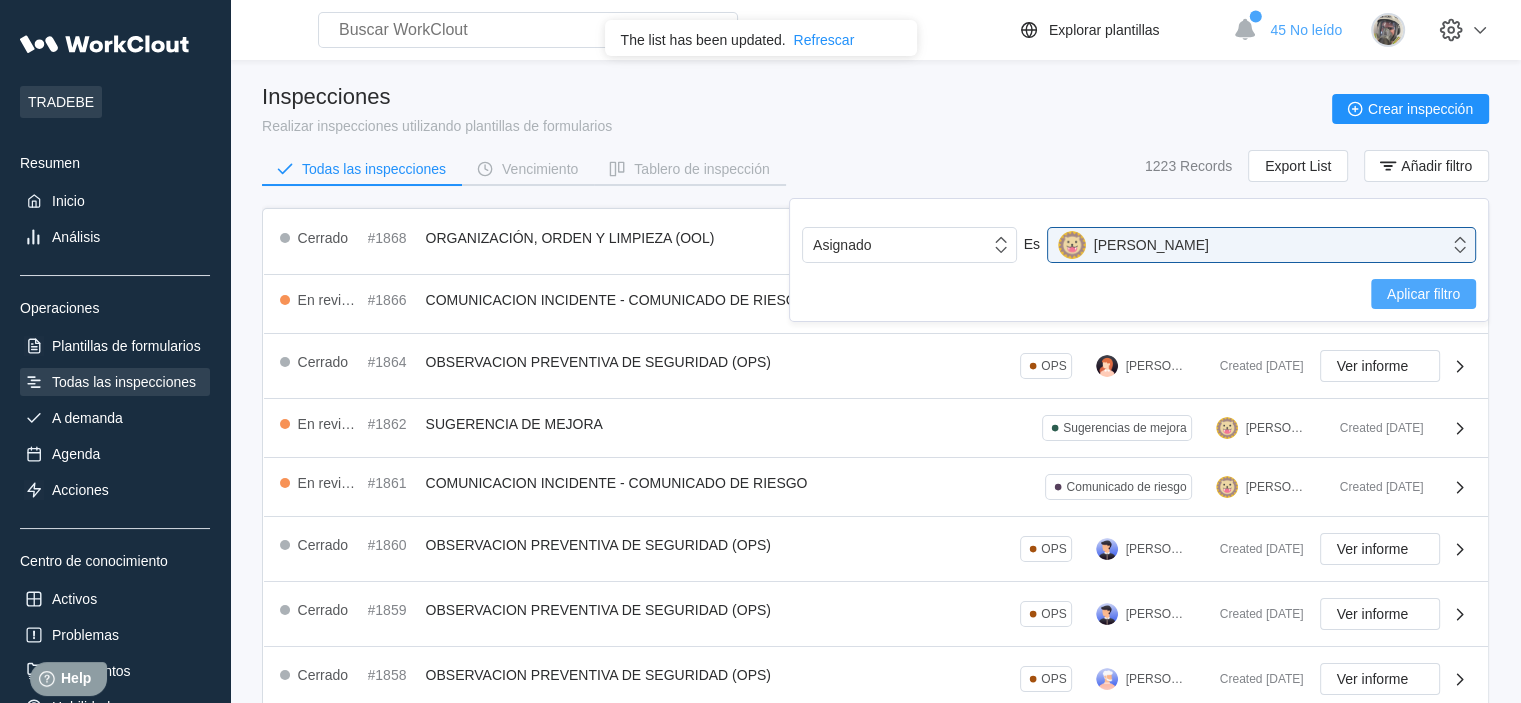 click on "Aplicar filtro" at bounding box center [1423, 294] 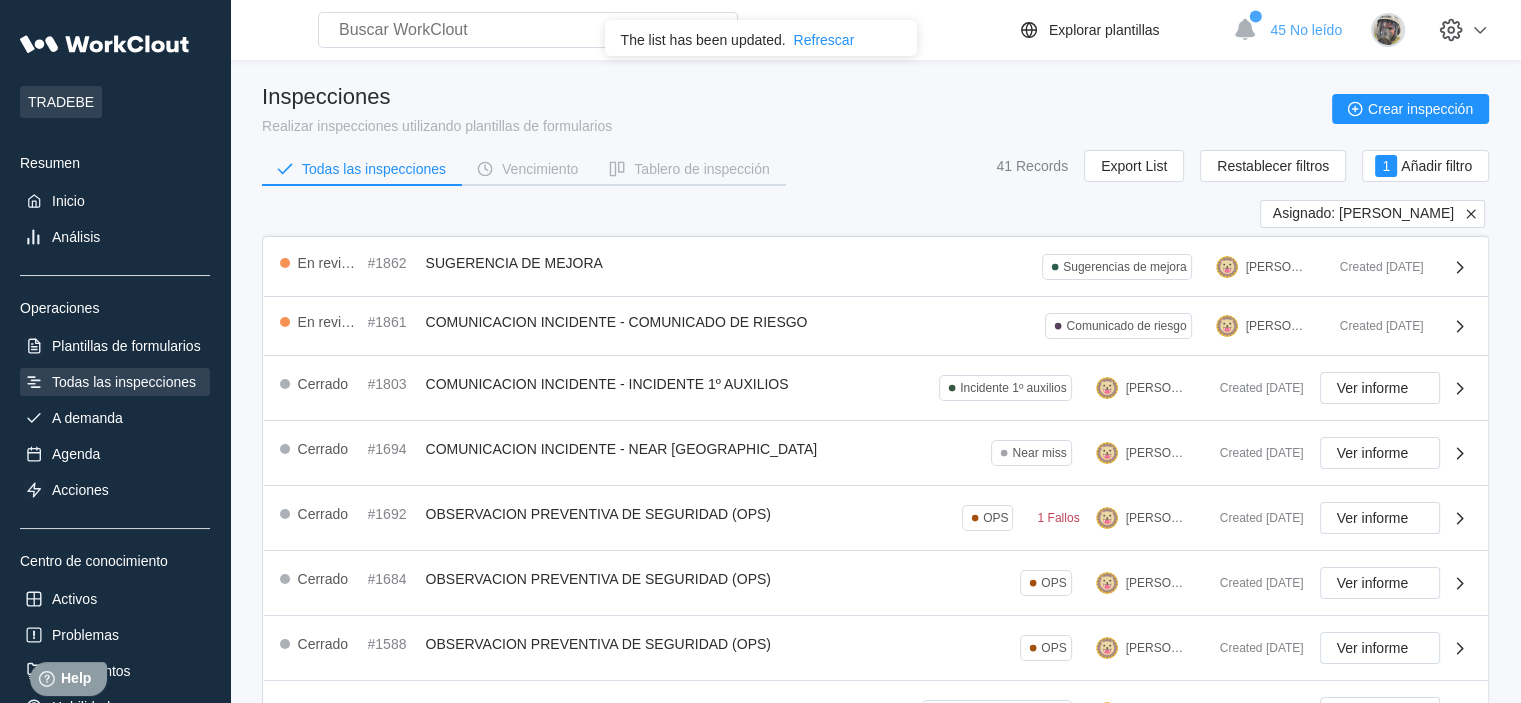 click 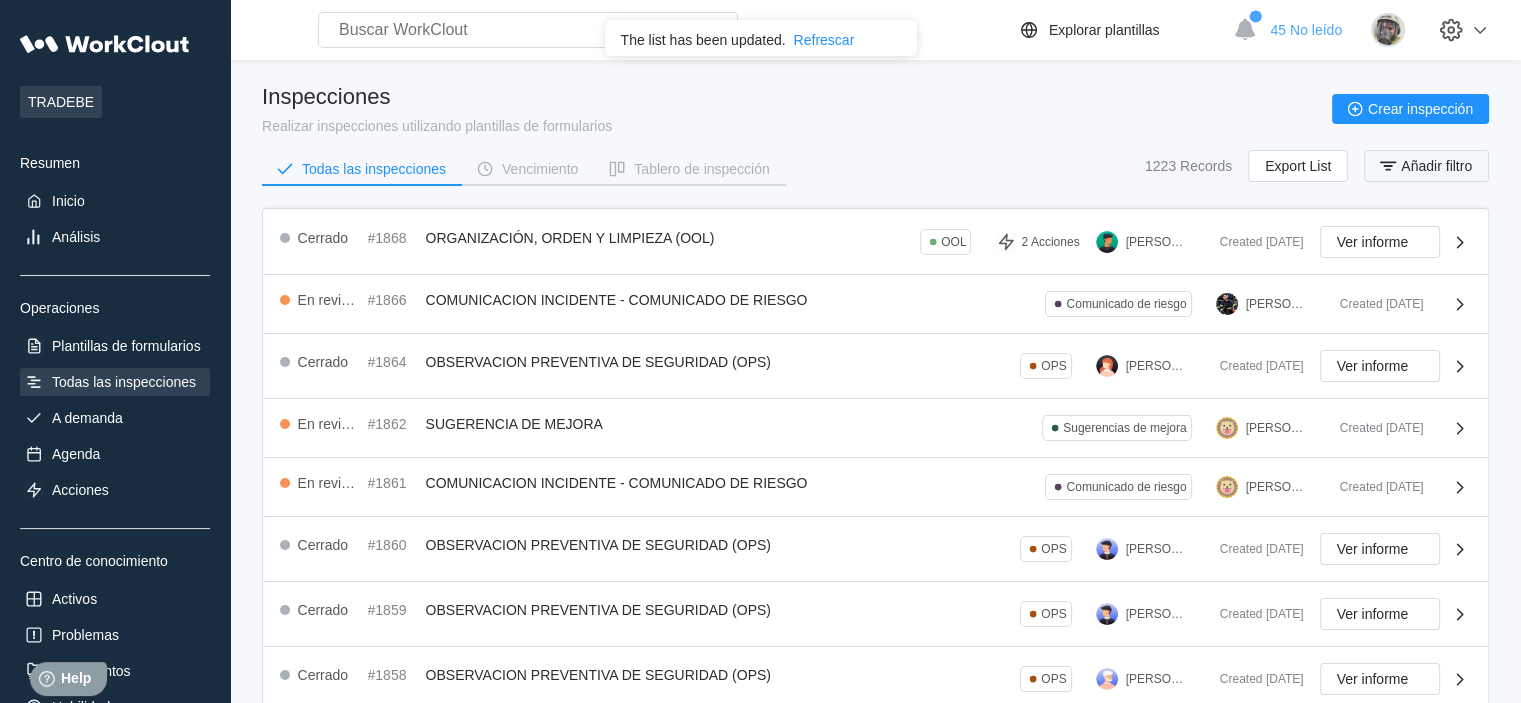 click on "Añadir filtro" at bounding box center (1436, 166) 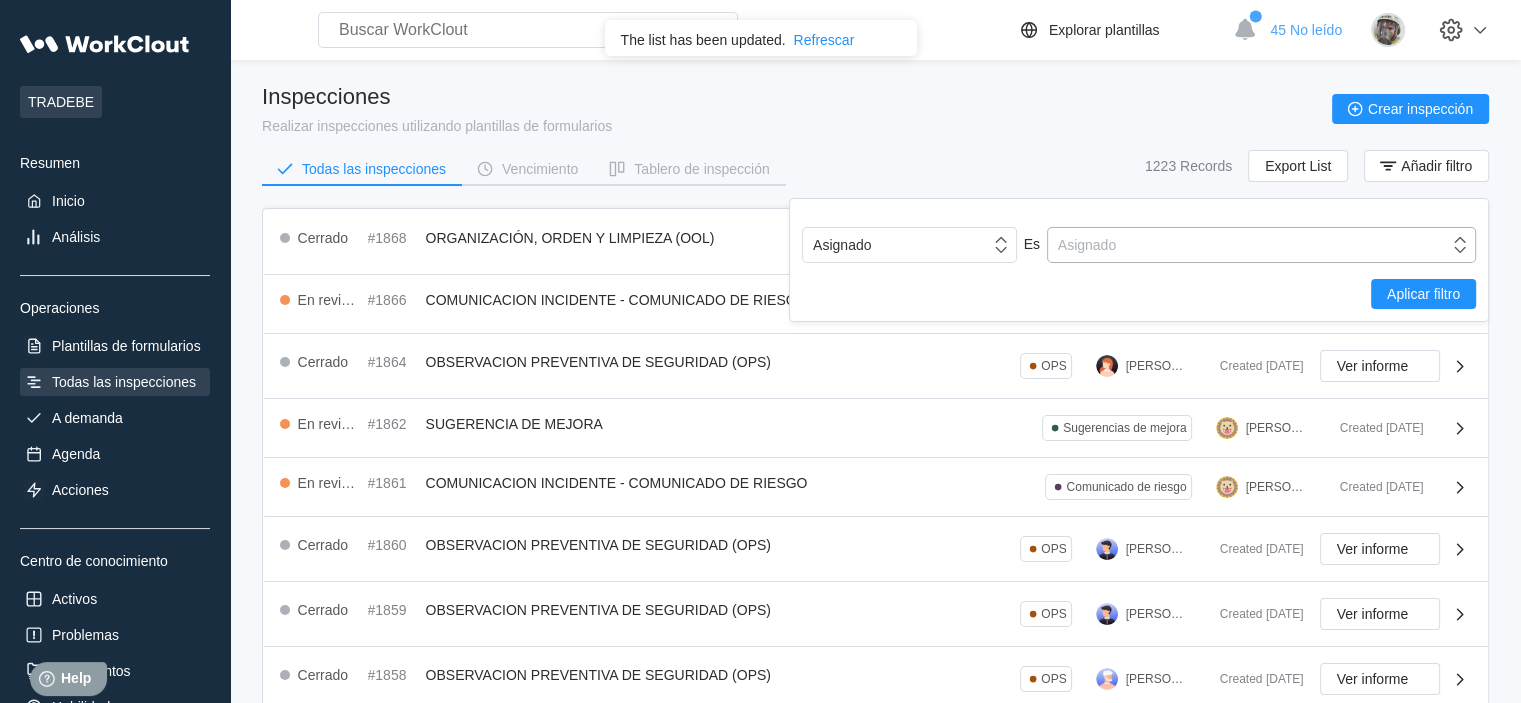 click on "Asignado" at bounding box center [1248, 245] 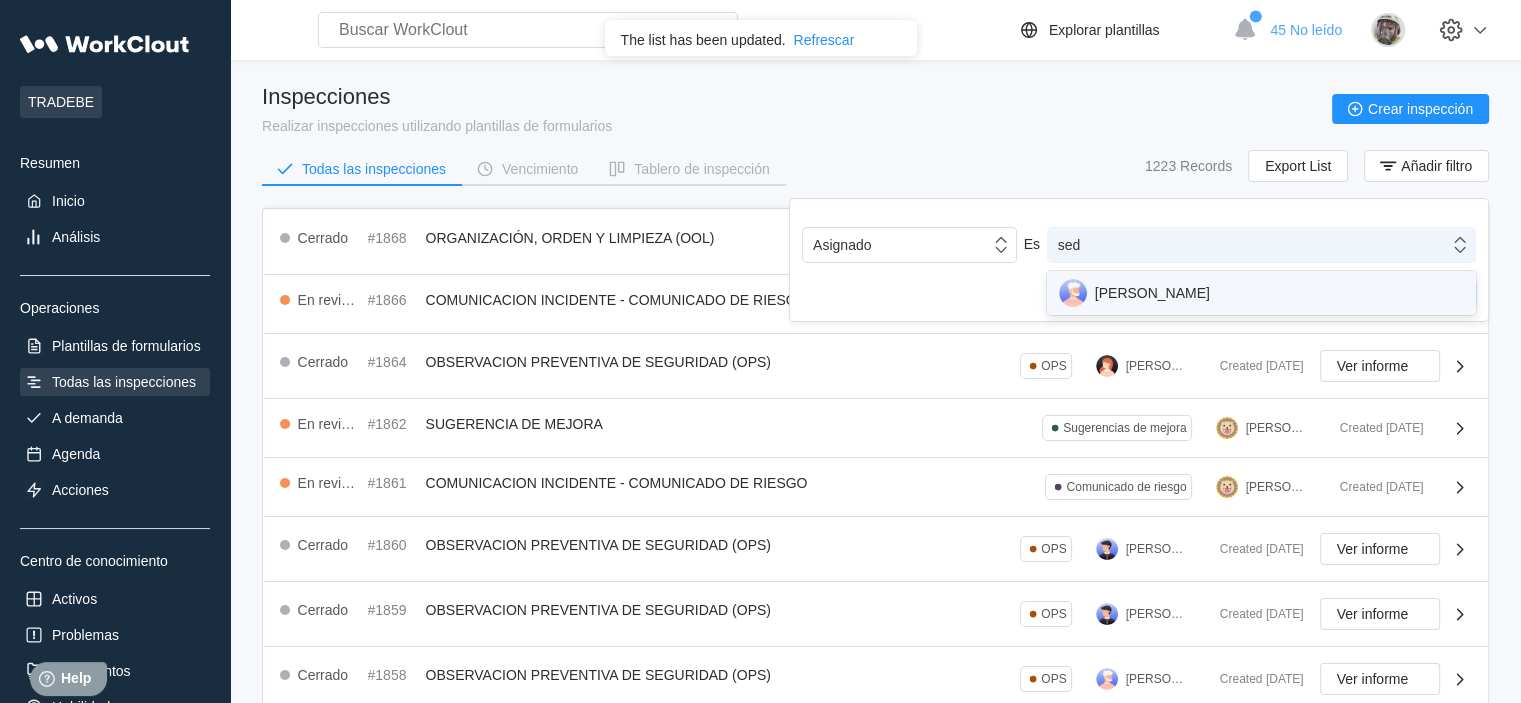 type on "sedo" 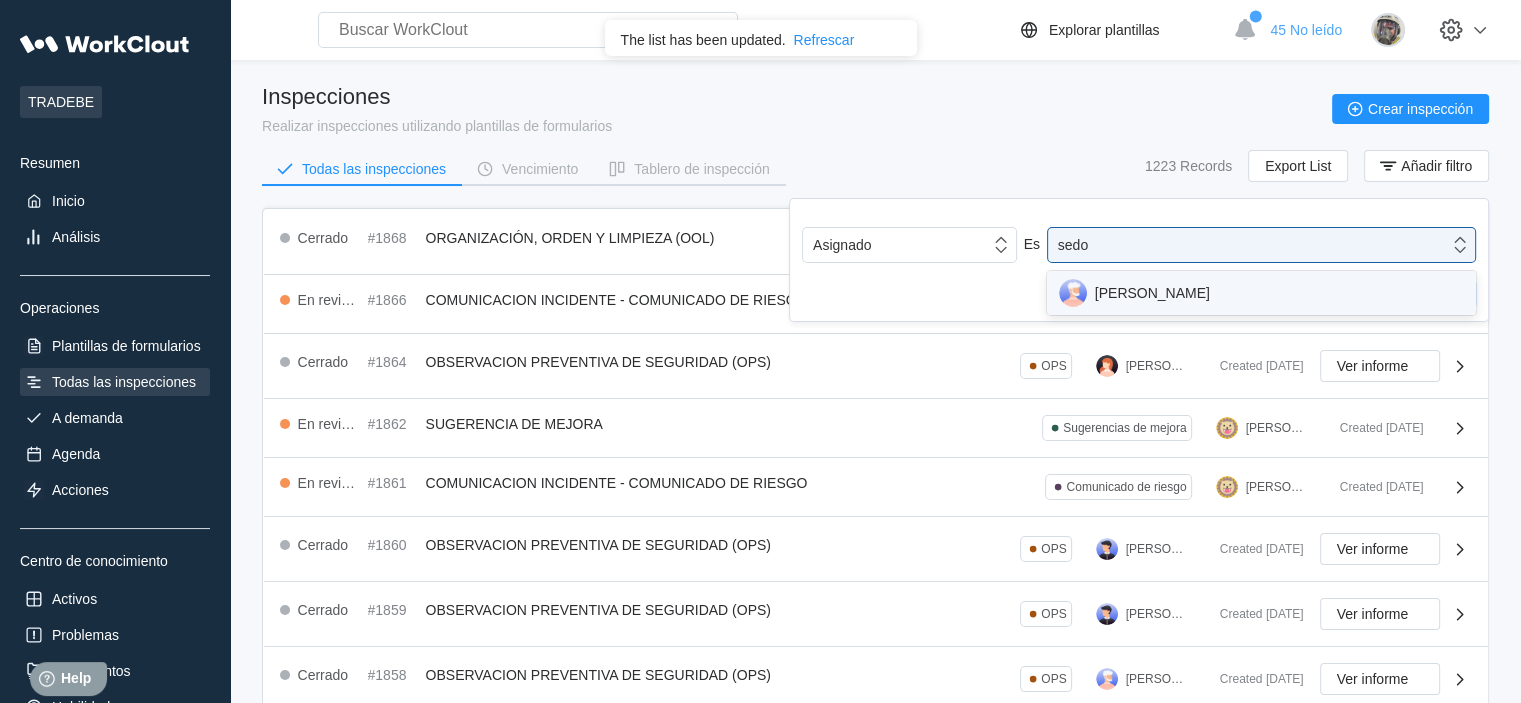 click on "JOSEP MARIA SEDO" at bounding box center [1261, 293] 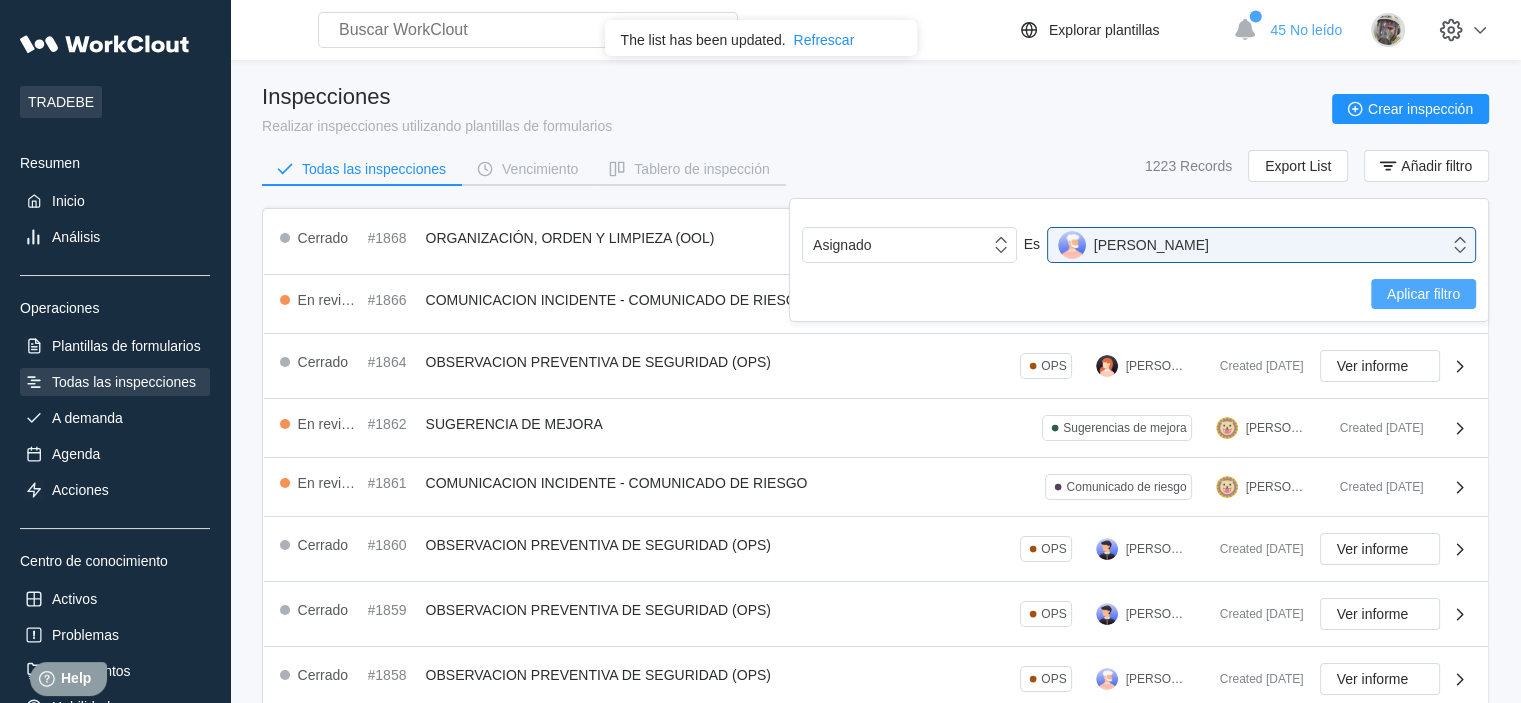 click on "Aplicar filtro" at bounding box center (1423, 294) 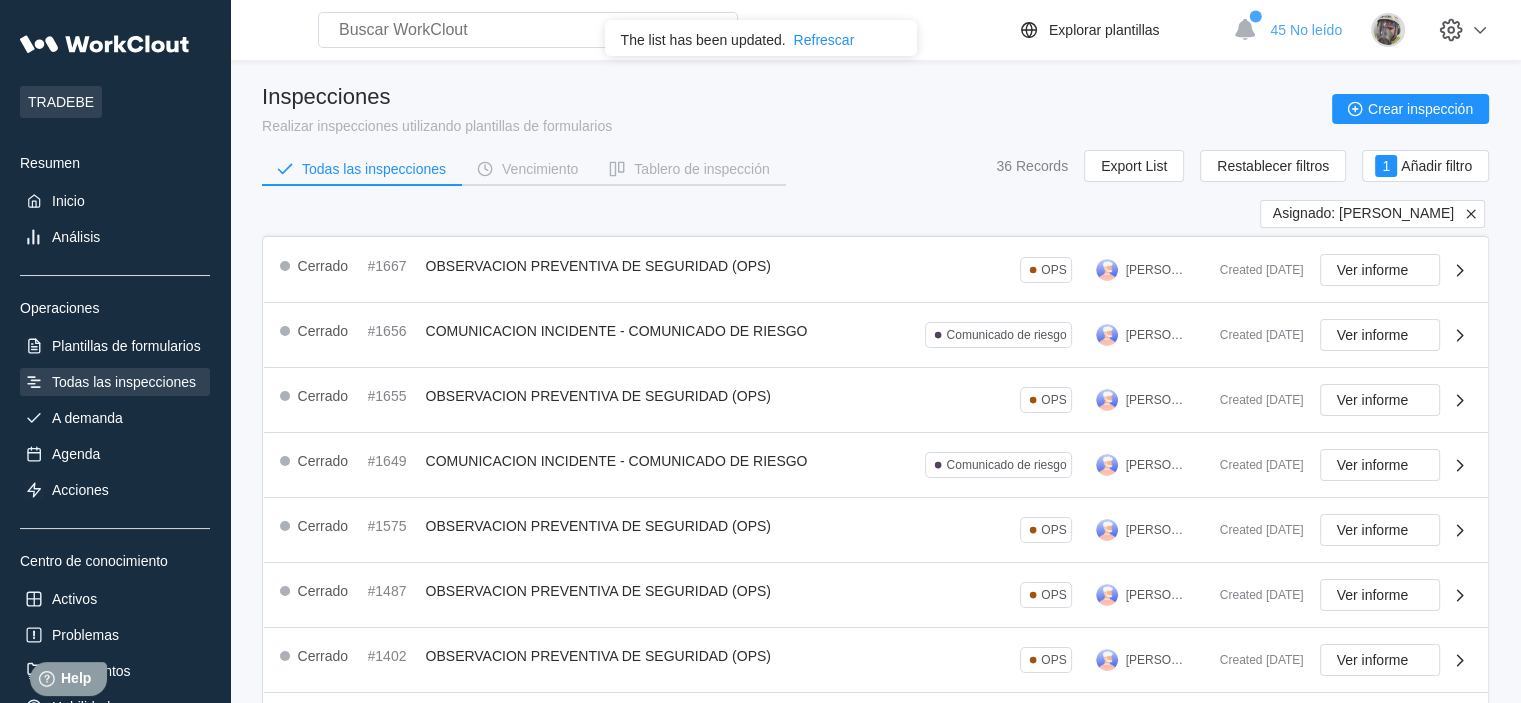 click 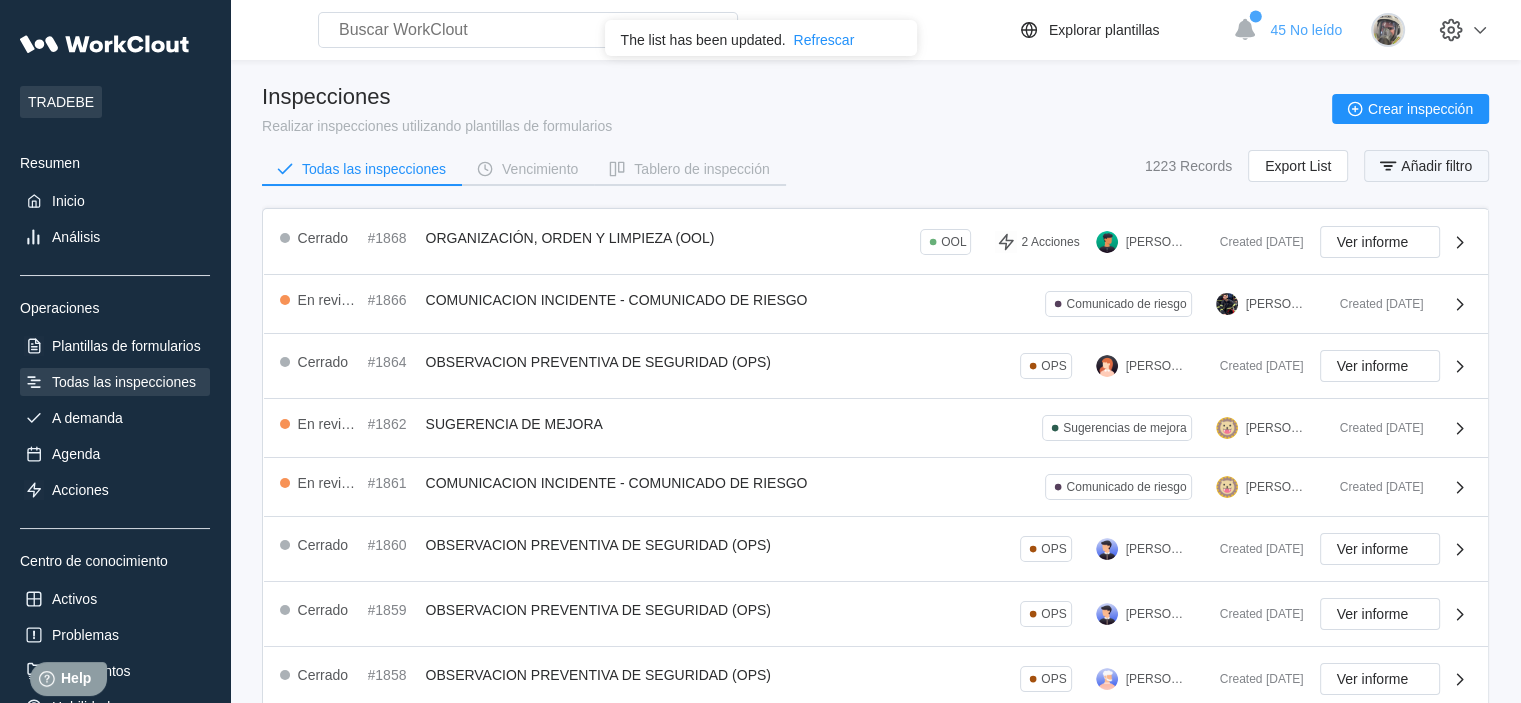 click on "Añadir filtro" at bounding box center (1436, 166) 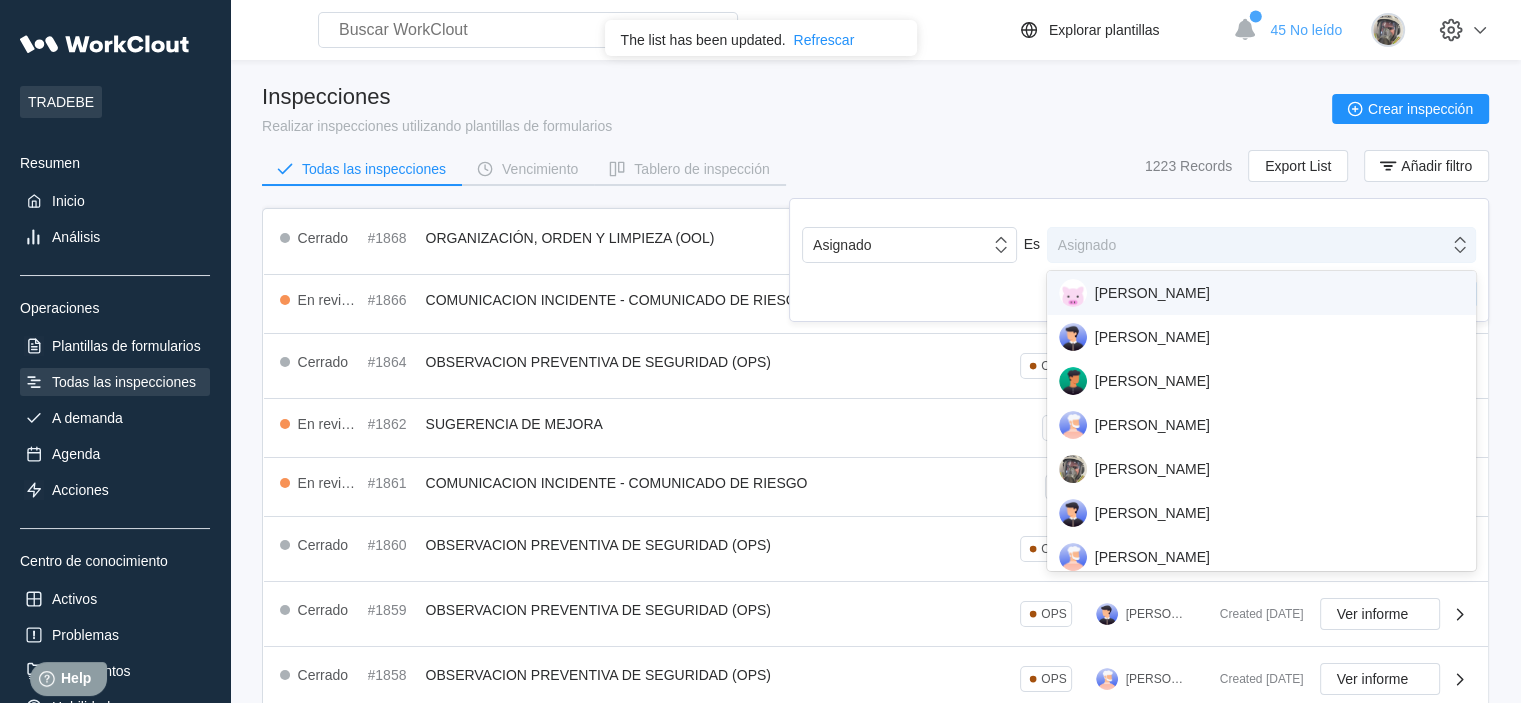 click on "Asignado" at bounding box center (1248, 245) 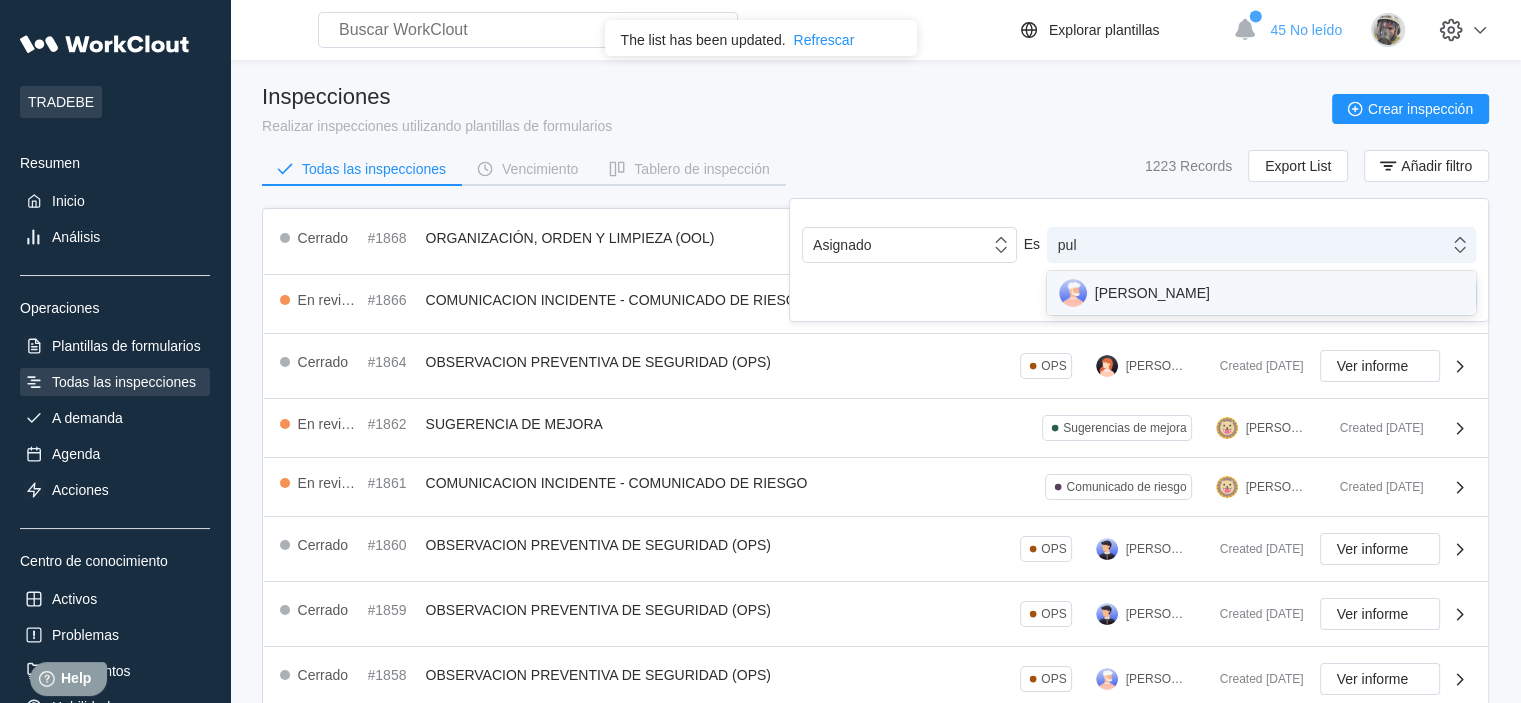 type on "pulp" 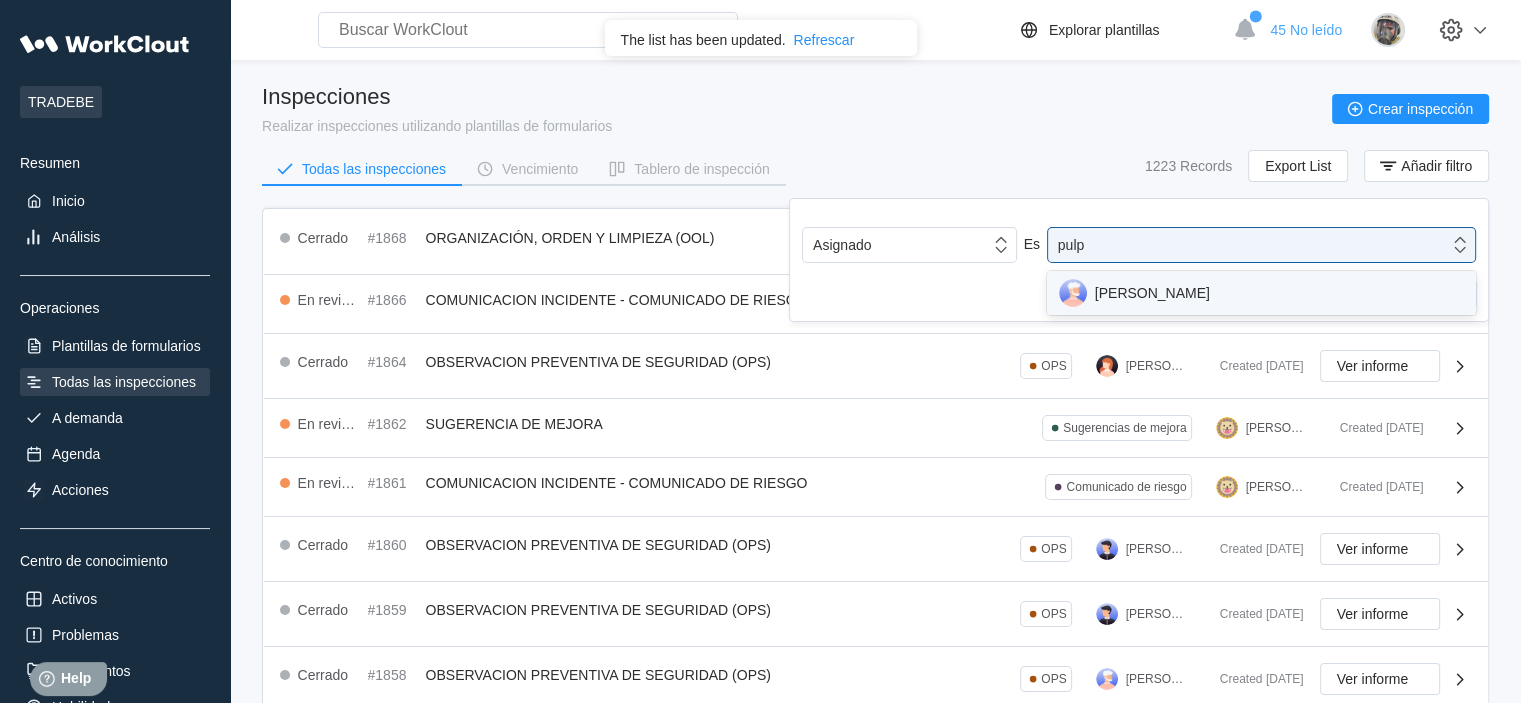 click on "[PERSON_NAME]" at bounding box center [1261, 293] 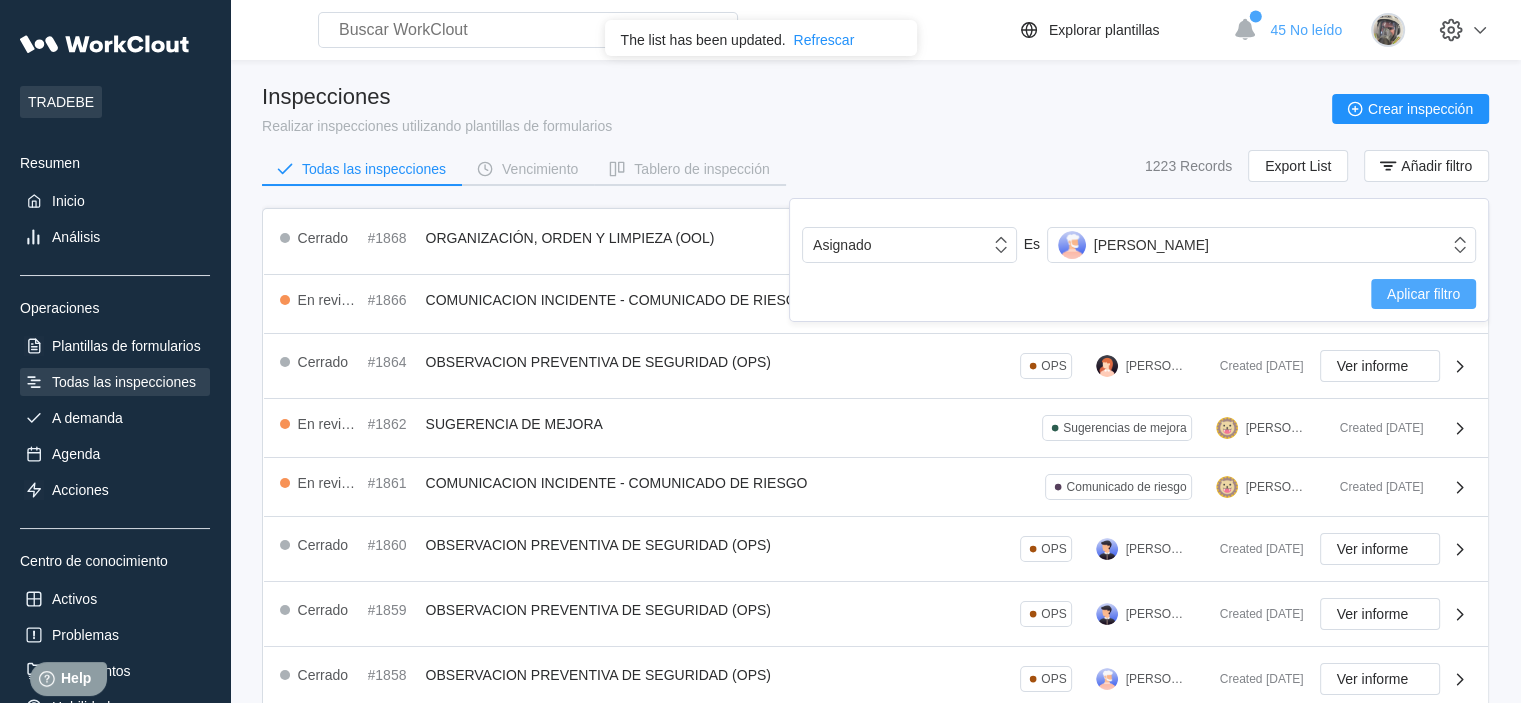 click on "Aplicar filtro" at bounding box center (1423, 294) 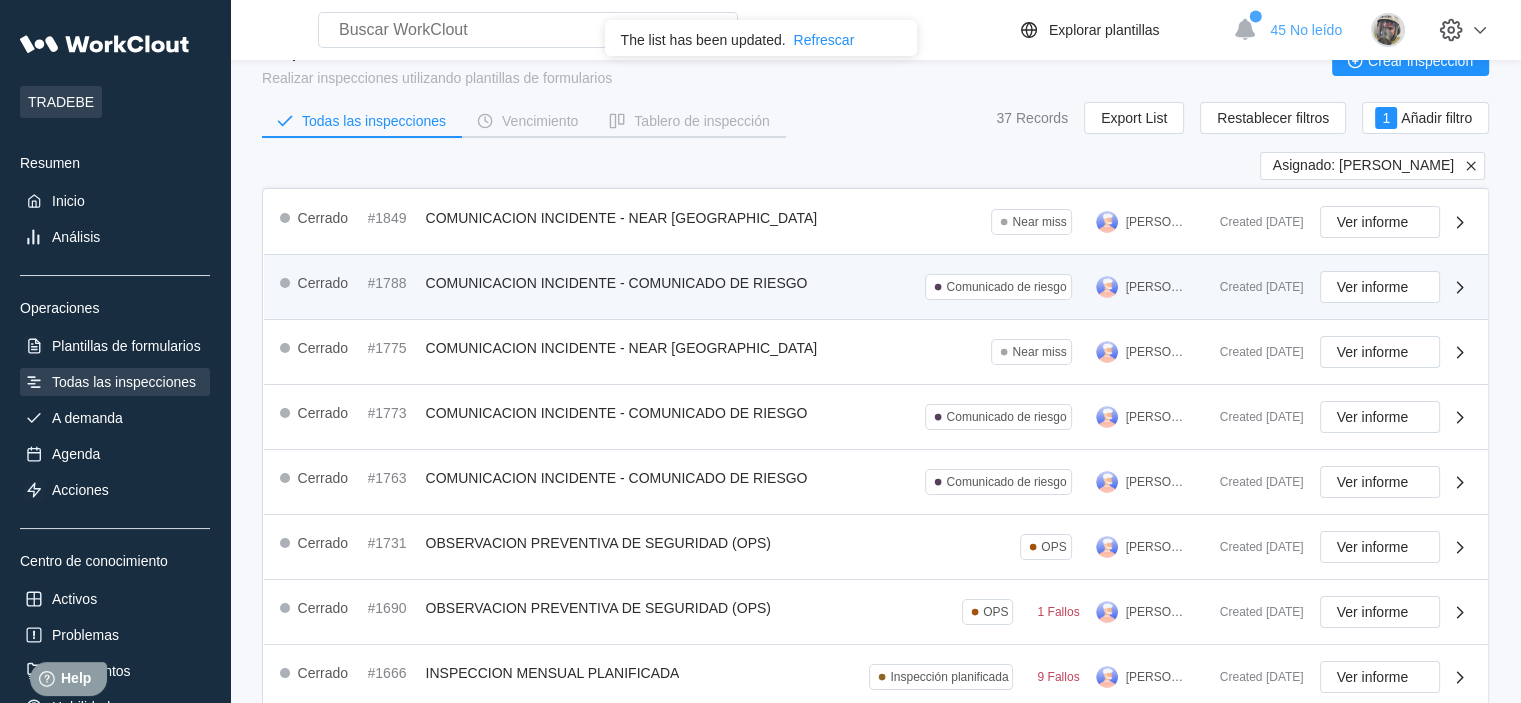 scroll, scrollTop: 0, scrollLeft: 0, axis: both 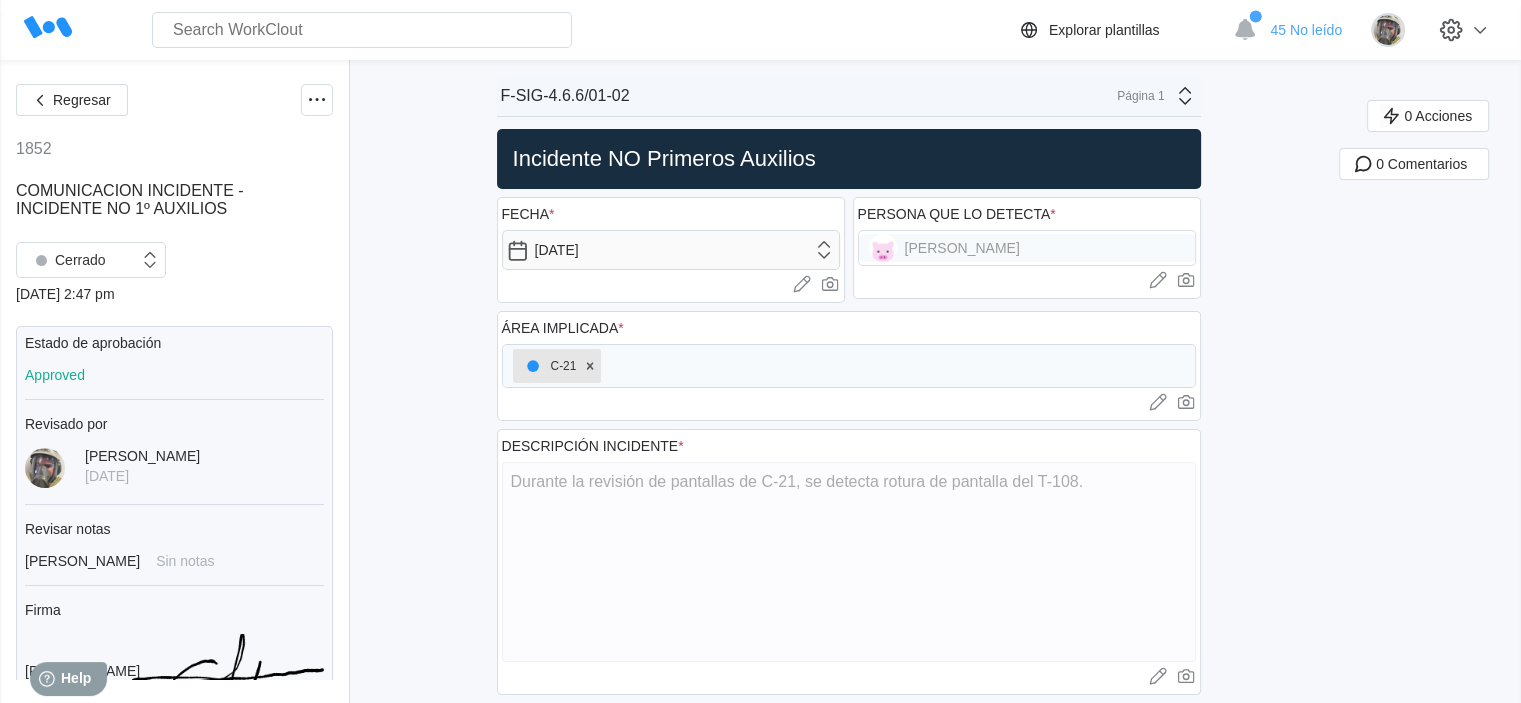 click on "Regresar 1852 COMUNICACION INCIDENTE - INCIDENTE NO 1º AUXILIOS   Cerrado 06/17/25 - 2:47 pm Estado de aprobación Approved Revisado por DAVID BLANCO 15 days ago Revisar notas DAVID BLANCO Sin notas Firma DAVID BLANCO Resumen de la inspección COMUNICACION INCIDENTE - INCIDENTE NO 1º AUXILIOS Asignado AMADEU PUIGCORBER Mostrar detalles F-SIG-4.6.6/01-02 F-SIG-4.6.6/01-02 Página 1 Incidente NO Primeros Auxilios FECHA * 05/27/2025 Cargar imágenes o videos a este campo Arrastrar y soltar o  Cargar  or  Pick  from library. PERSONA QUE LO DETECTA *   AMADEU PUIGCORBER Cargar imágenes o videos a este campo Arrastrar y soltar o  Cargar  or  Pick  from library. ÁREA IMPLICADA *   C-21 Cargar imágenes o videos a este campo Arrastrar y soltar o  Cargar  or  Pick  from library. DESCRIPCIÓN INCIDENTE * Durante la revisión de pantallas de C-21, se detecta rotura de pantalla del T-108. x Cargar imágenes o videos a este campo Arrastrar y soltar o  Cargar  or  Pick  from library. LESIÓN PERSONAL *   NO Cargar  or" at bounding box center [760, 947] 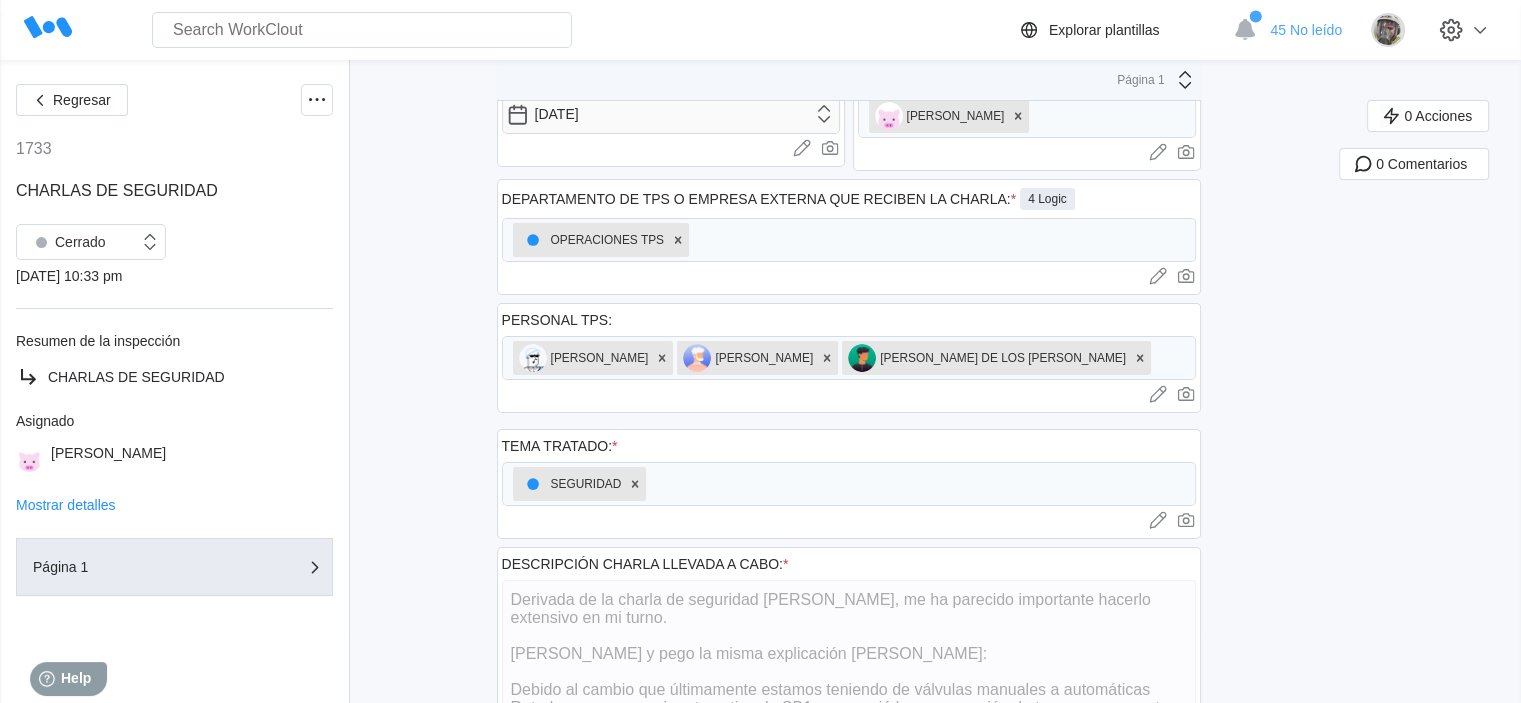 scroll, scrollTop: 100, scrollLeft: 0, axis: vertical 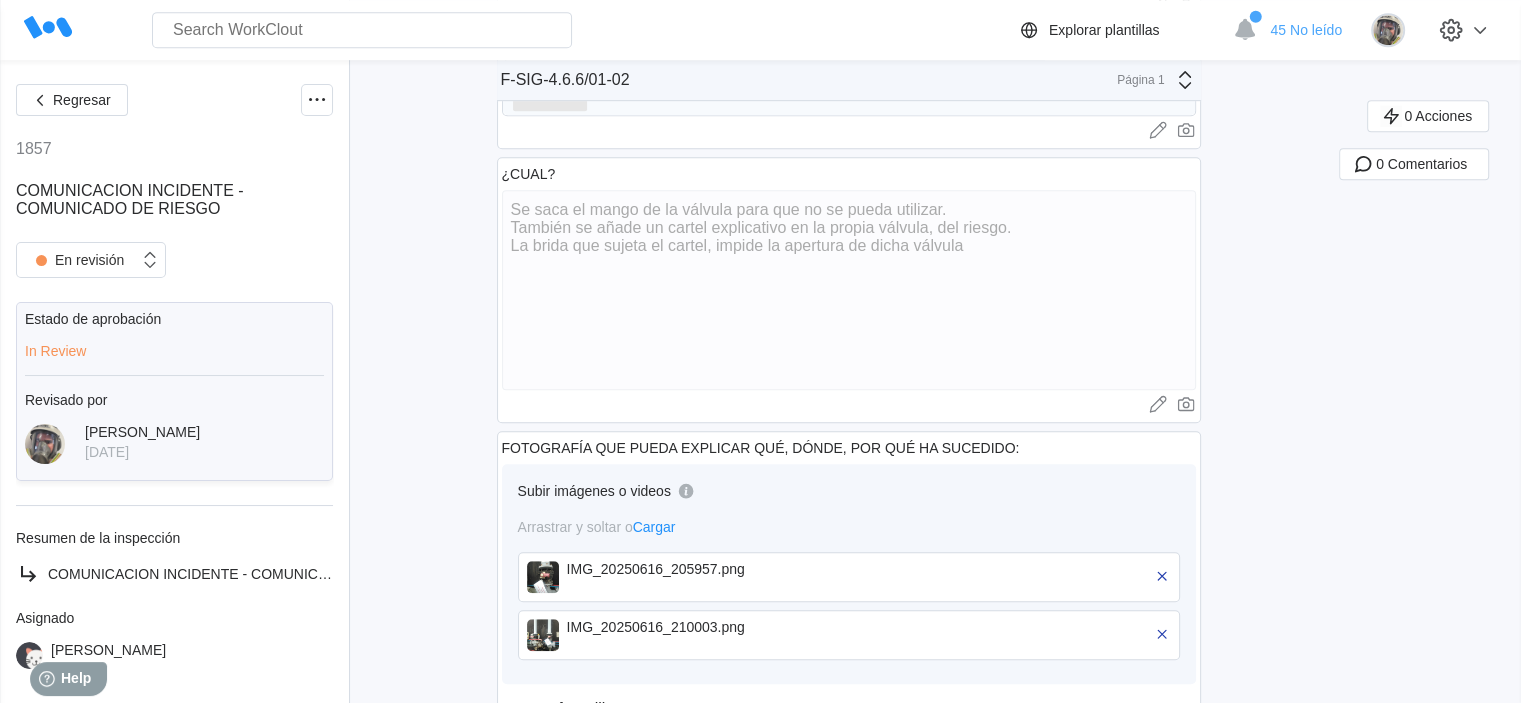 click at bounding box center [543, 577] 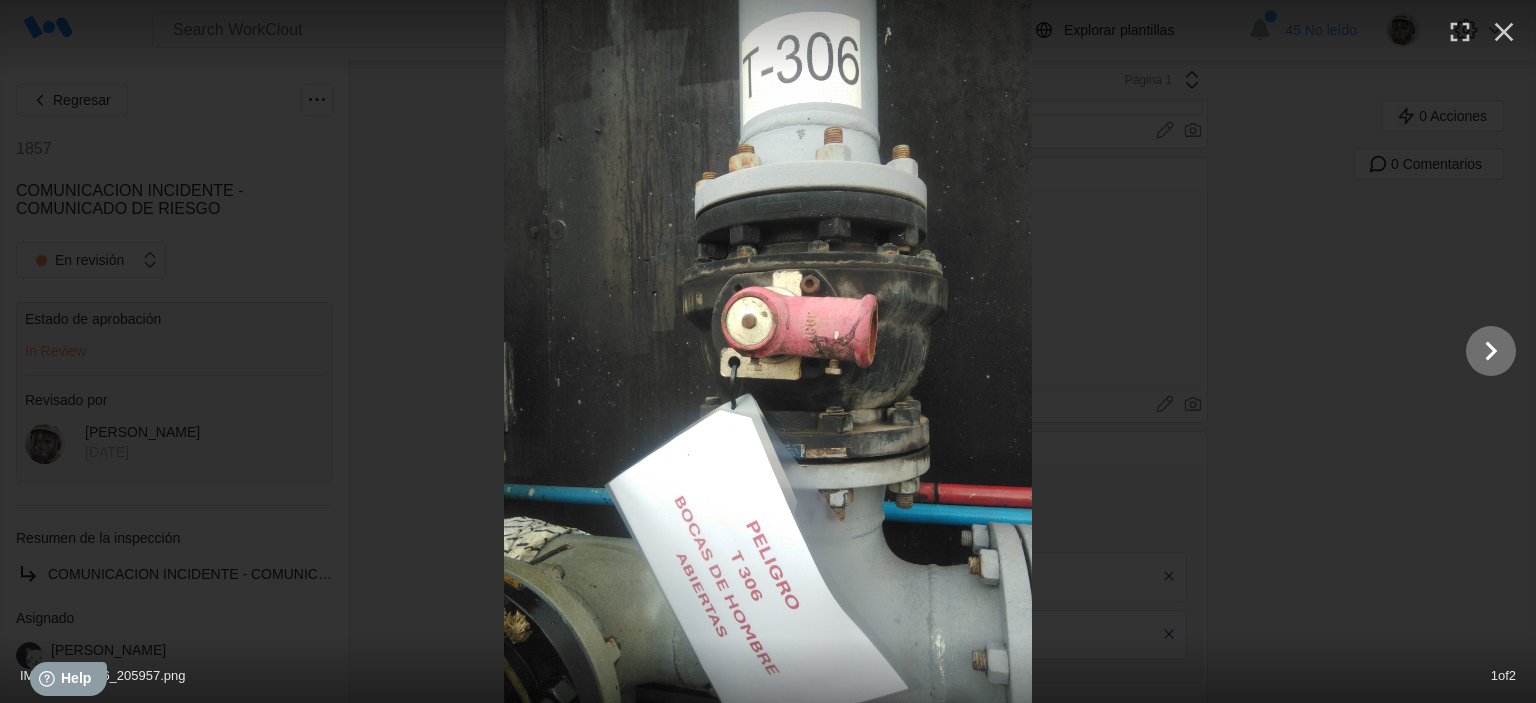 click 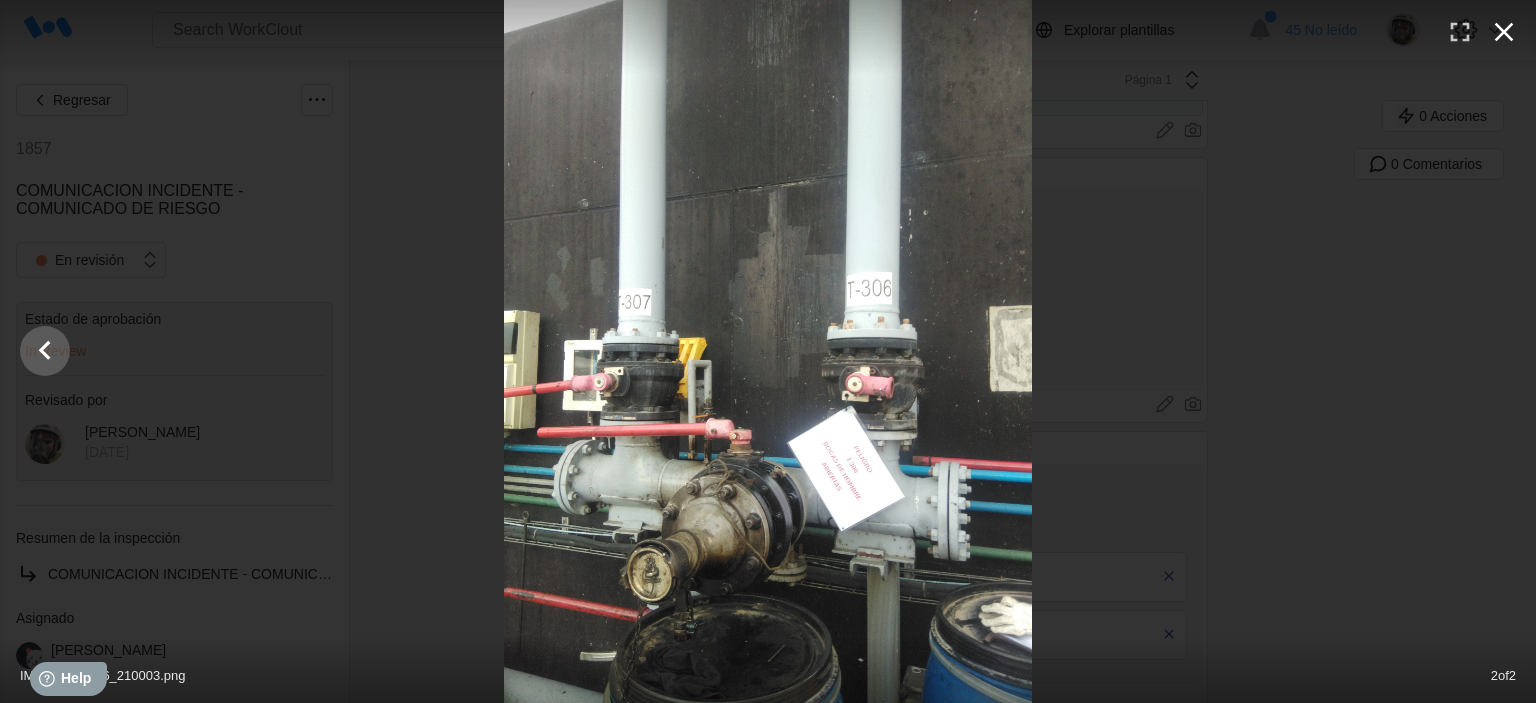 click 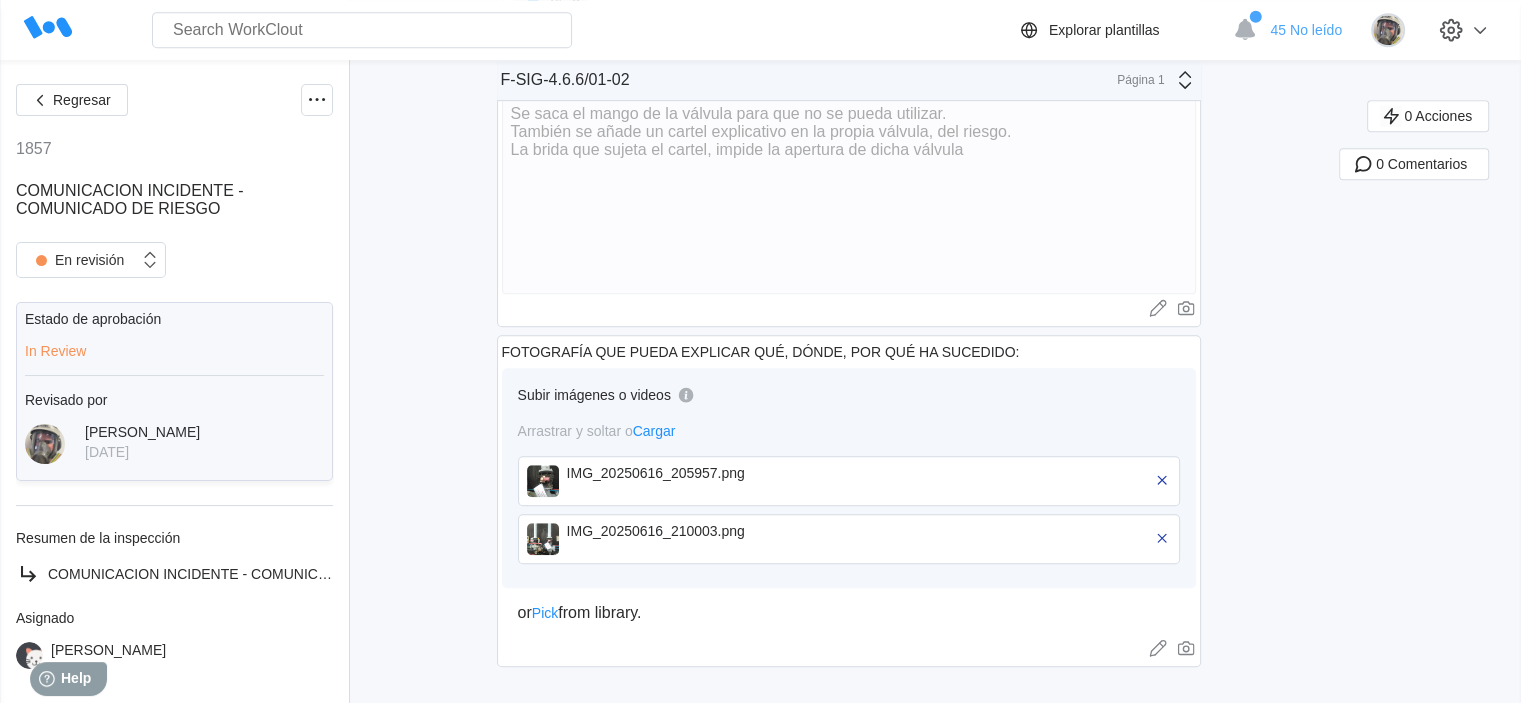 scroll, scrollTop: 596, scrollLeft: 0, axis: vertical 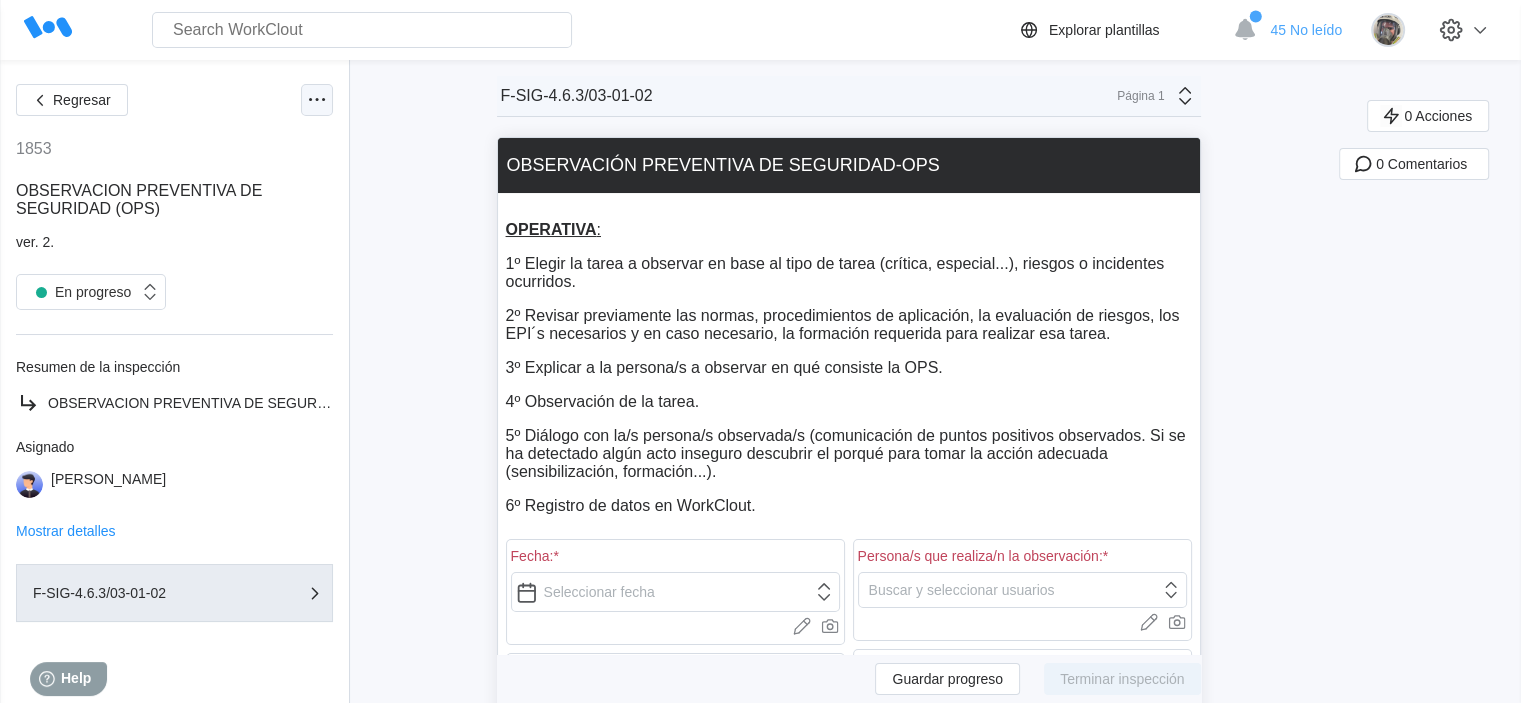 click 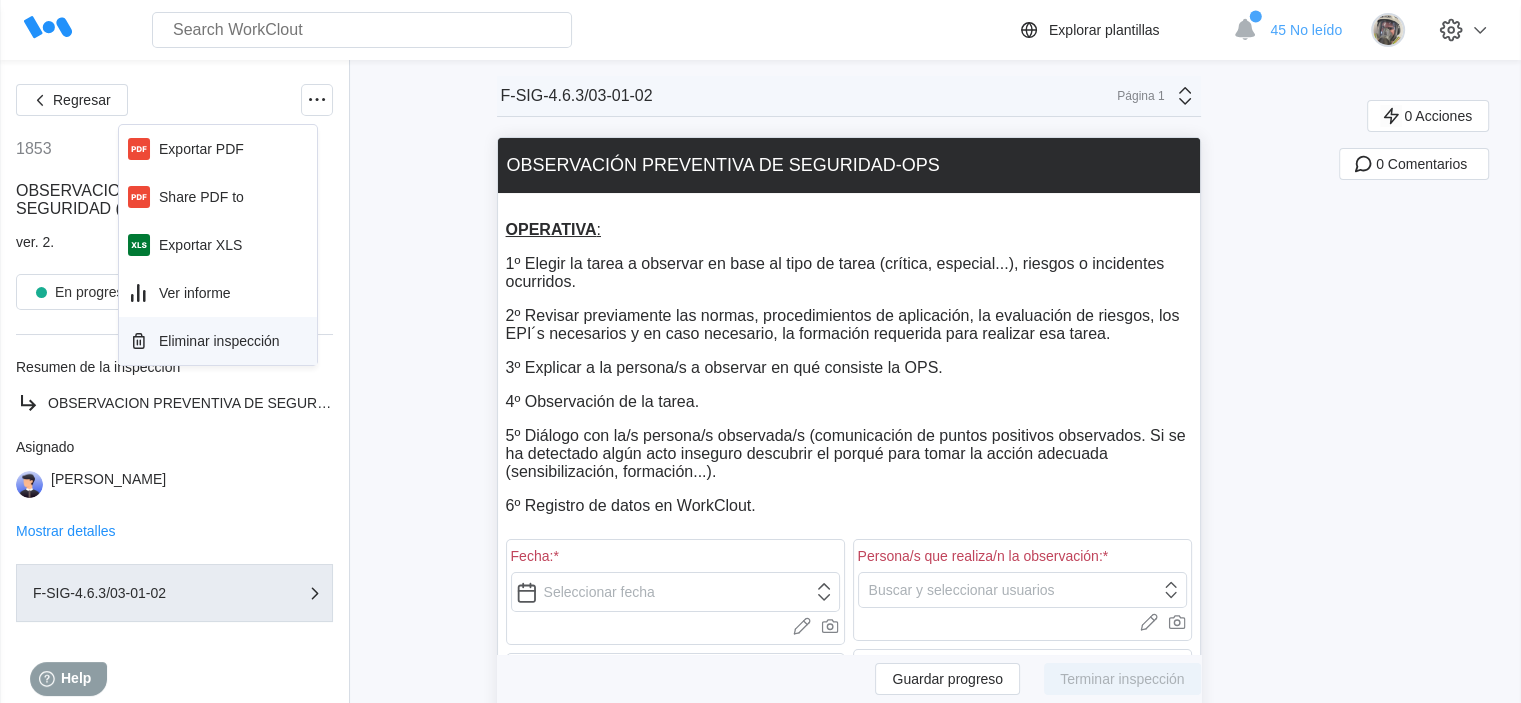 click on "Eliminar inspección" at bounding box center (219, 341) 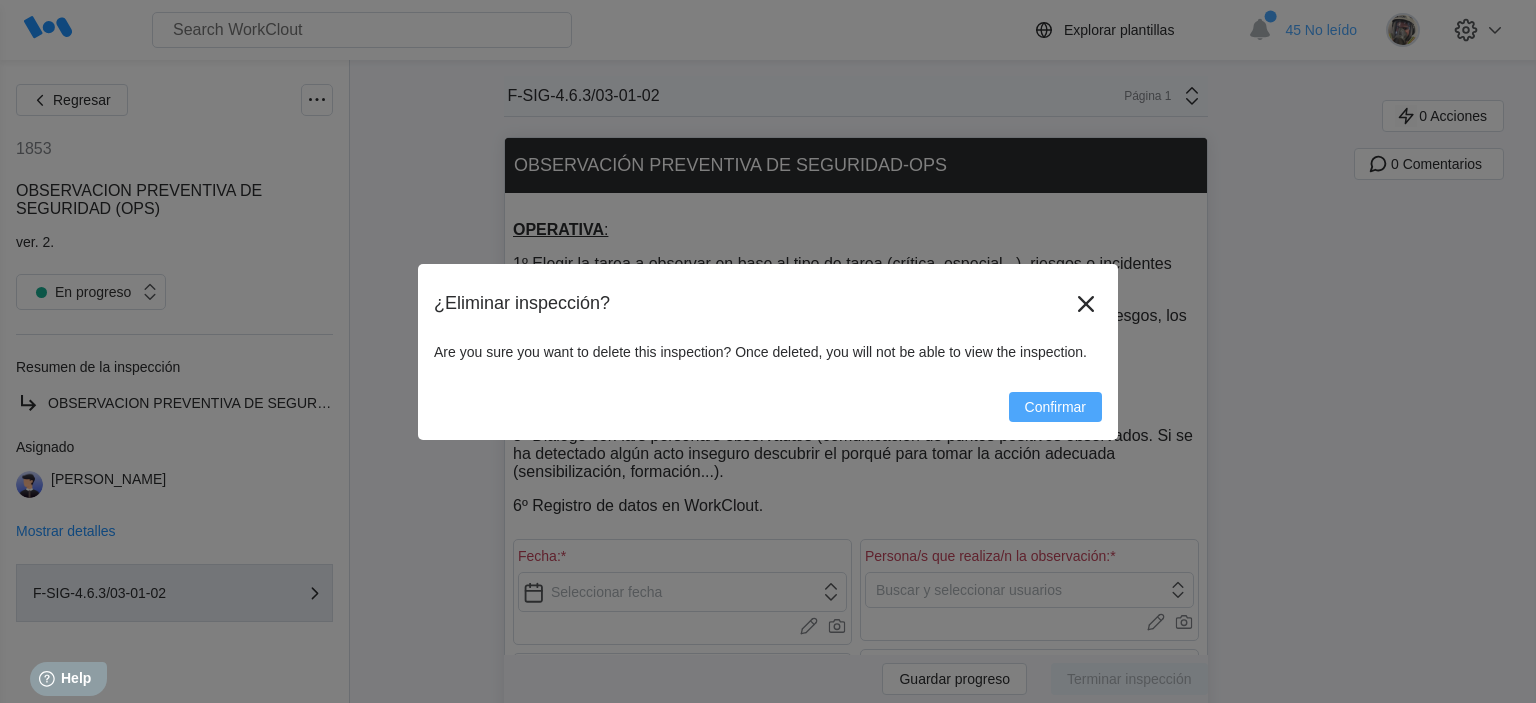 click on "Confirmar" at bounding box center [1055, 407] 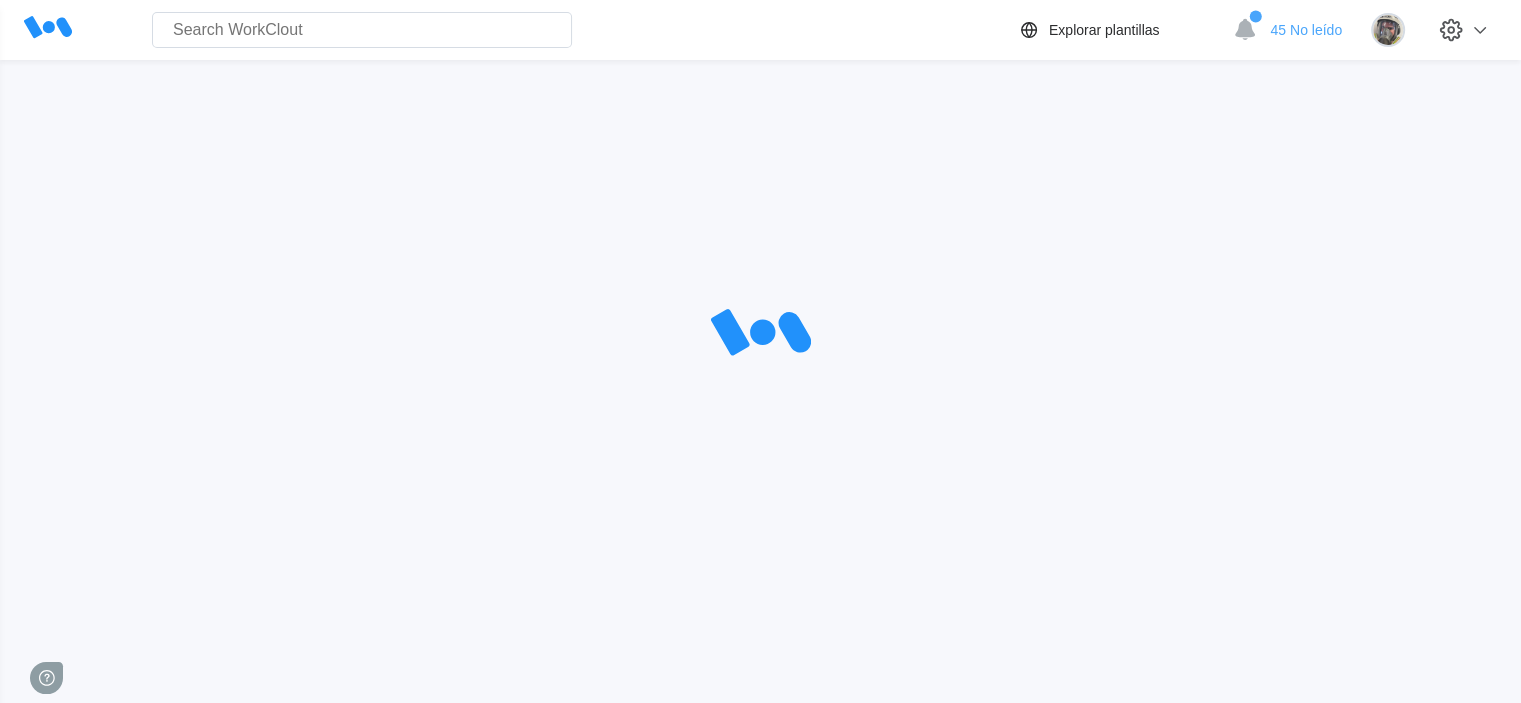 scroll, scrollTop: 0, scrollLeft: 0, axis: both 